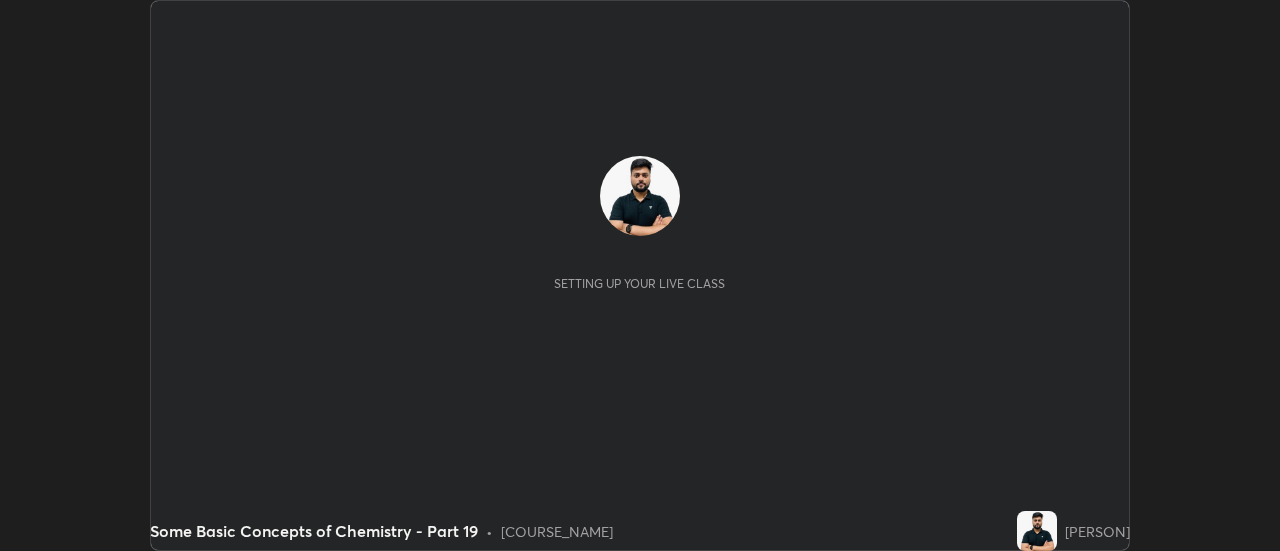 scroll, scrollTop: 0, scrollLeft: 0, axis: both 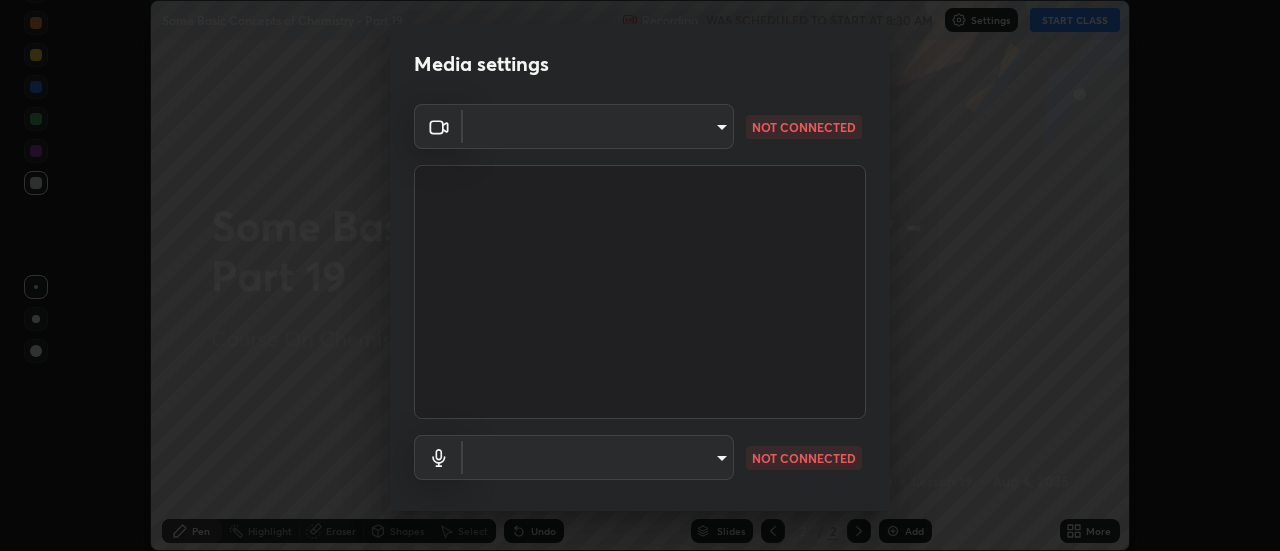 type on "0be616c92c2879d8fe19306c4b8383fc9b13f77197a30f876870ce6c7906effd" 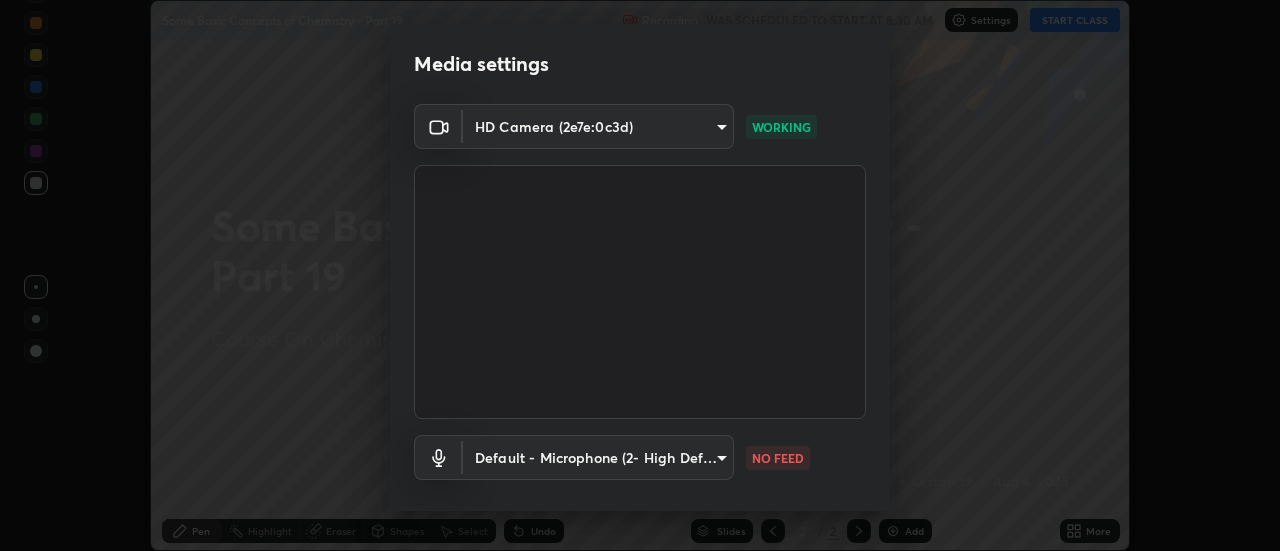click on "Erase all Some Basic Concepts of Chemistry - Part 19 Recording WAS SCHEDULED TO START AT [TIME] Settings START CLASS Setting up your live class Some Basic Concepts of Chemistry - Part 19 • L19 of Course On Chemistry for JEE Growth 4 2027 [PERSON] Pen Highlight Eraser Shapes Select Undo Slides 2 / 2 Add More No doubts shared Encourage your learners to ask a doubt for better clarity Report an issue Reason for reporting Buffering Chat not working Audio - Video sync issue Educator video quality low ​ Attach an image Report Media settings HD Camera (2e7e:0c3d) 0be616c92c2879d8fe19306c4b8383fc9b13f77197a30f876870ce6c7906effd WORKING Default - Microphone (2- High Definition Audio Device) default NO FEED 1 / 5 Next" at bounding box center [640, 275] 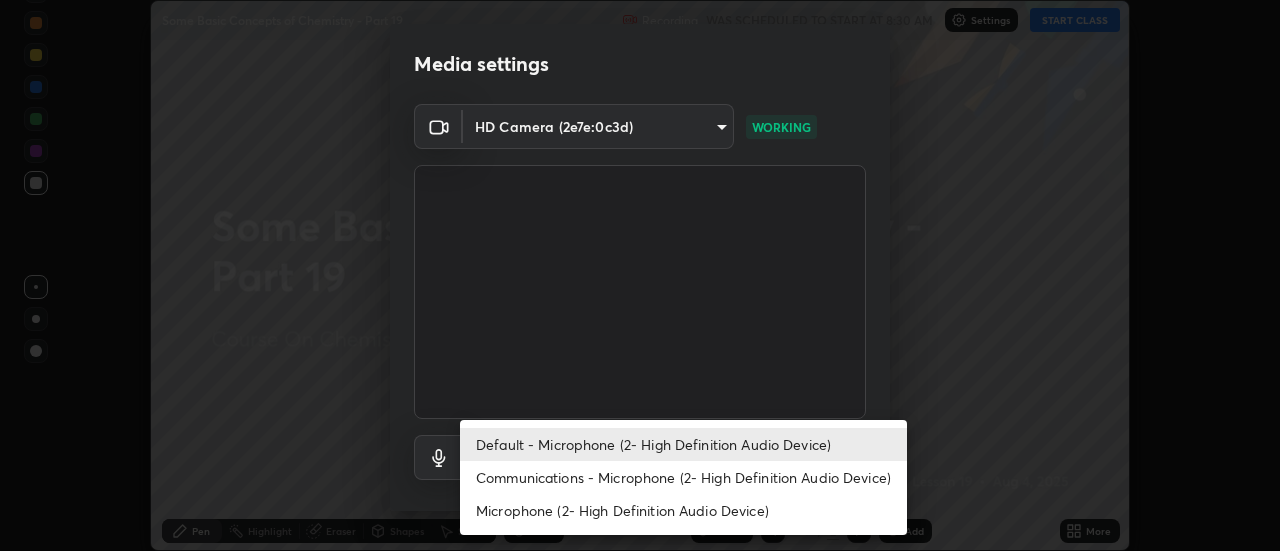 click on "Communications - Microphone (2- High Definition Audio Device)" at bounding box center (683, 477) 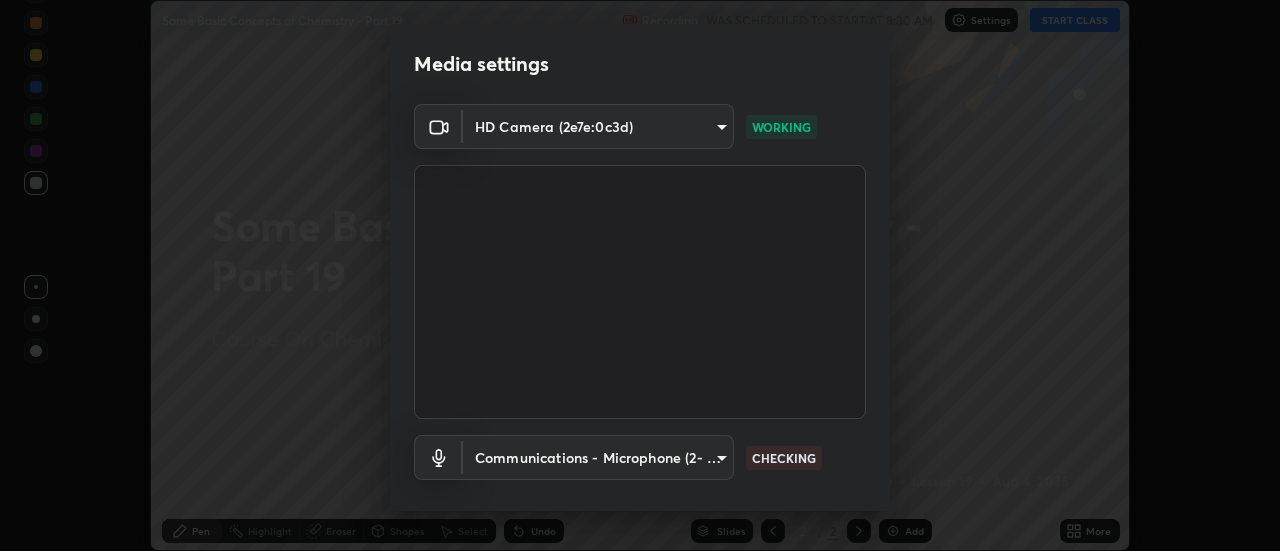 click on "Erase all Some Basic Concepts of Chemistry - Part 19 Recording WAS SCHEDULED TO START AT [TIME] Settings START CLASS Setting up your live class Some Basic Concepts of Chemistry - Part 19 • L19 of Course On Chemistry for JEE Growth 4 2027 [PERSON] Pen Highlight Eraser Shapes Select Undo Slides 2 / 2 Add More No doubts shared Encourage your learners to ask a doubt for better clarity Report an issue Reason for reporting Buffering Chat not working Audio - Video sync issue Educator video quality low ​ Attach an image Report Media settings HD Camera (2e7e:0c3d) 0be616c92c2879d8fe19306c4b8383fc9b13f77197a30f876870ce6c7906effd WORKING Communications - Microphone (2- High Definition Audio Device) communications CHECKING 1 / 5 Next Default - Microphone (2- High Definition Audio Device) Communications - Microphone (2- High Definition Audio Device) Microphone (2- High Definition Audio Device)" at bounding box center [640, 275] 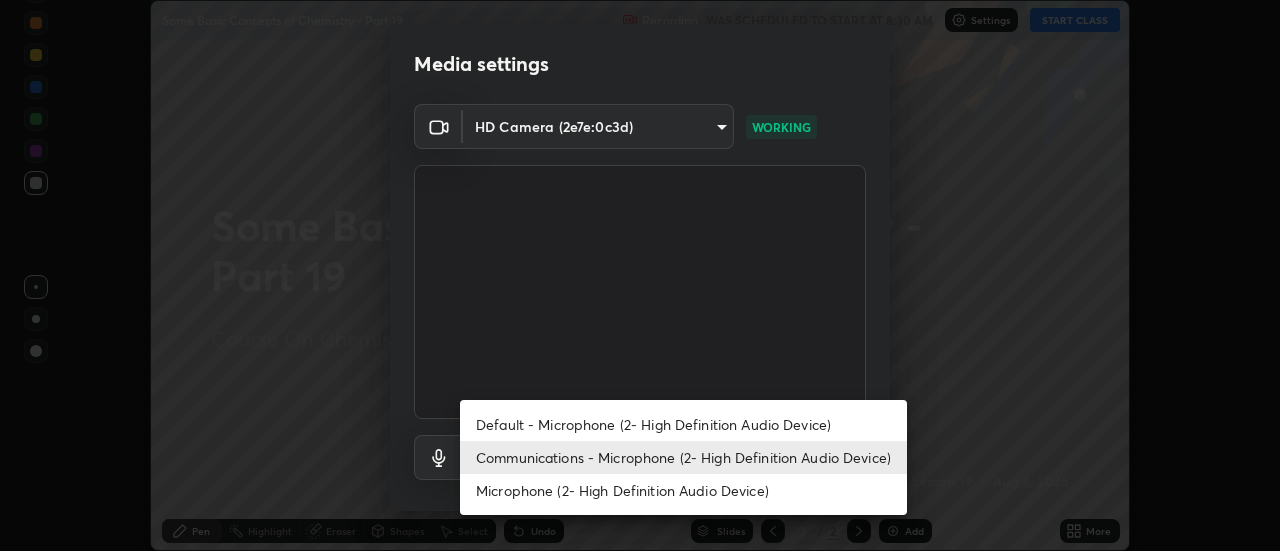 click on "Default - Microphone (2- High Definition Audio Device)" at bounding box center [683, 424] 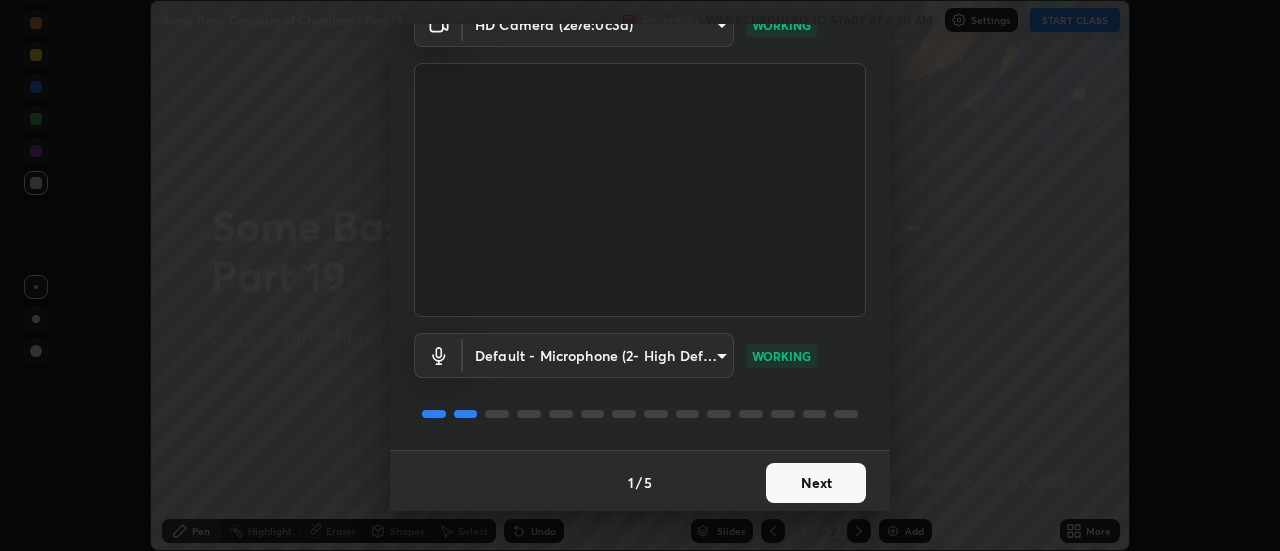 scroll, scrollTop: 105, scrollLeft: 0, axis: vertical 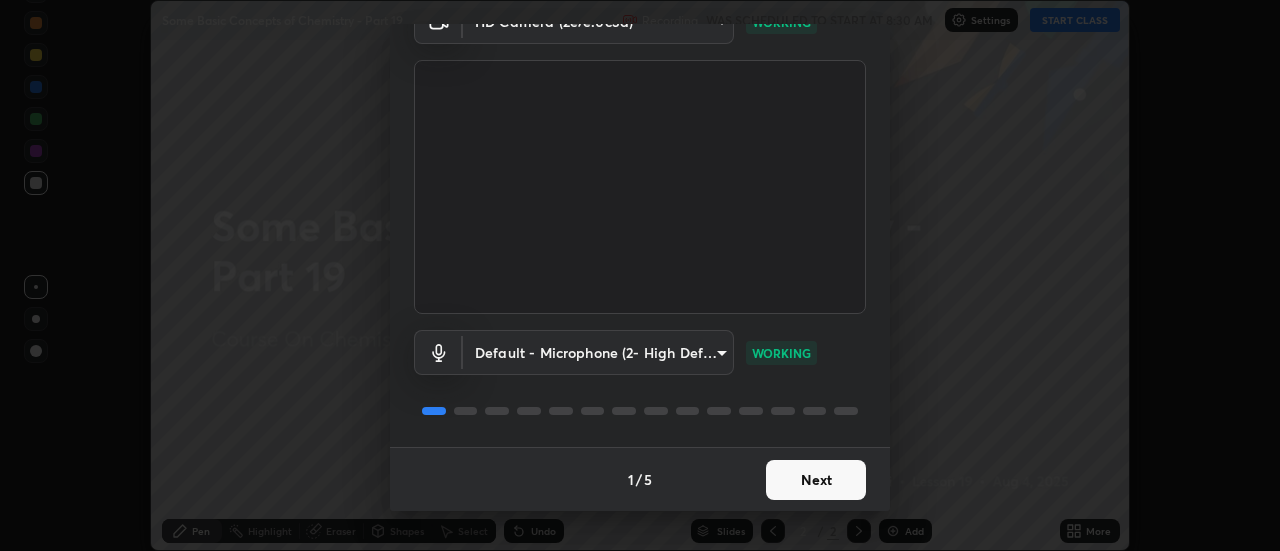 click on "Next" at bounding box center [816, 480] 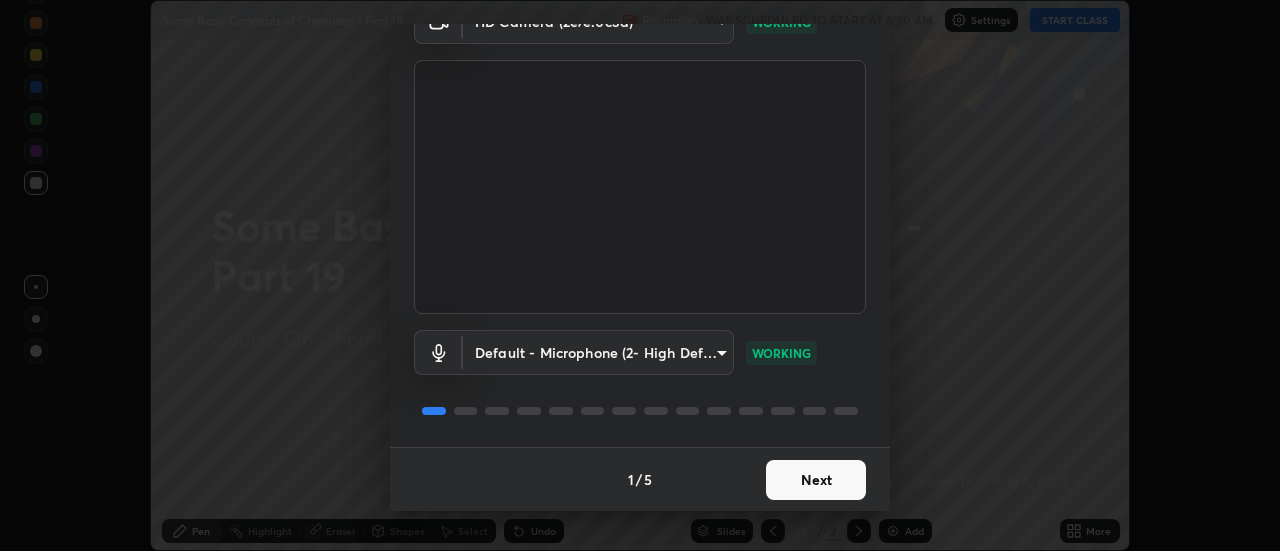 scroll, scrollTop: 0, scrollLeft: 0, axis: both 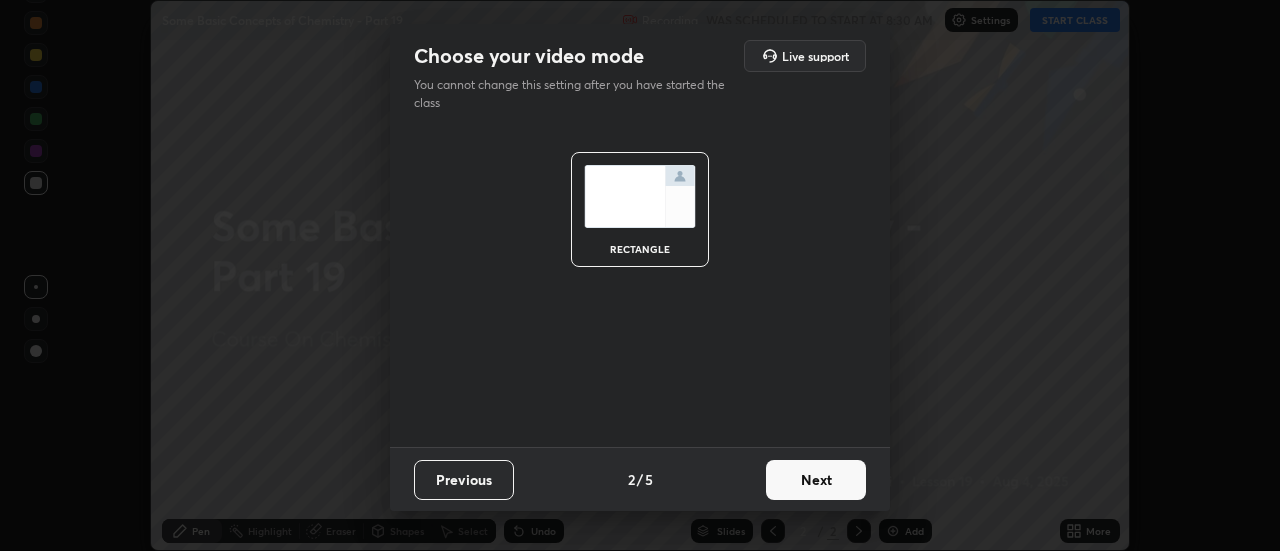 click on "Next" at bounding box center [816, 480] 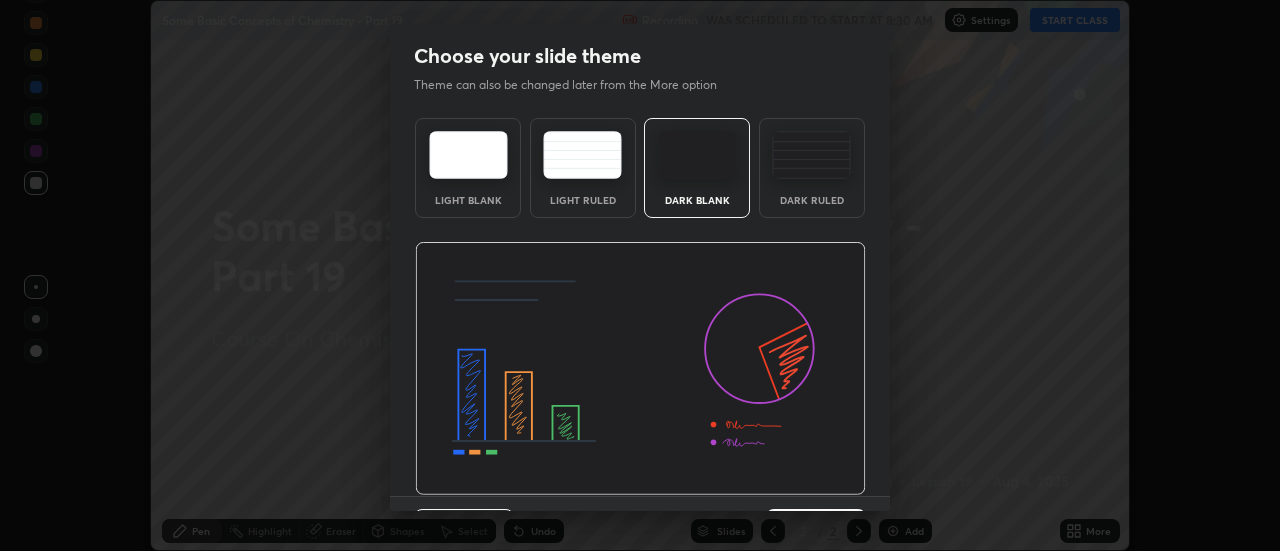 scroll, scrollTop: 49, scrollLeft: 0, axis: vertical 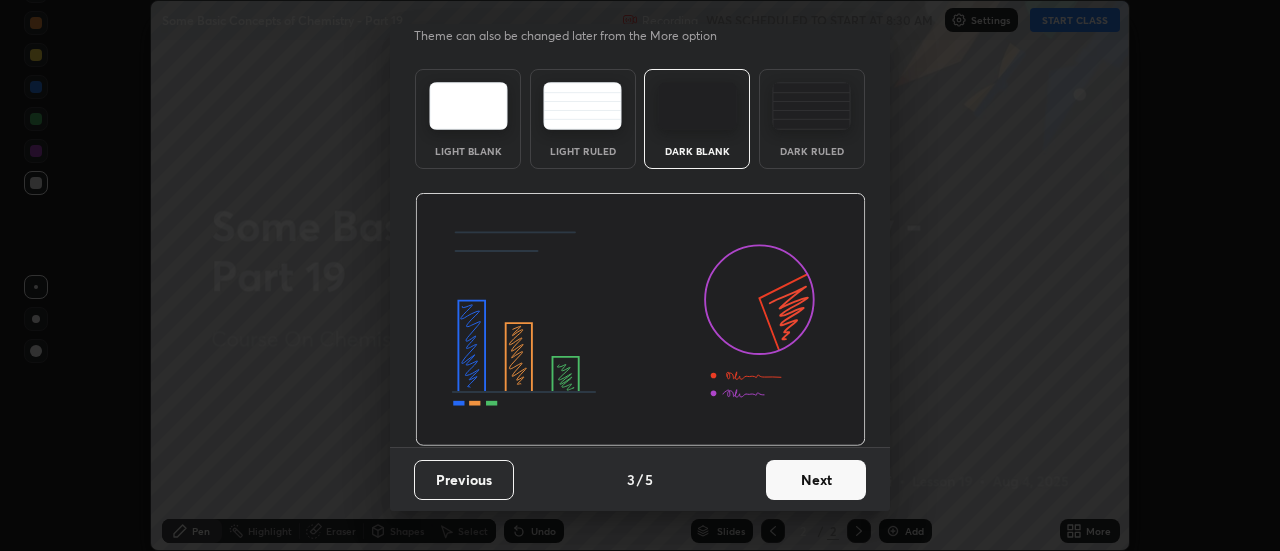 click on "Next" at bounding box center (816, 480) 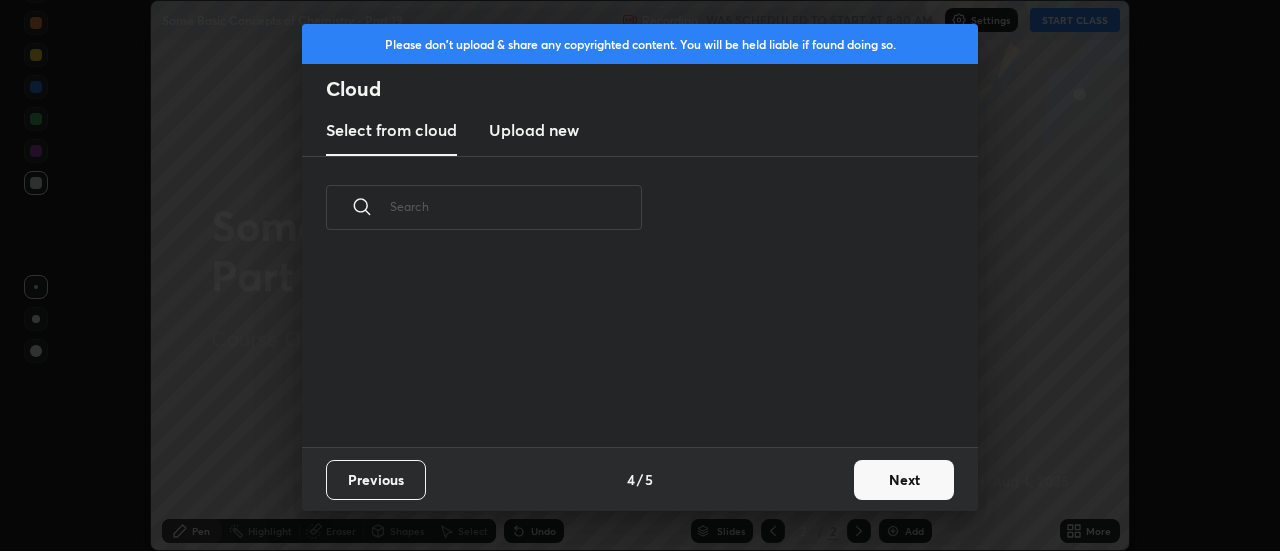 scroll, scrollTop: 0, scrollLeft: 0, axis: both 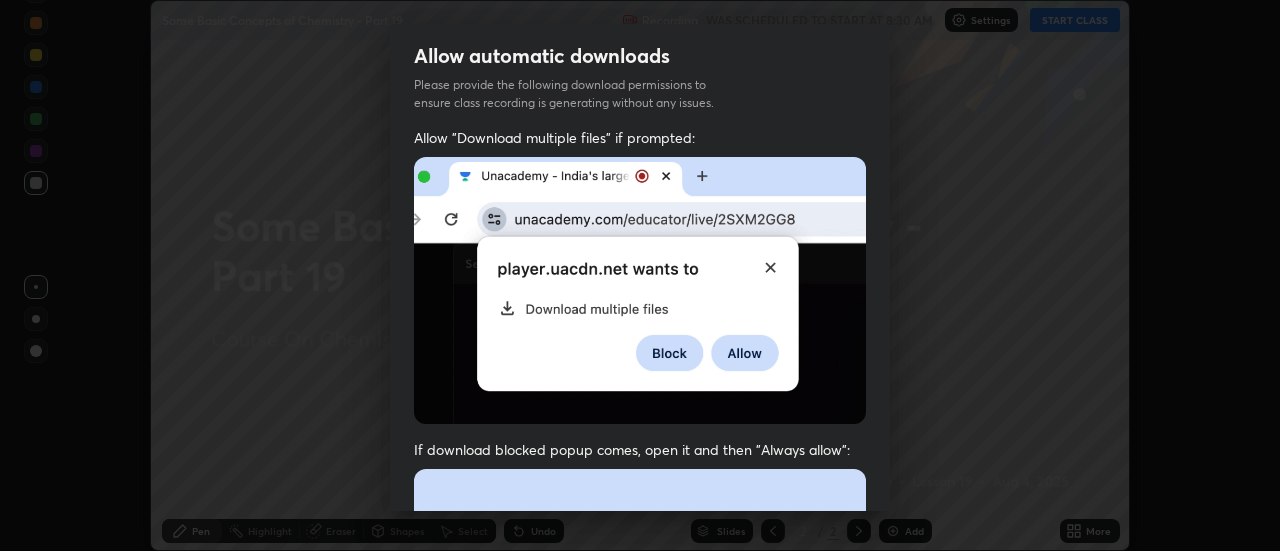 click at bounding box center (640, 687) 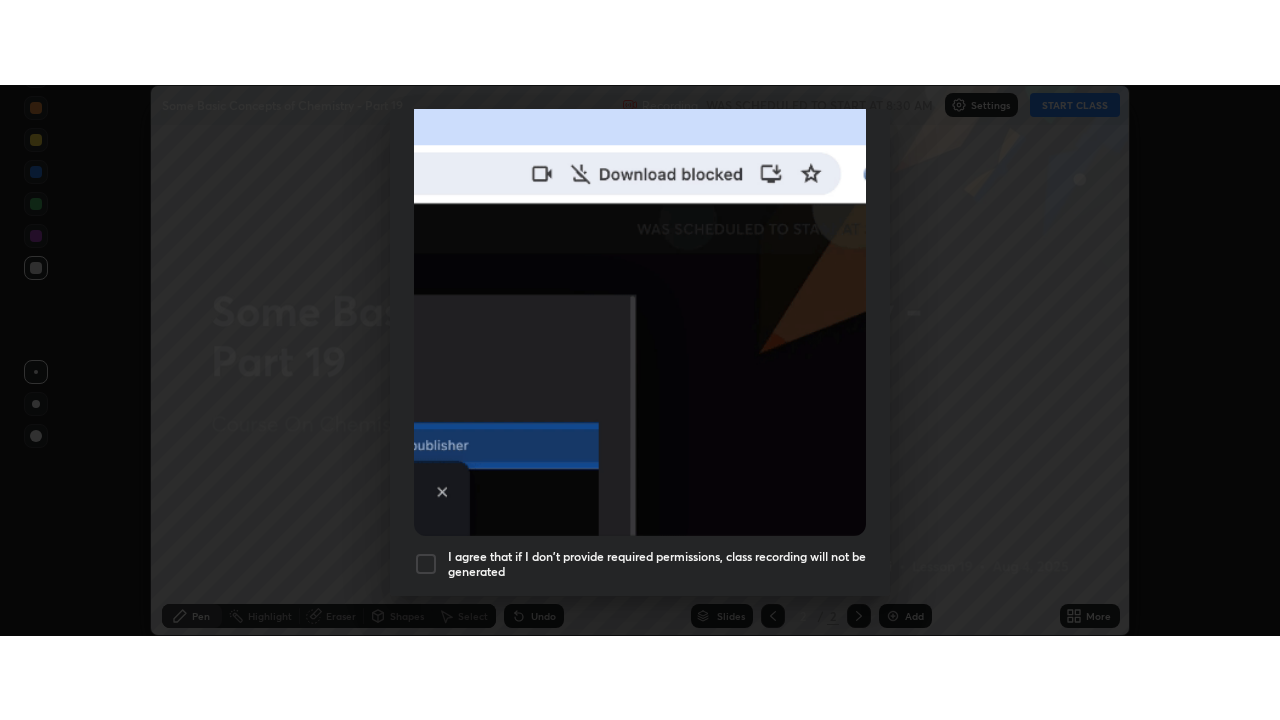scroll, scrollTop: 513, scrollLeft: 0, axis: vertical 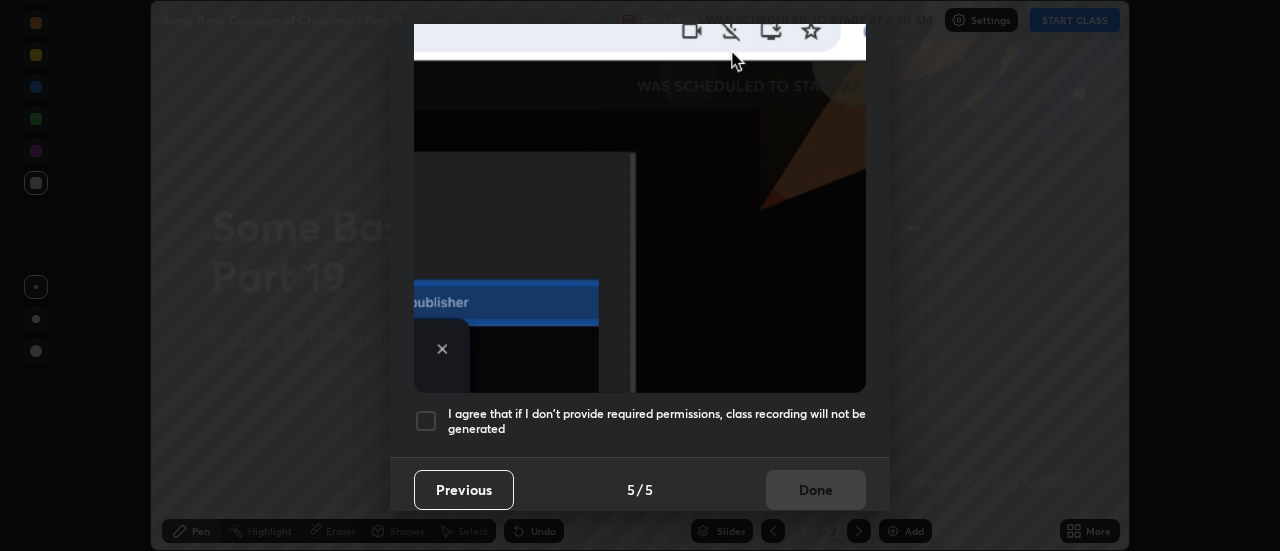 click at bounding box center [426, 421] 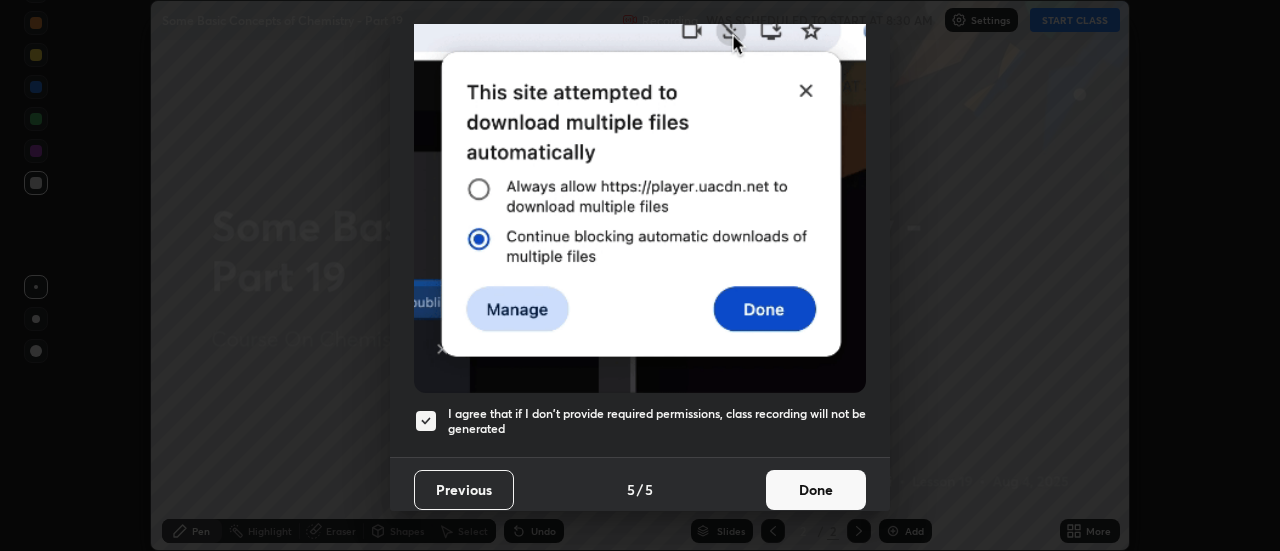 click on "Done" at bounding box center (816, 490) 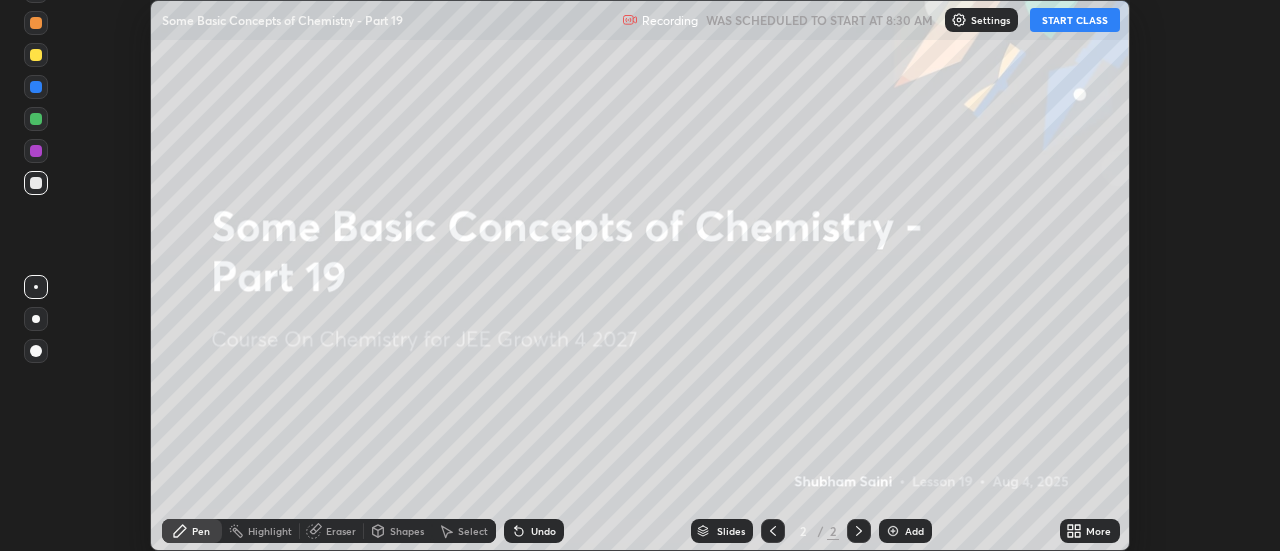 click 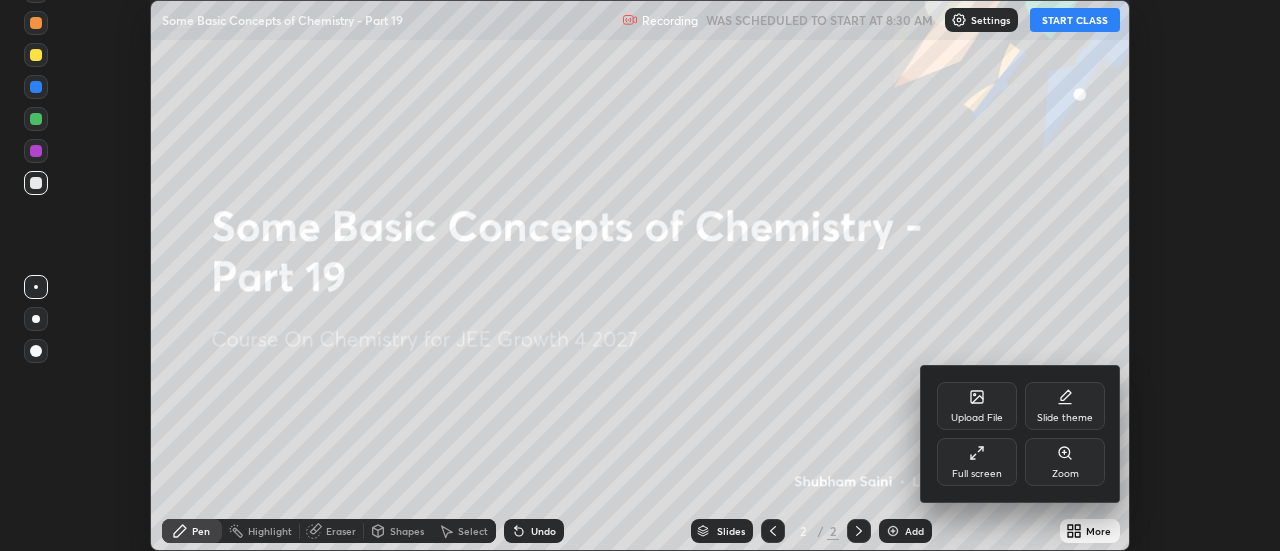 click on "Full screen" at bounding box center [977, 462] 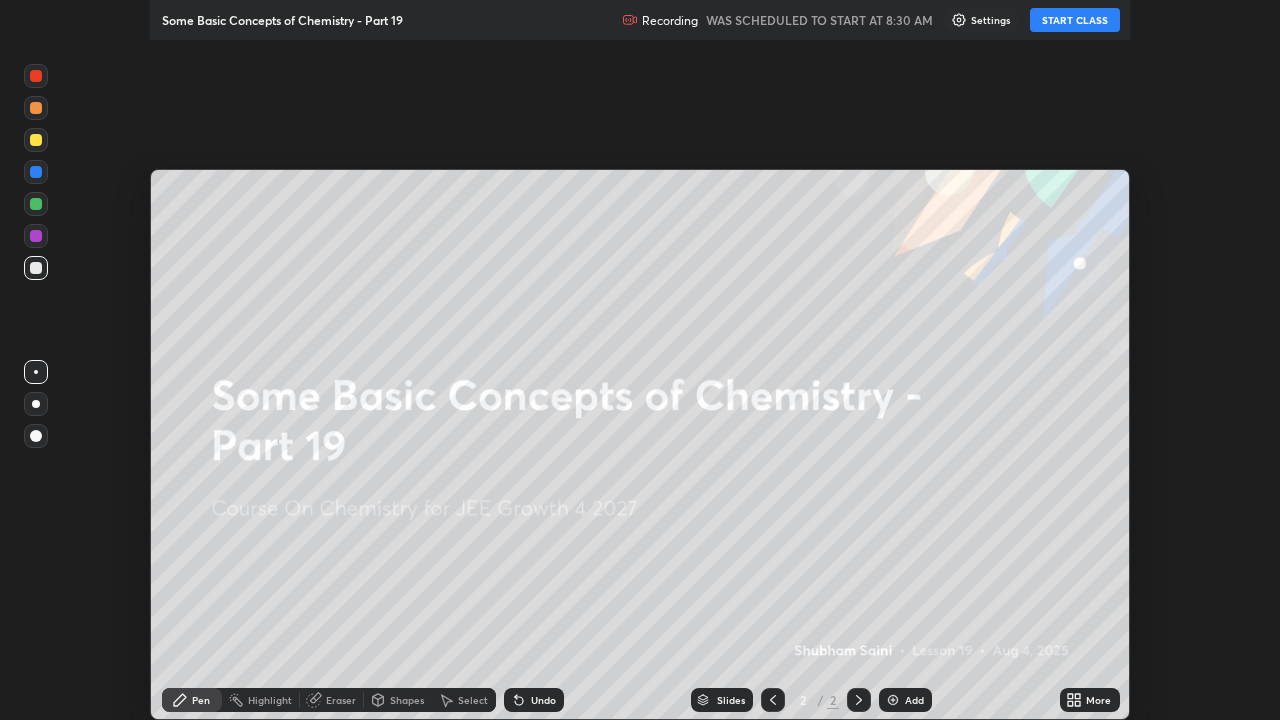 scroll, scrollTop: 99280, scrollLeft: 98720, axis: both 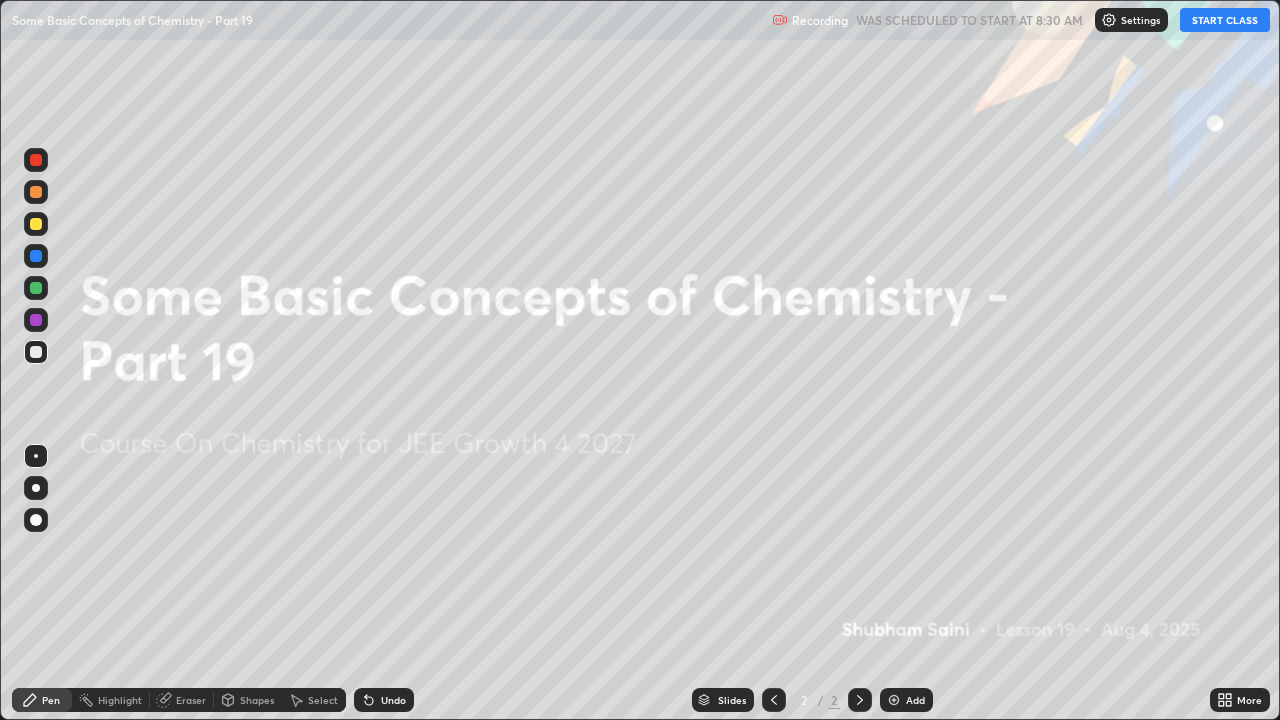 click on "START CLASS" at bounding box center [1225, 20] 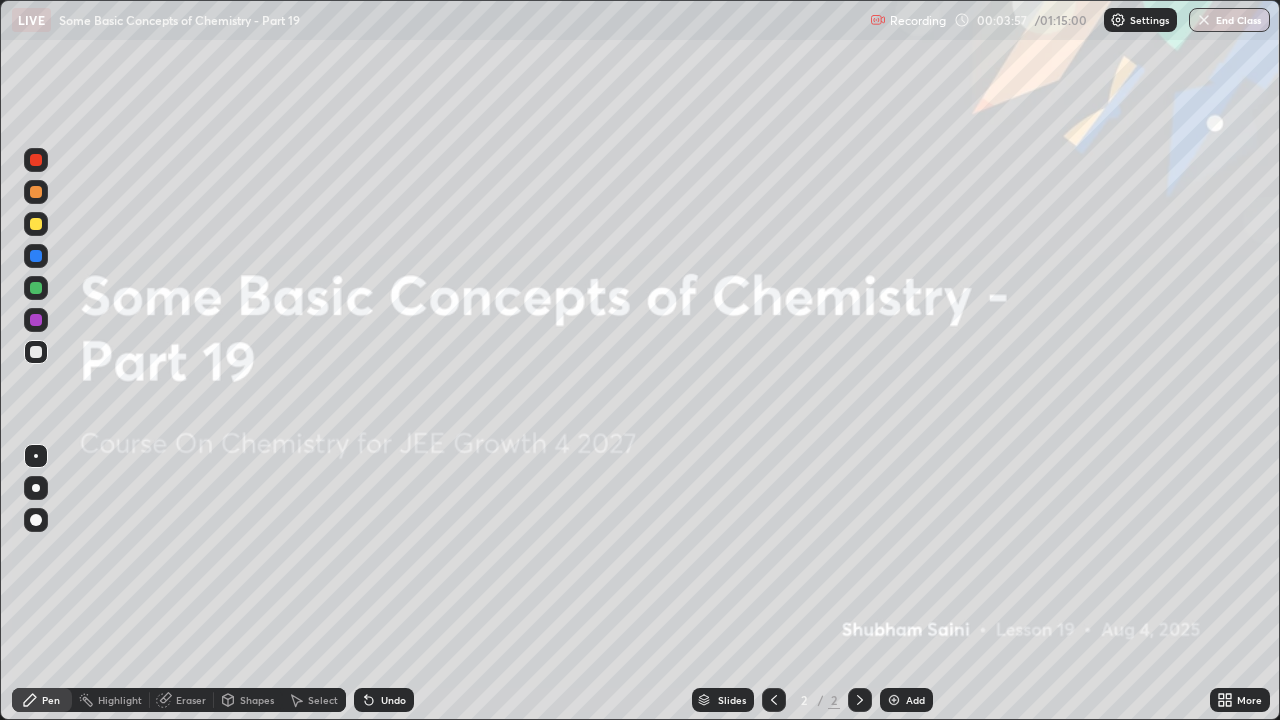 click at bounding box center [894, 700] 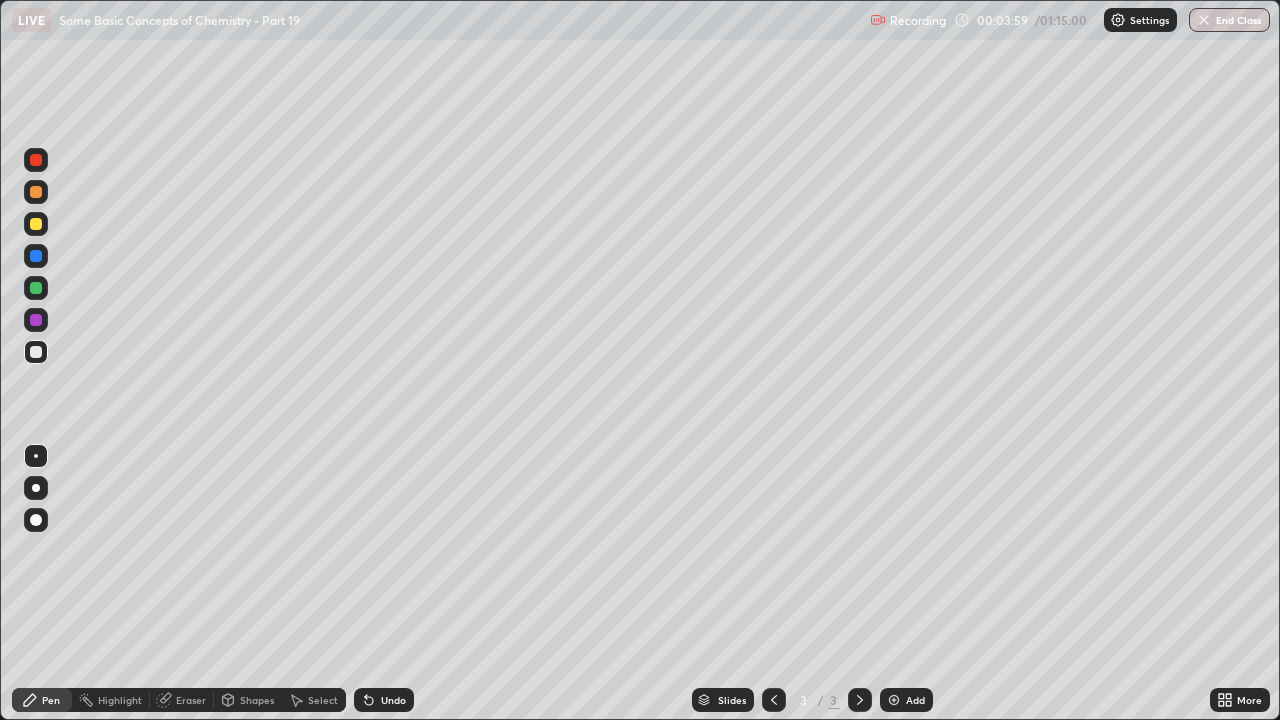 click at bounding box center [36, 224] 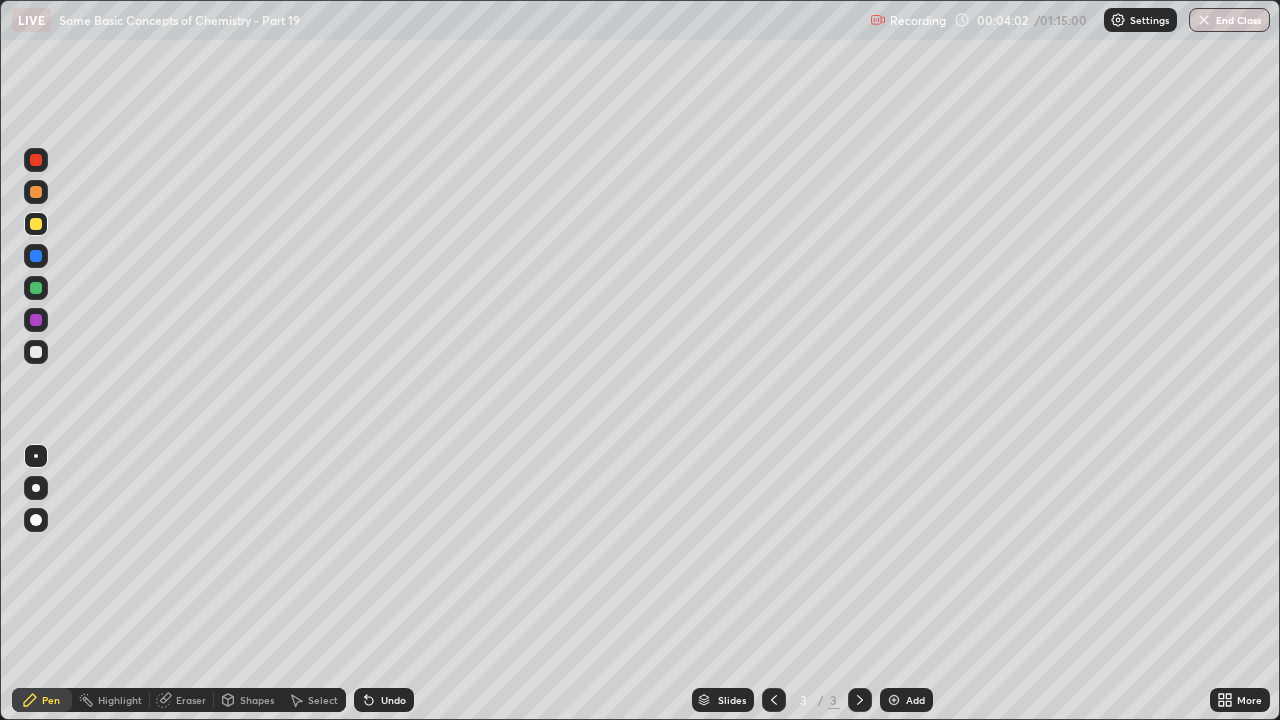 click at bounding box center (36, 488) 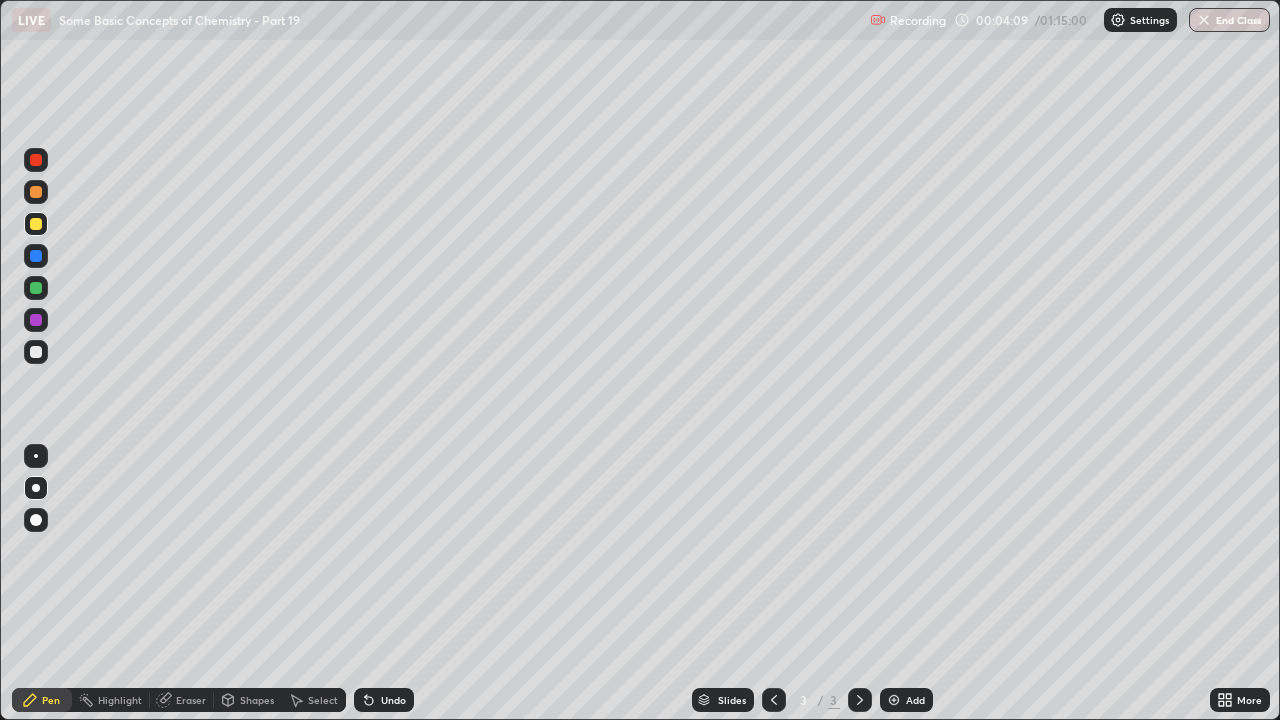 click on "Shapes" at bounding box center (248, 700) 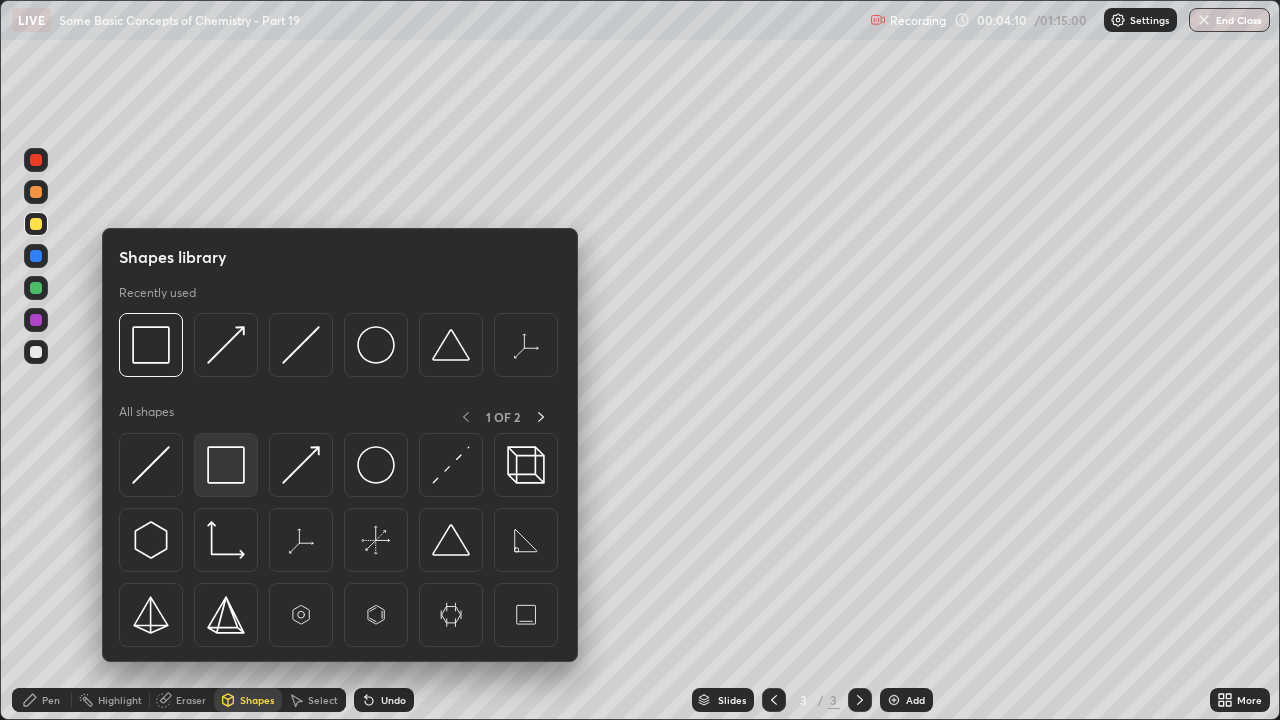 click at bounding box center [226, 465] 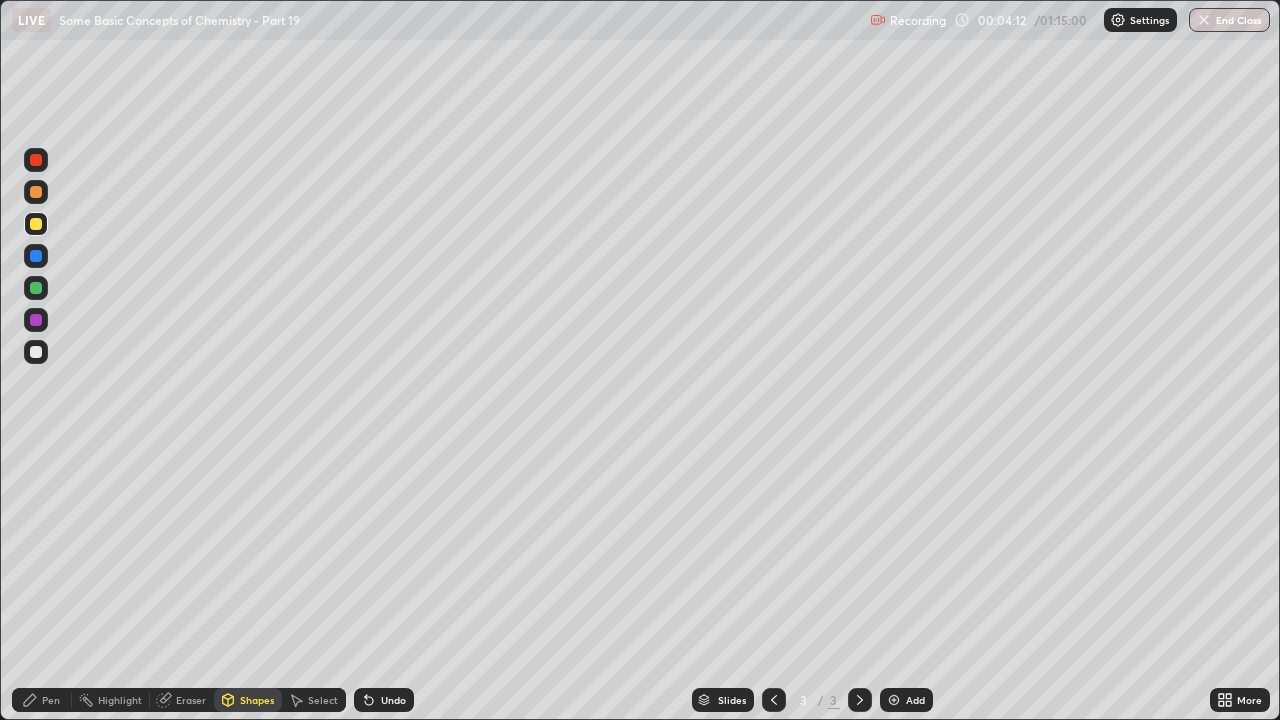 click 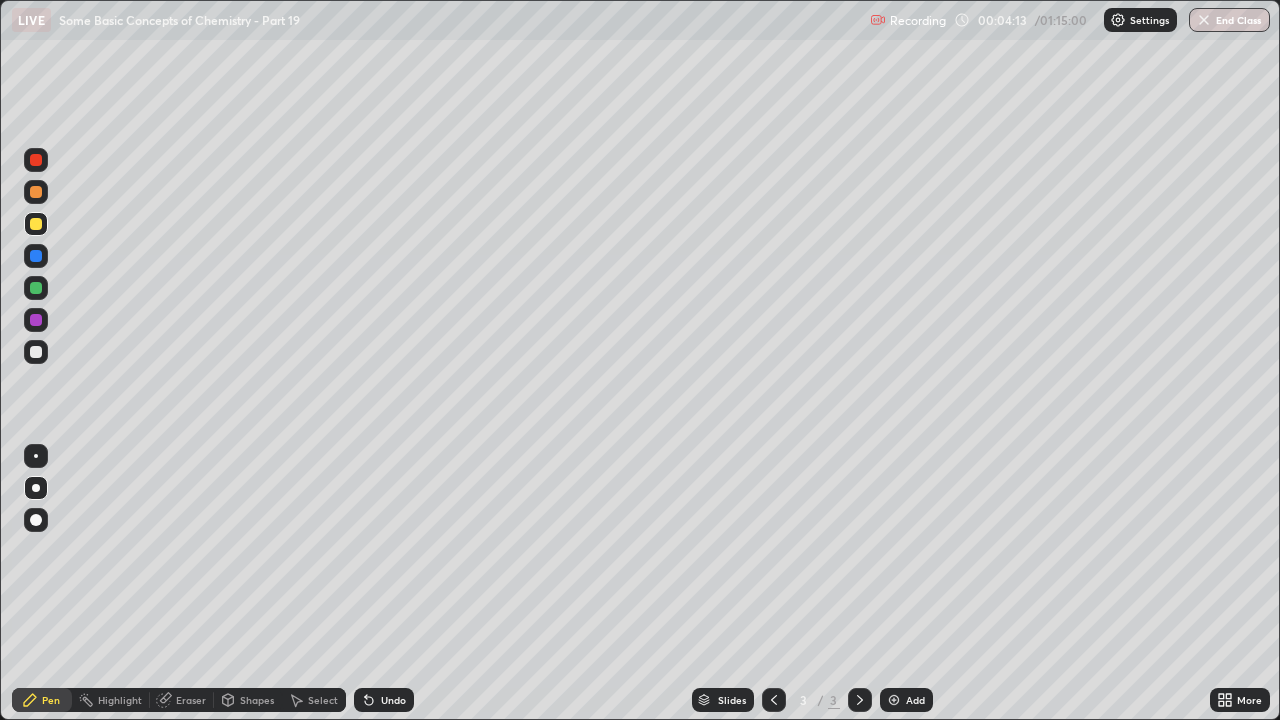 click at bounding box center (36, 352) 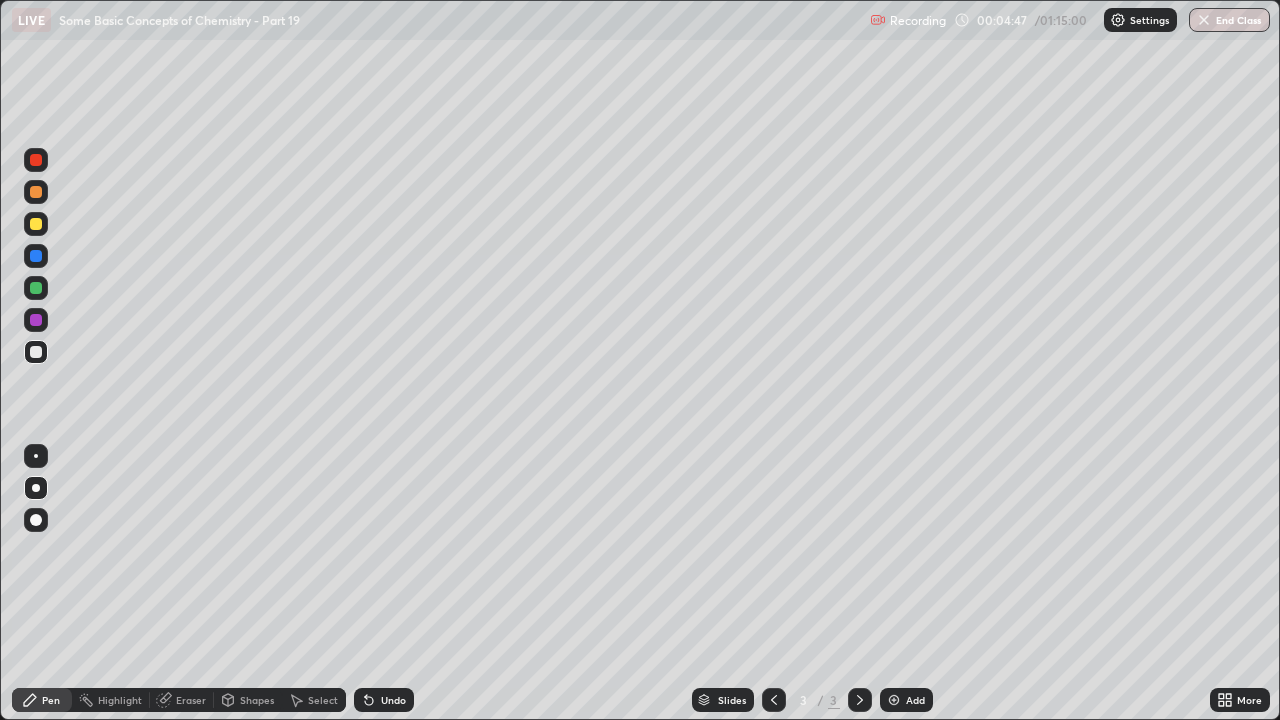 click on "Undo" at bounding box center [384, 700] 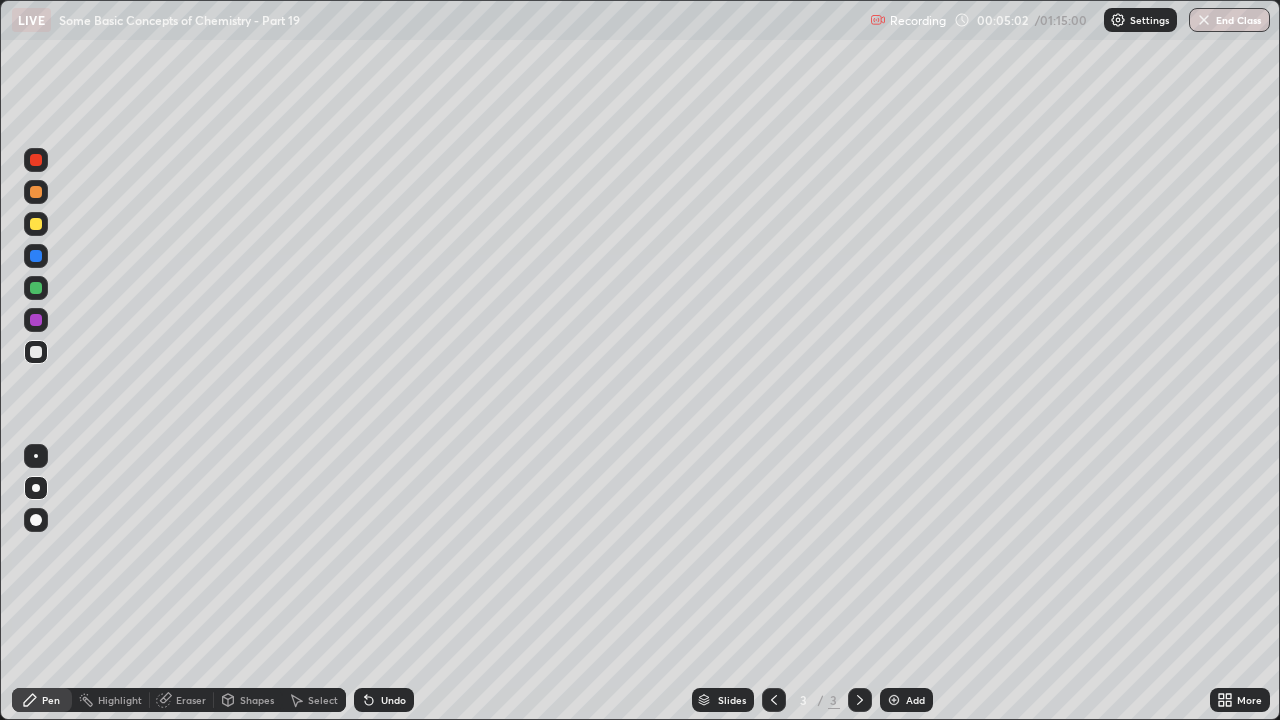 click on "Undo" at bounding box center [393, 700] 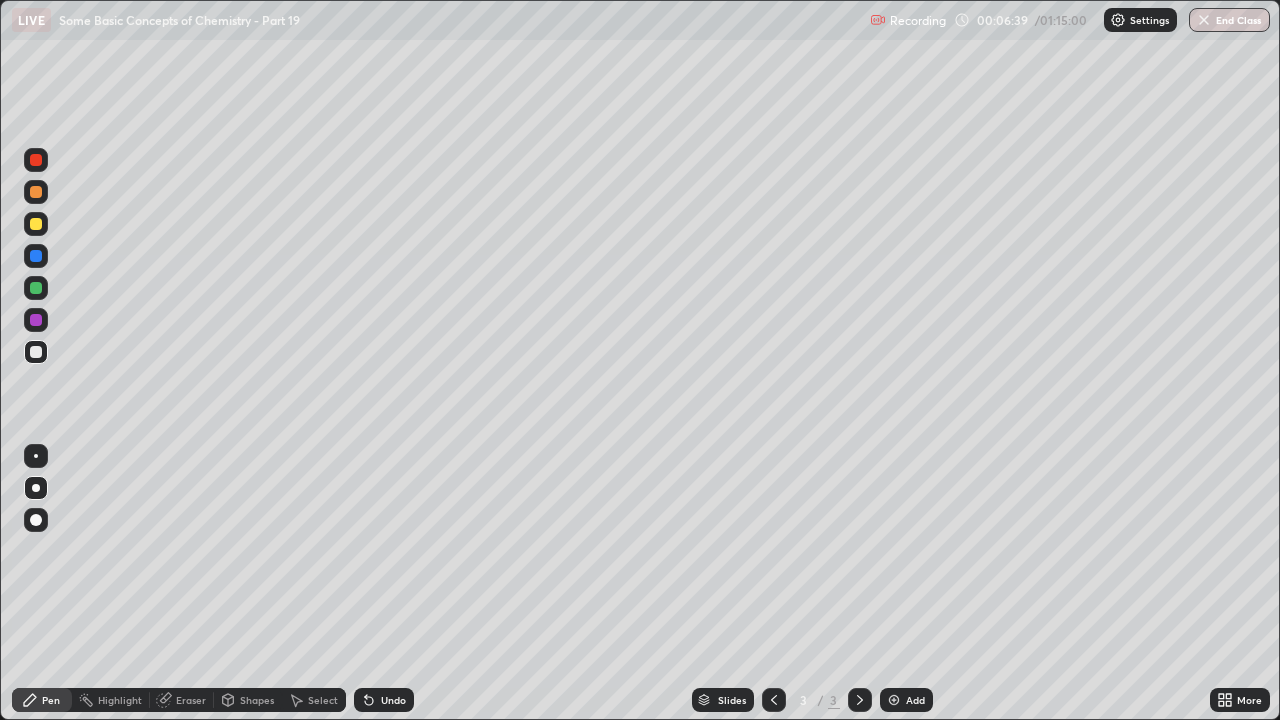 click 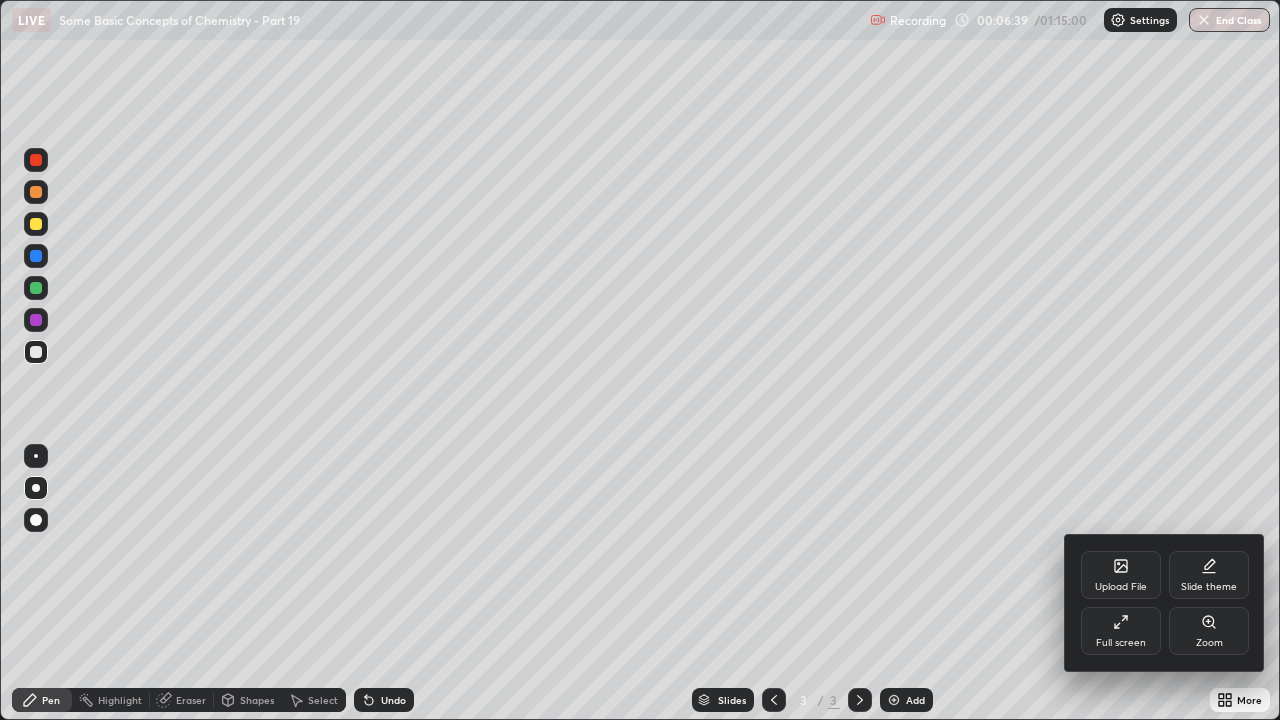 click 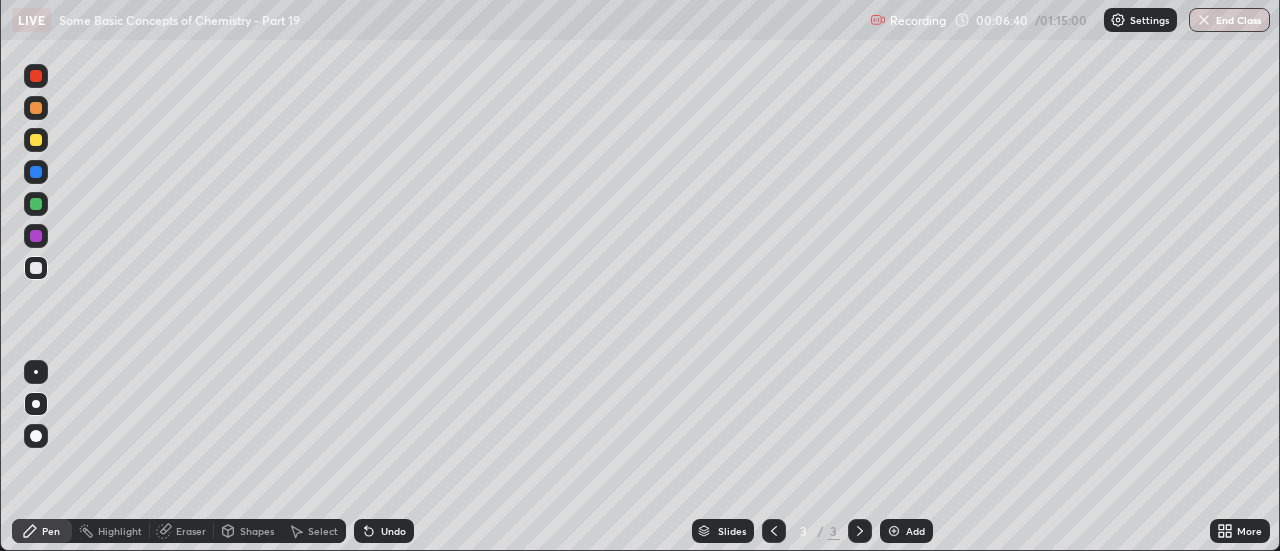 scroll, scrollTop: 551, scrollLeft: 1280, axis: both 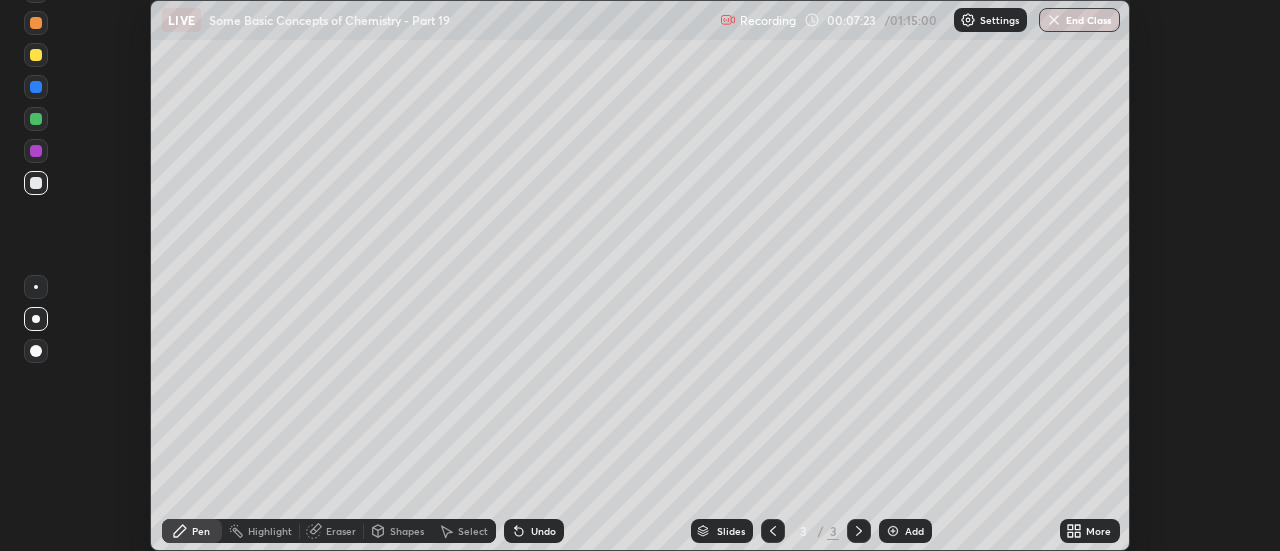 click on "More" at bounding box center (1098, 531) 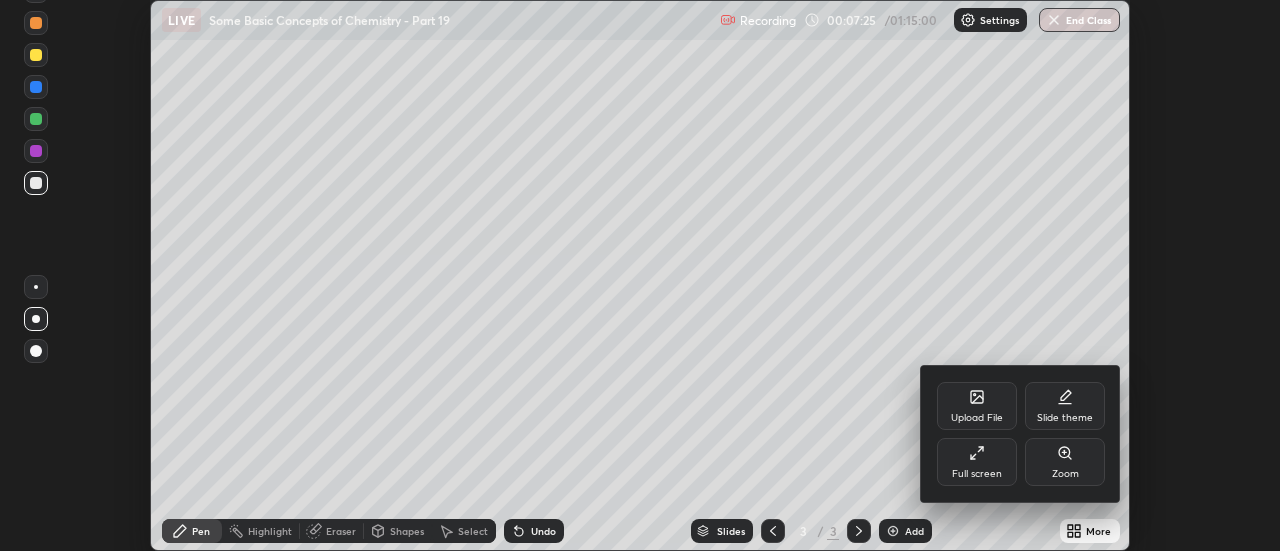 click 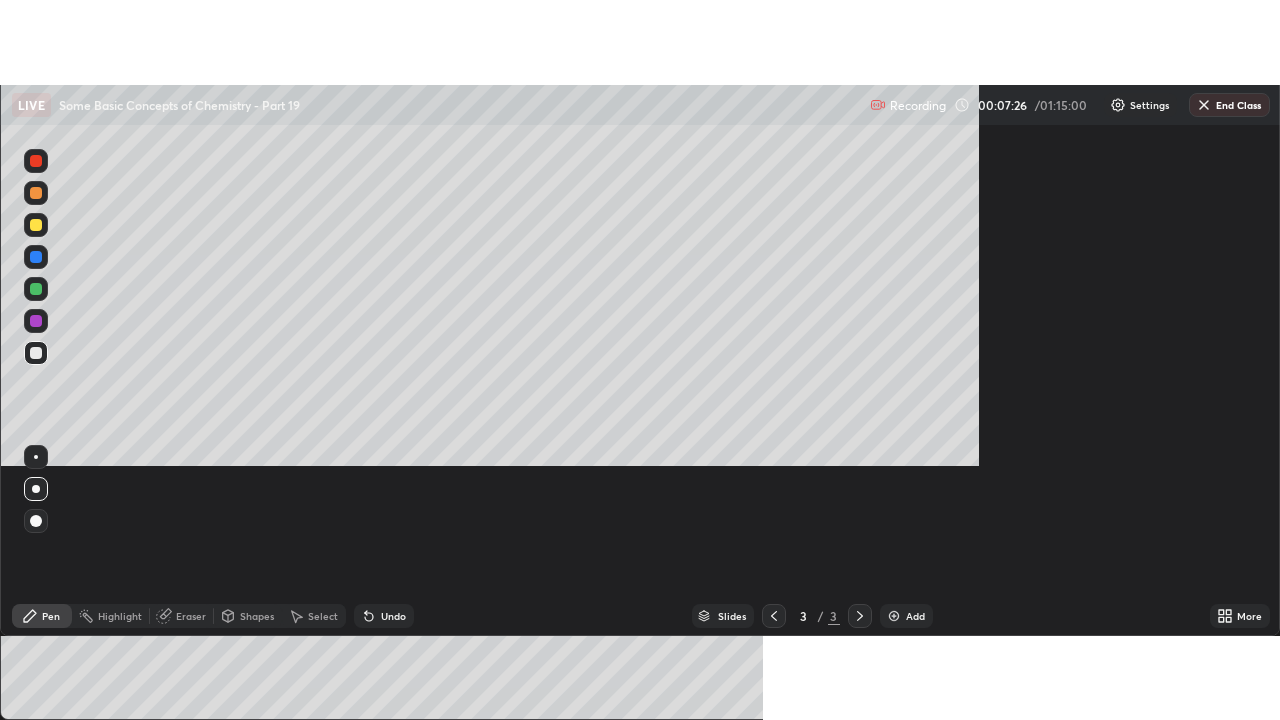 scroll, scrollTop: 99280, scrollLeft: 98720, axis: both 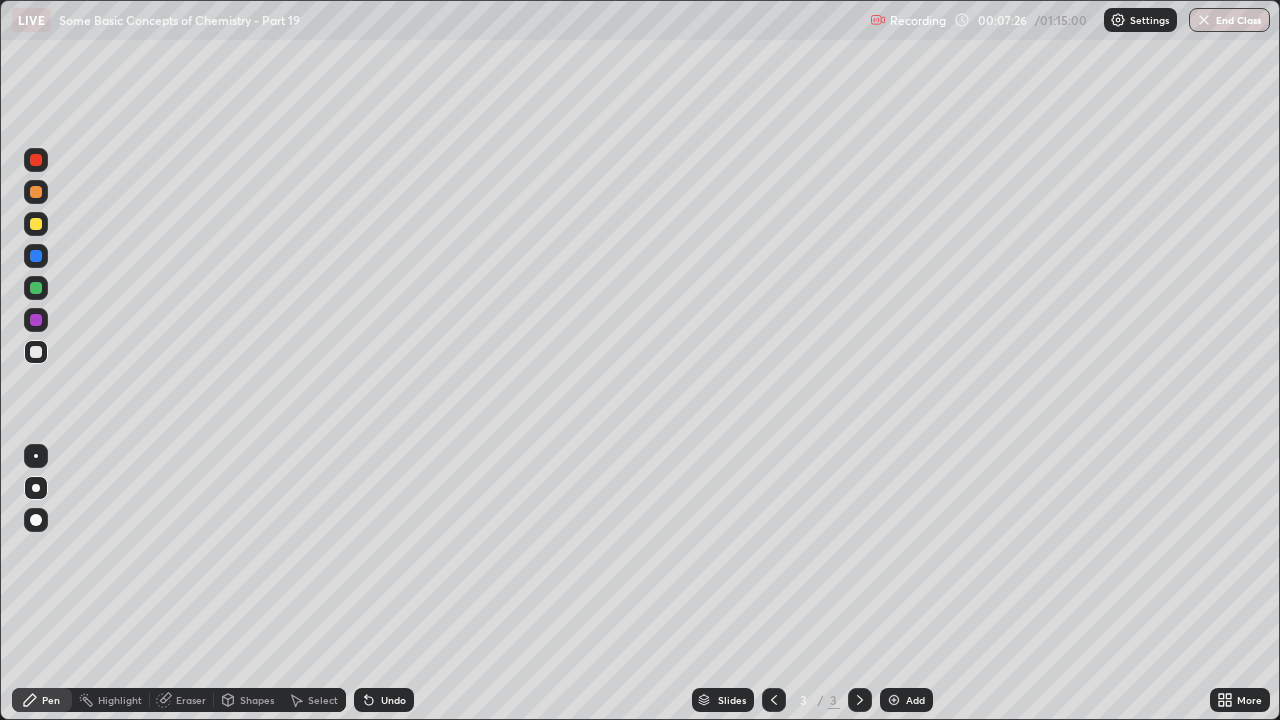 click 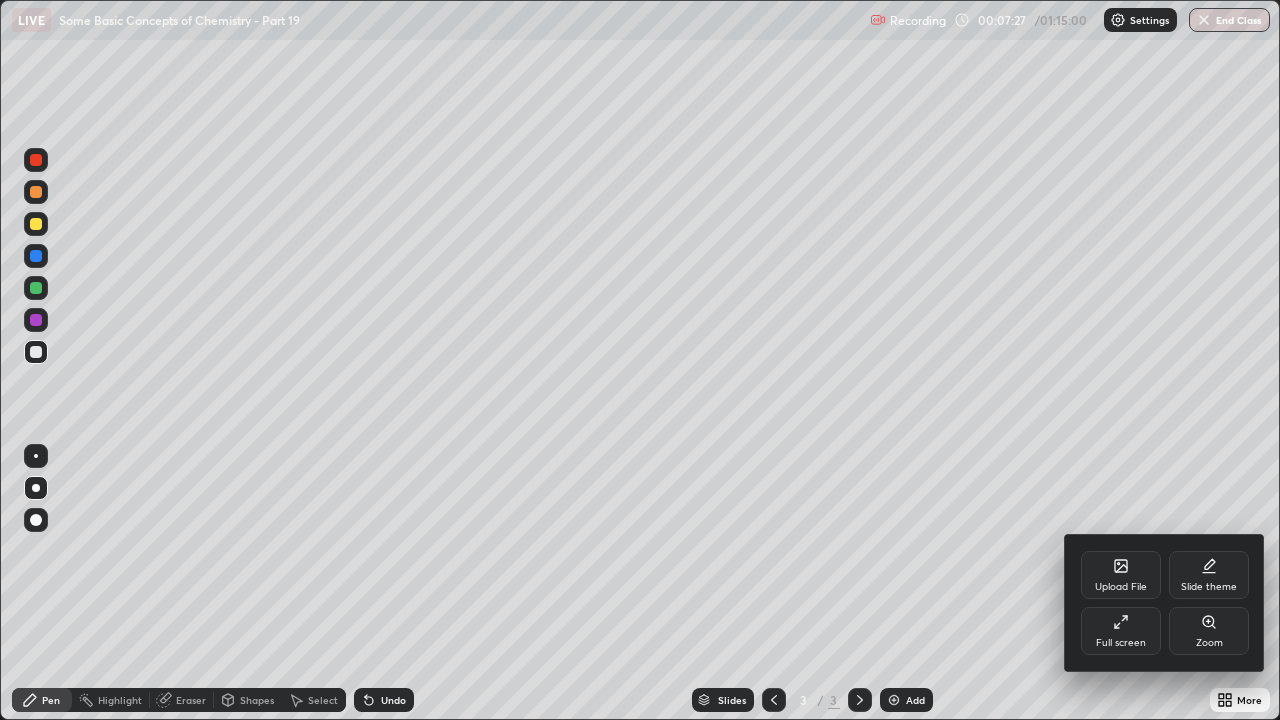 click on "Upload File" at bounding box center [1121, 575] 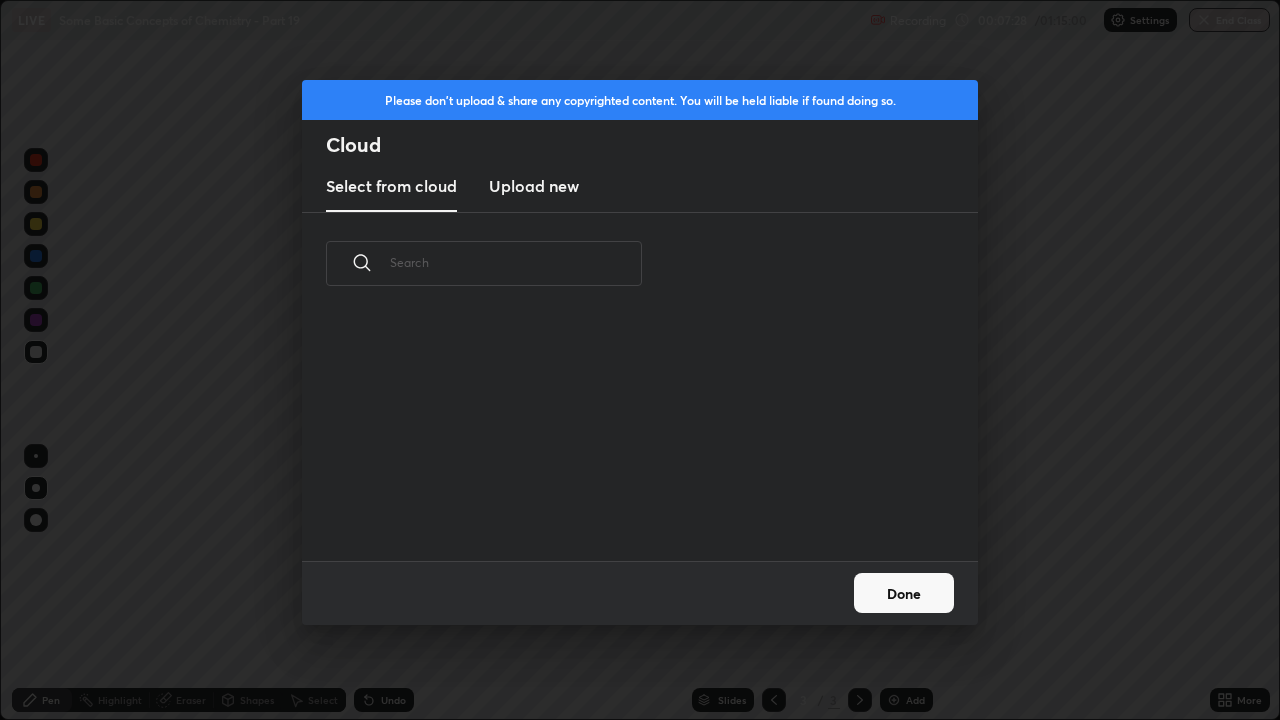 scroll, scrollTop: 7, scrollLeft: 11, axis: both 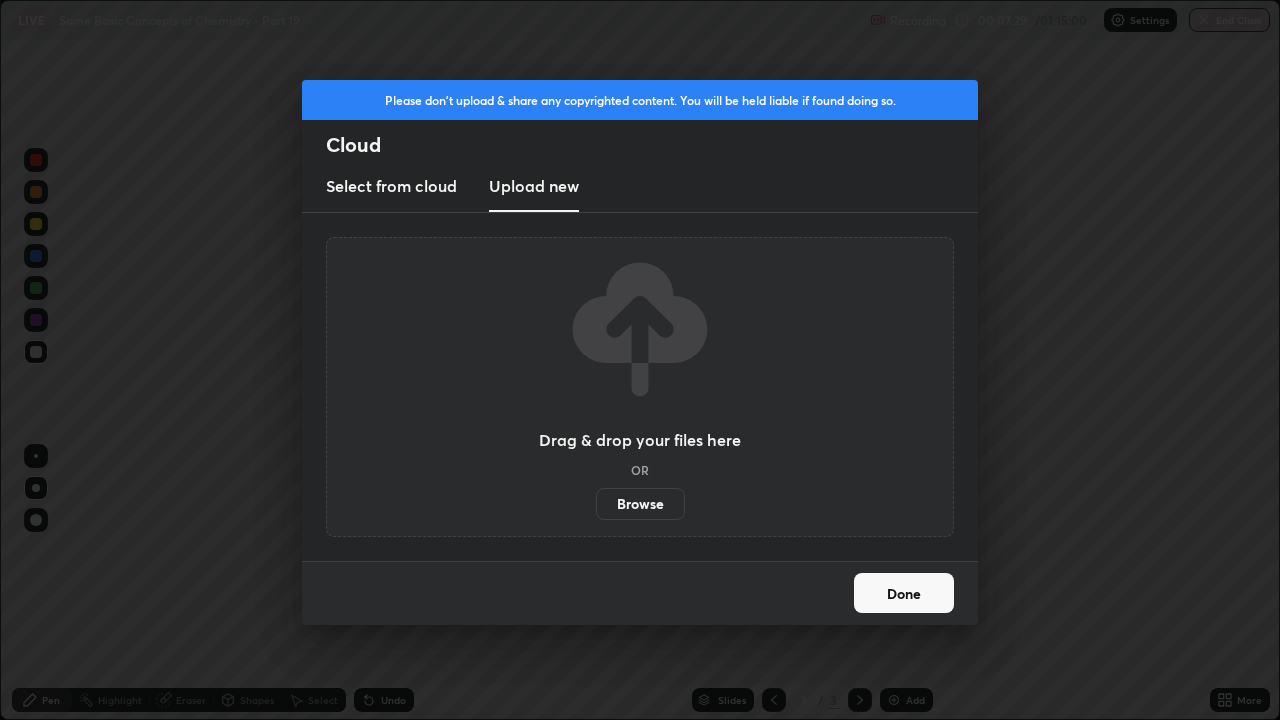 click on "Browse" at bounding box center (640, 504) 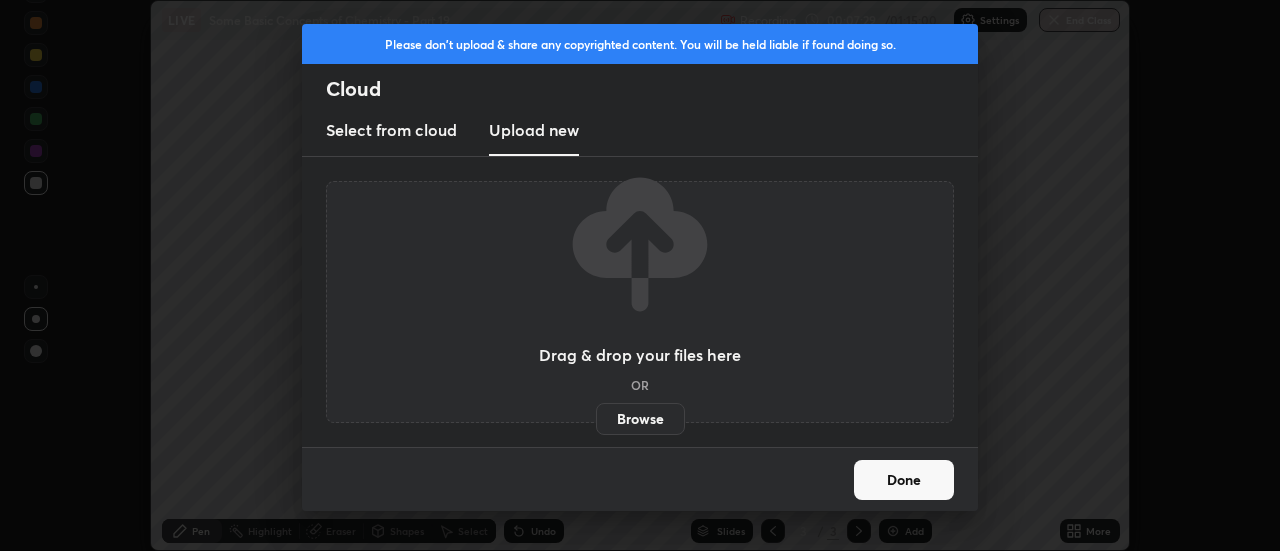 scroll, scrollTop: 551, scrollLeft: 1280, axis: both 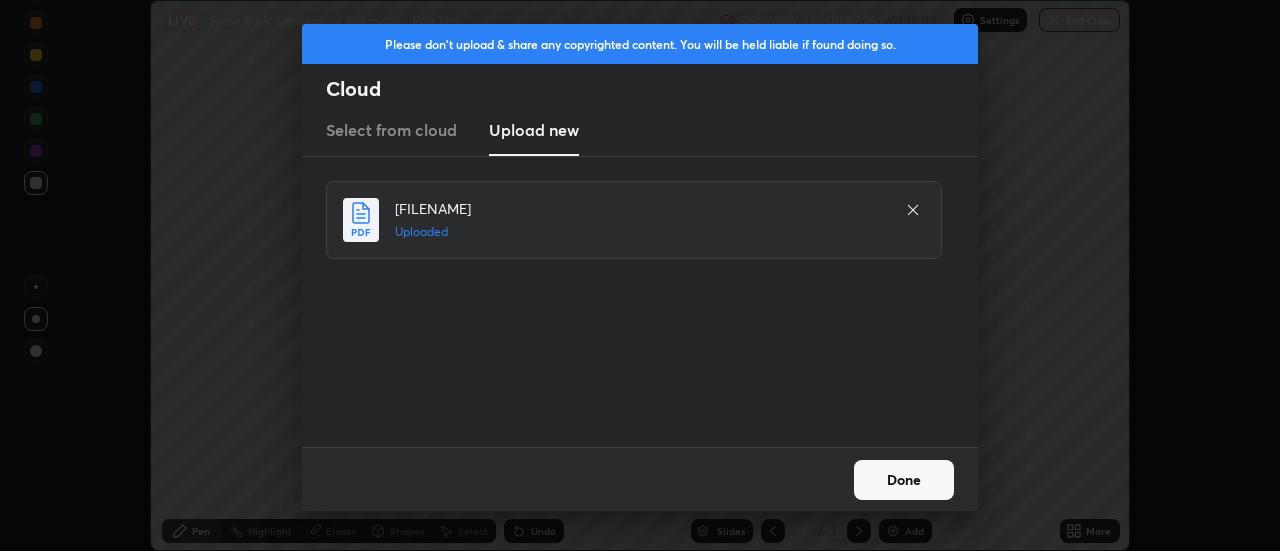 click on "Done" at bounding box center [904, 480] 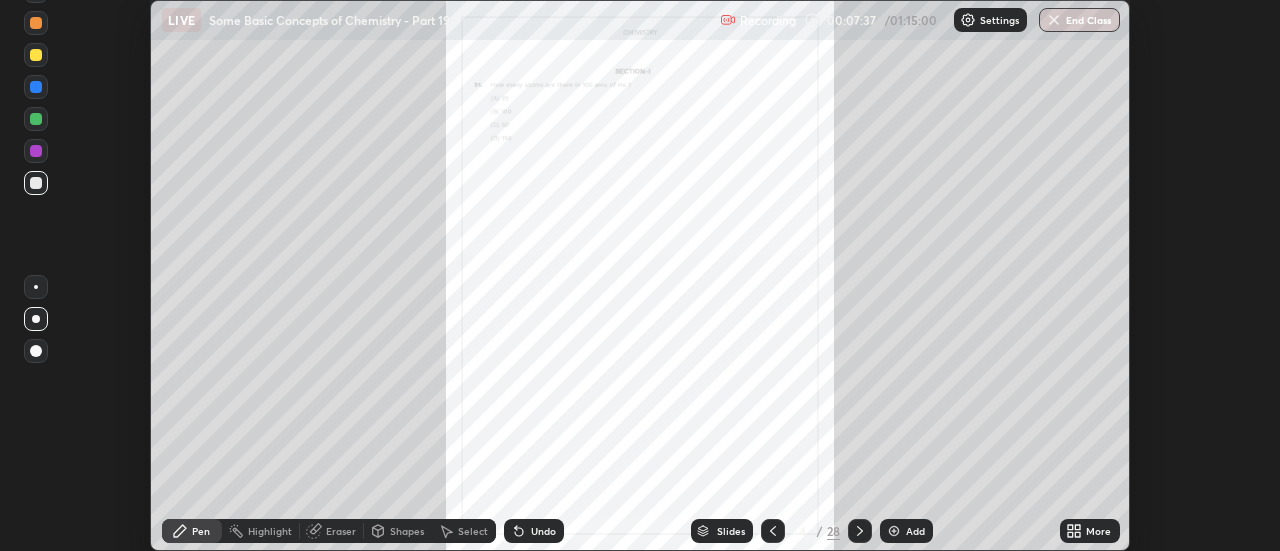 click 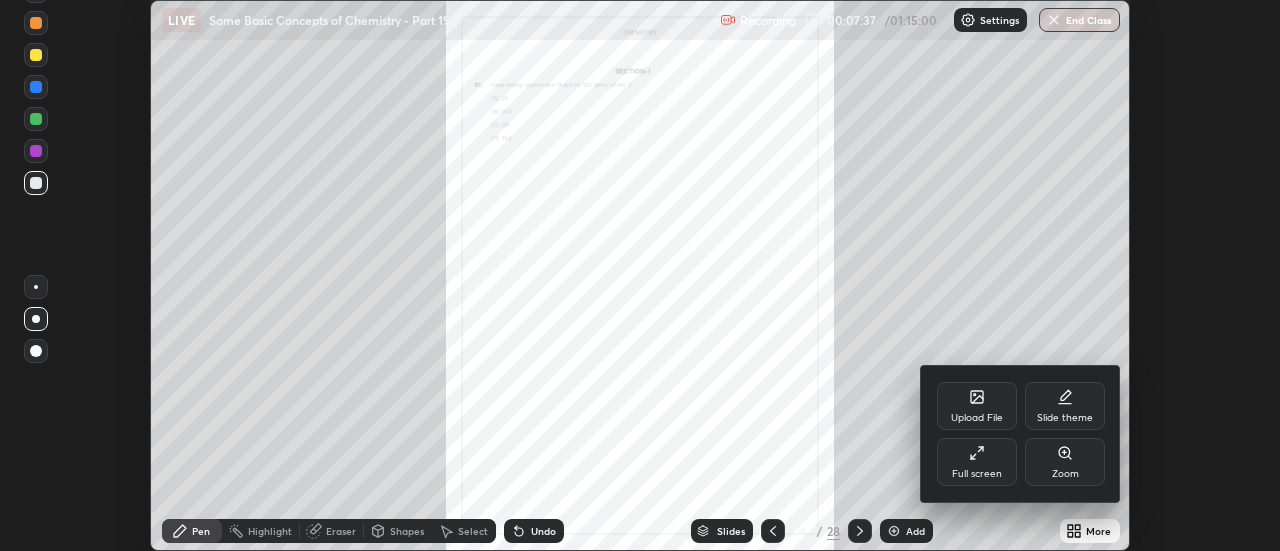 click on "Full screen" at bounding box center (977, 474) 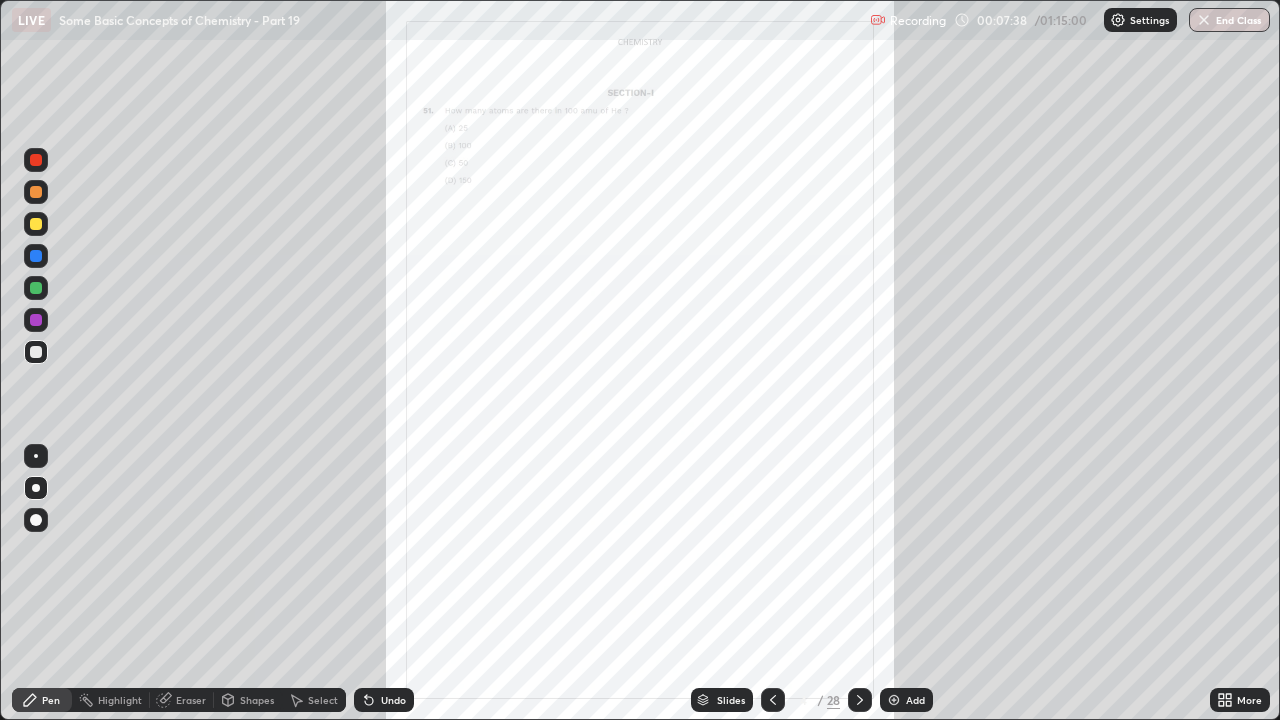 scroll, scrollTop: 99280, scrollLeft: 98720, axis: both 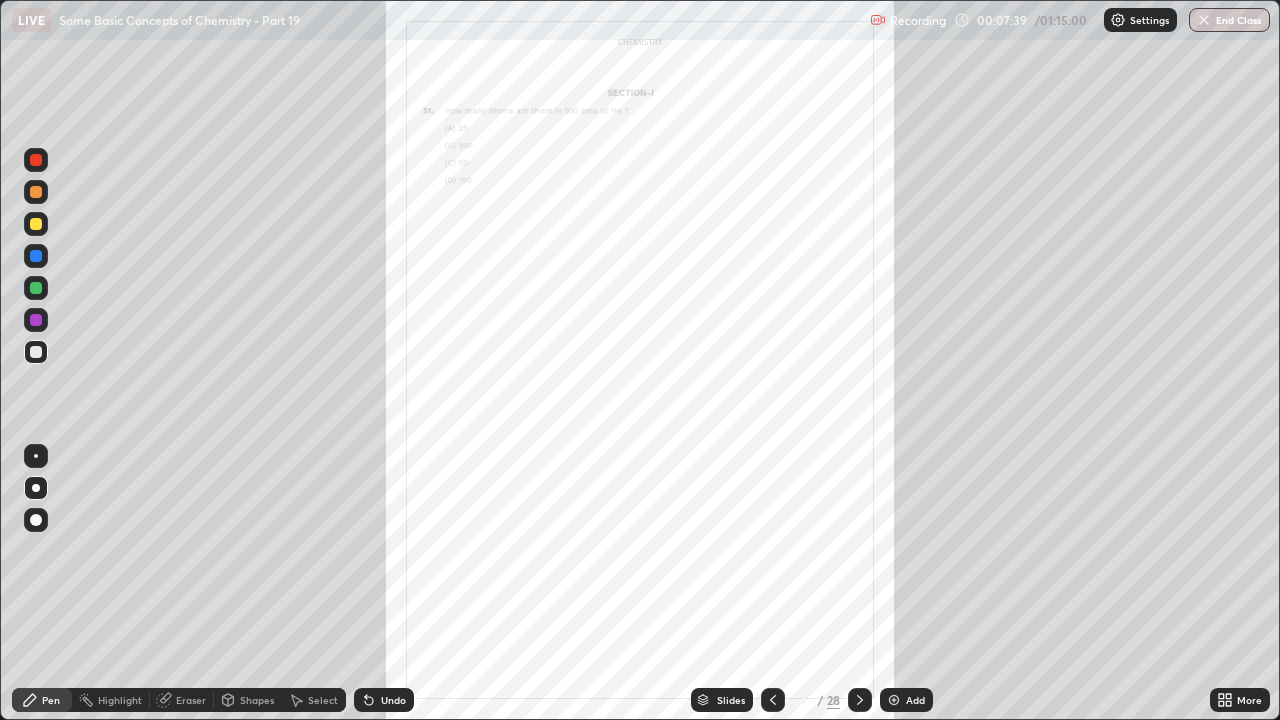 click 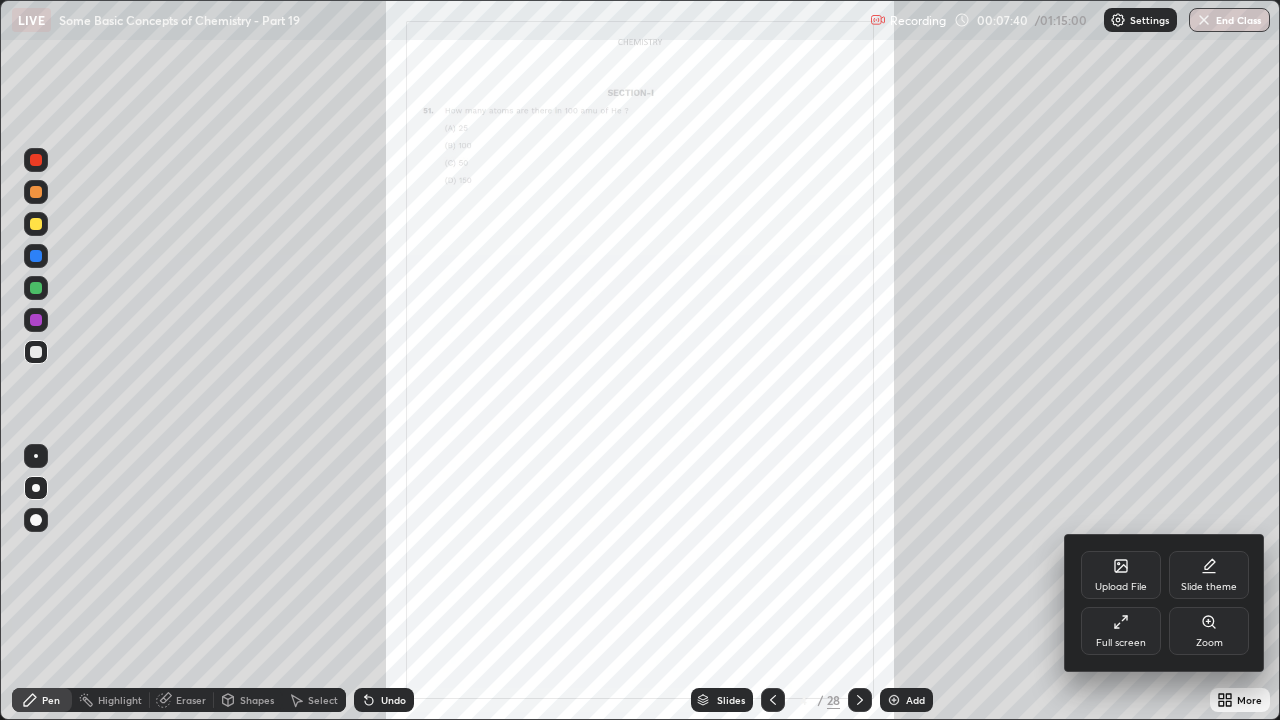 click on "Zoom" at bounding box center [1209, 631] 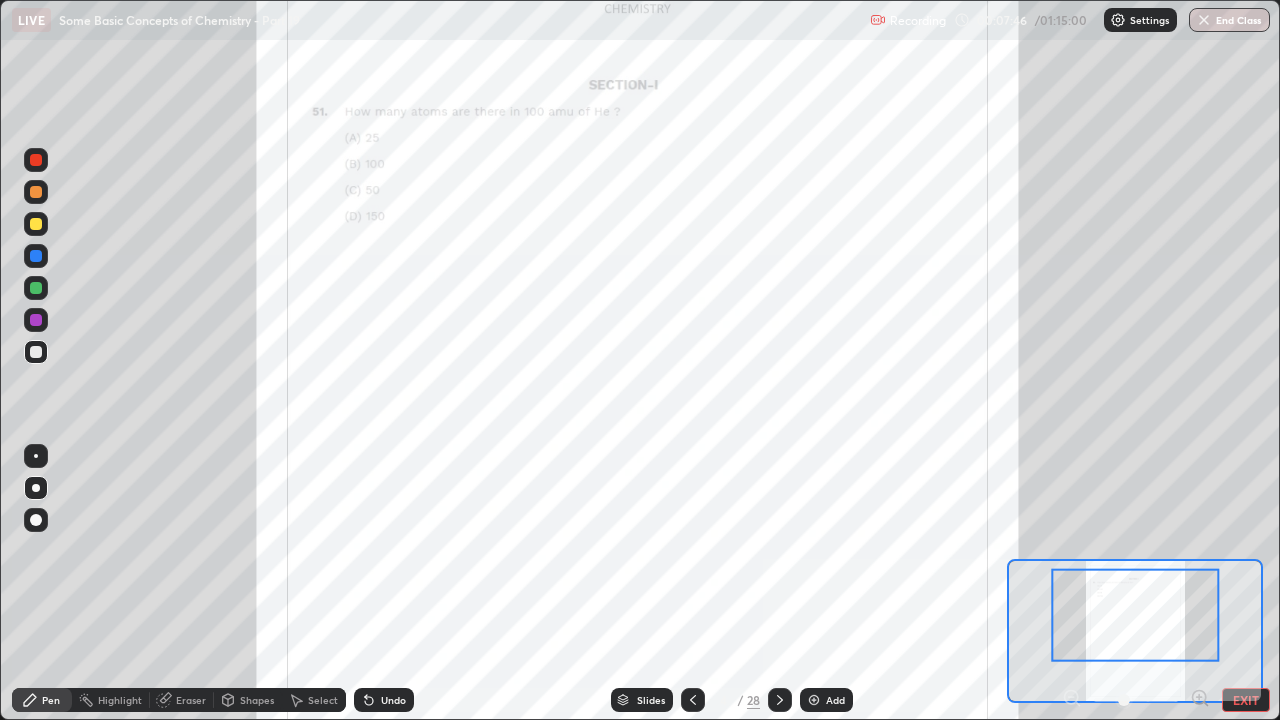 click at bounding box center [36, 160] 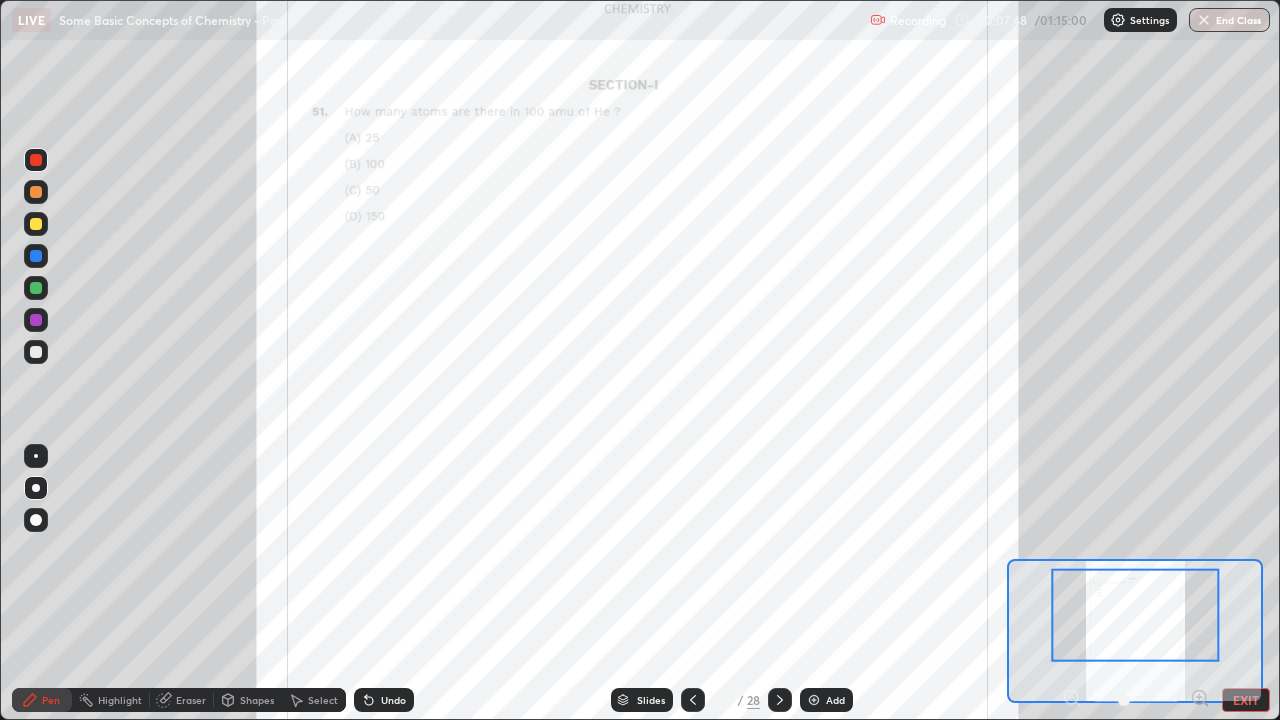 click at bounding box center (36, 456) 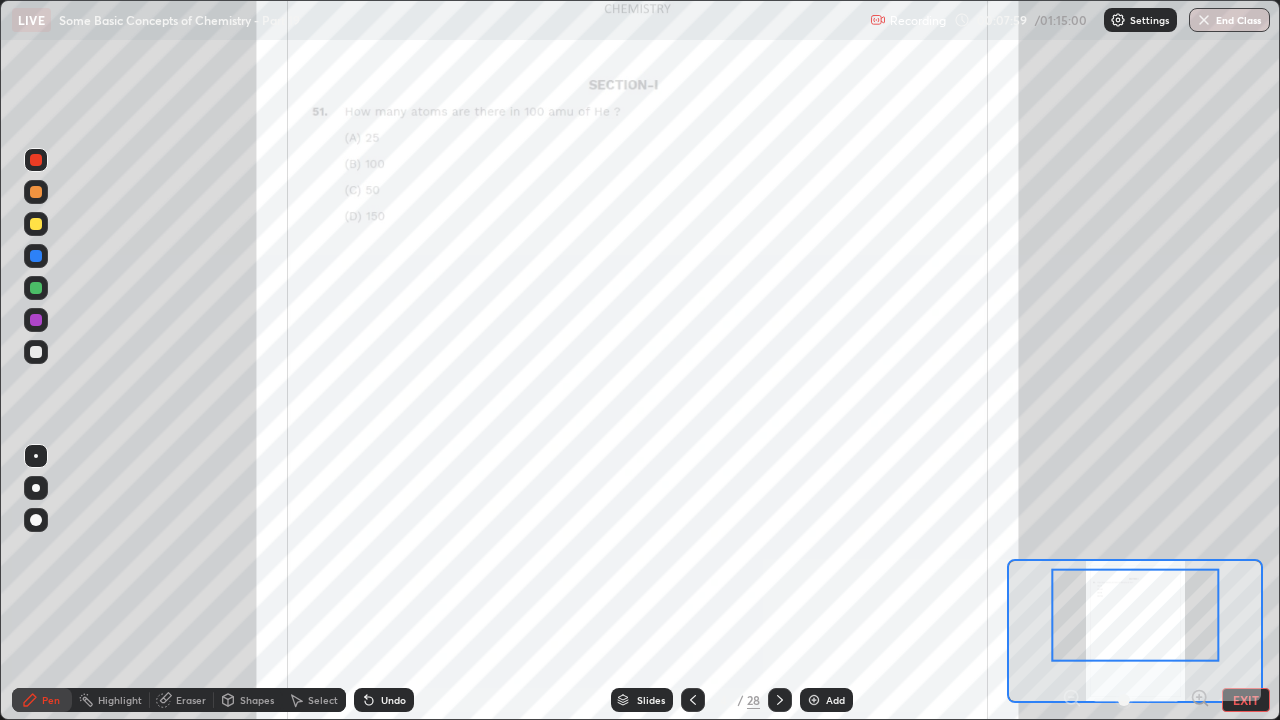 click at bounding box center [780, 700] 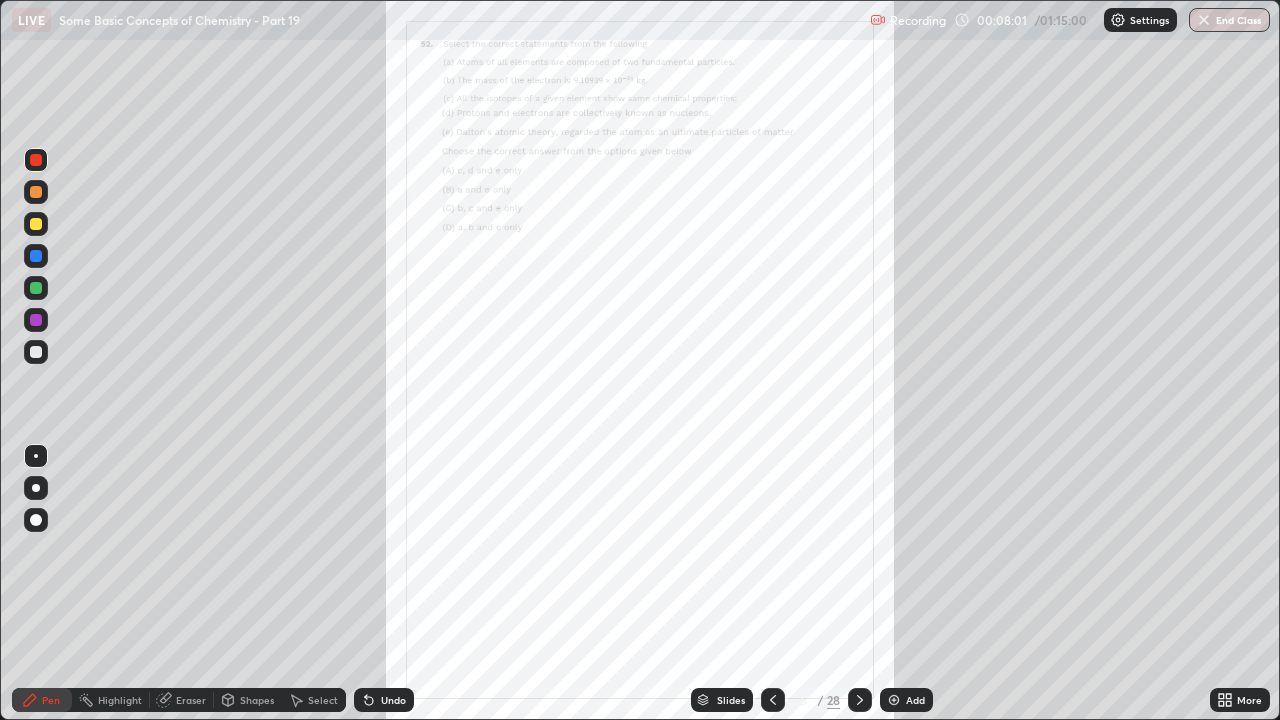 click 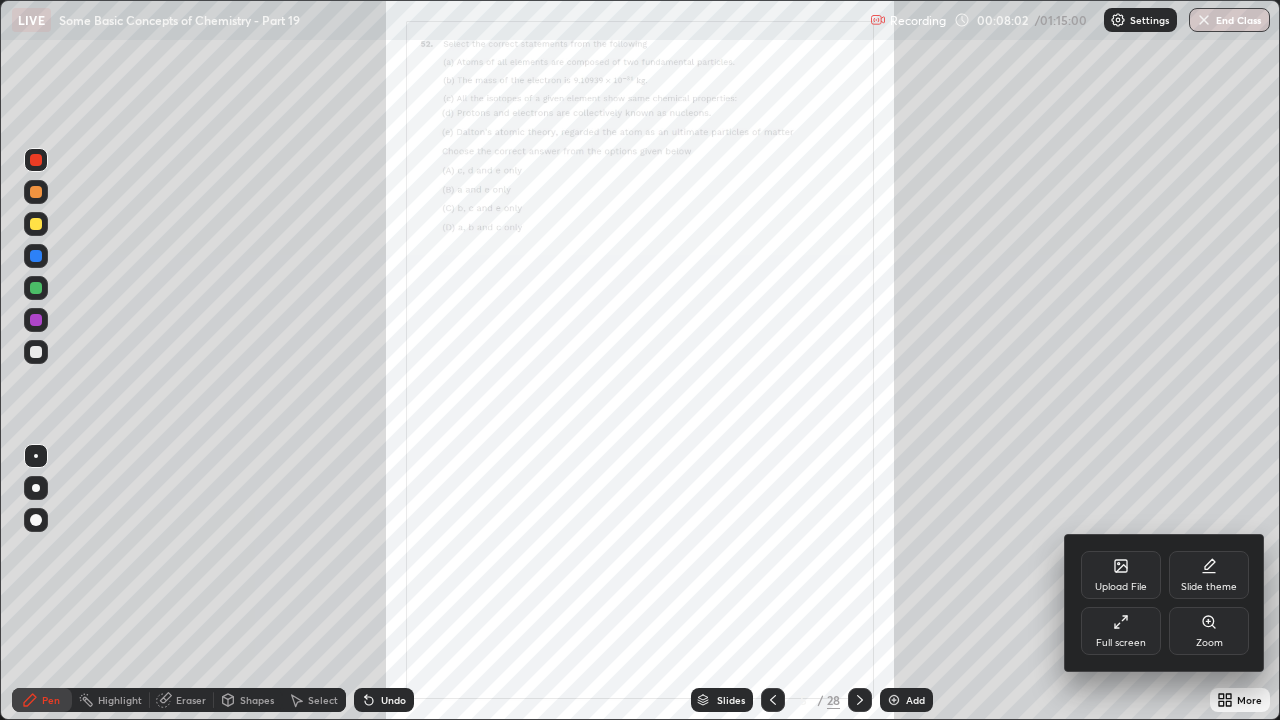 click 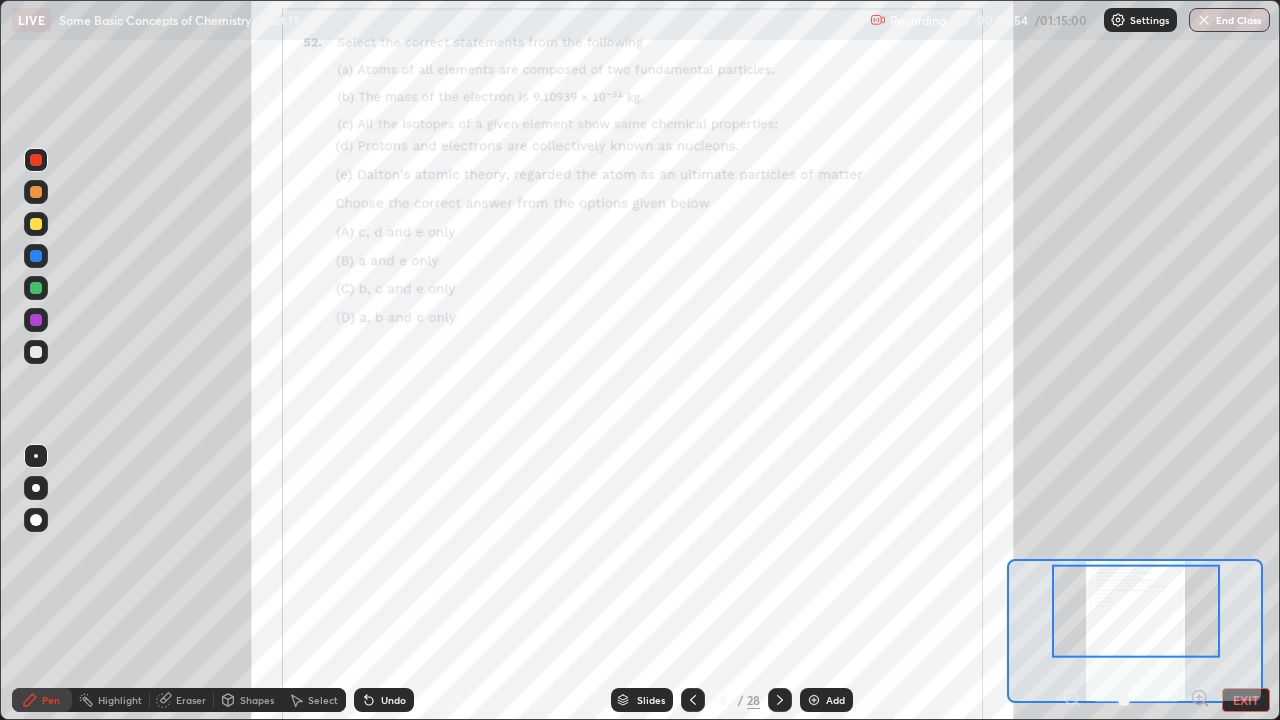 click 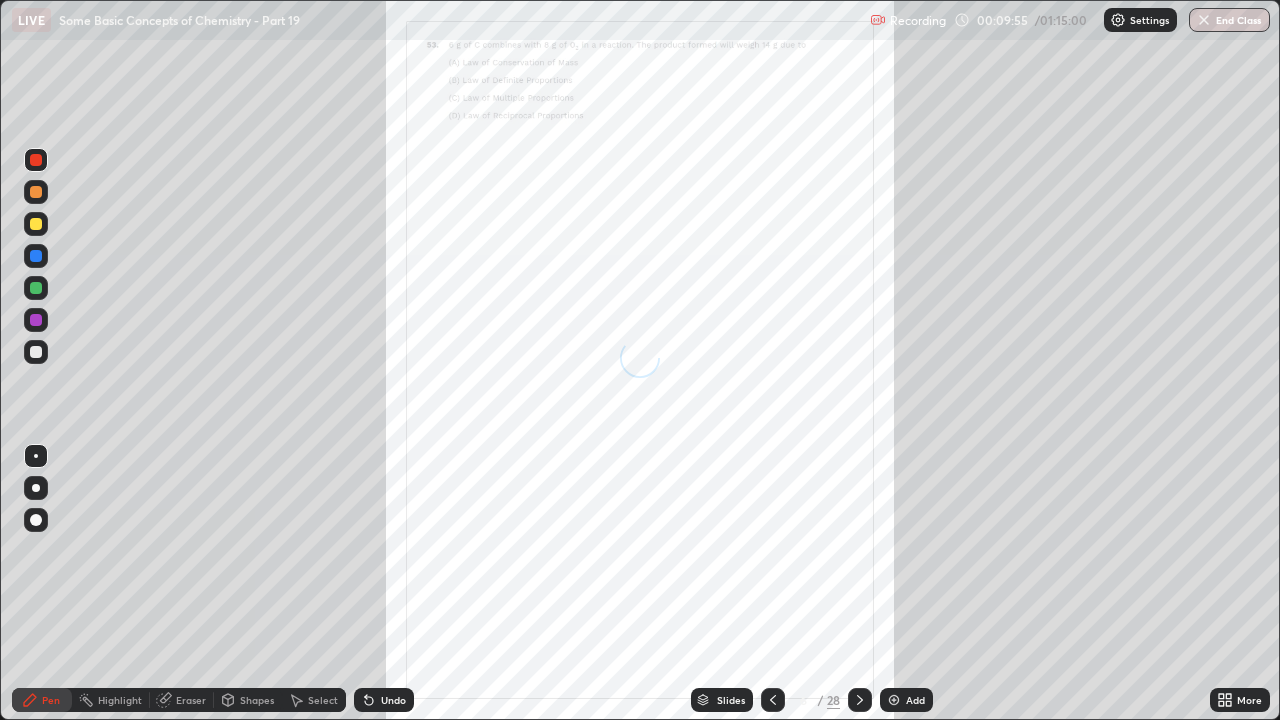 click on "More" at bounding box center [1249, 700] 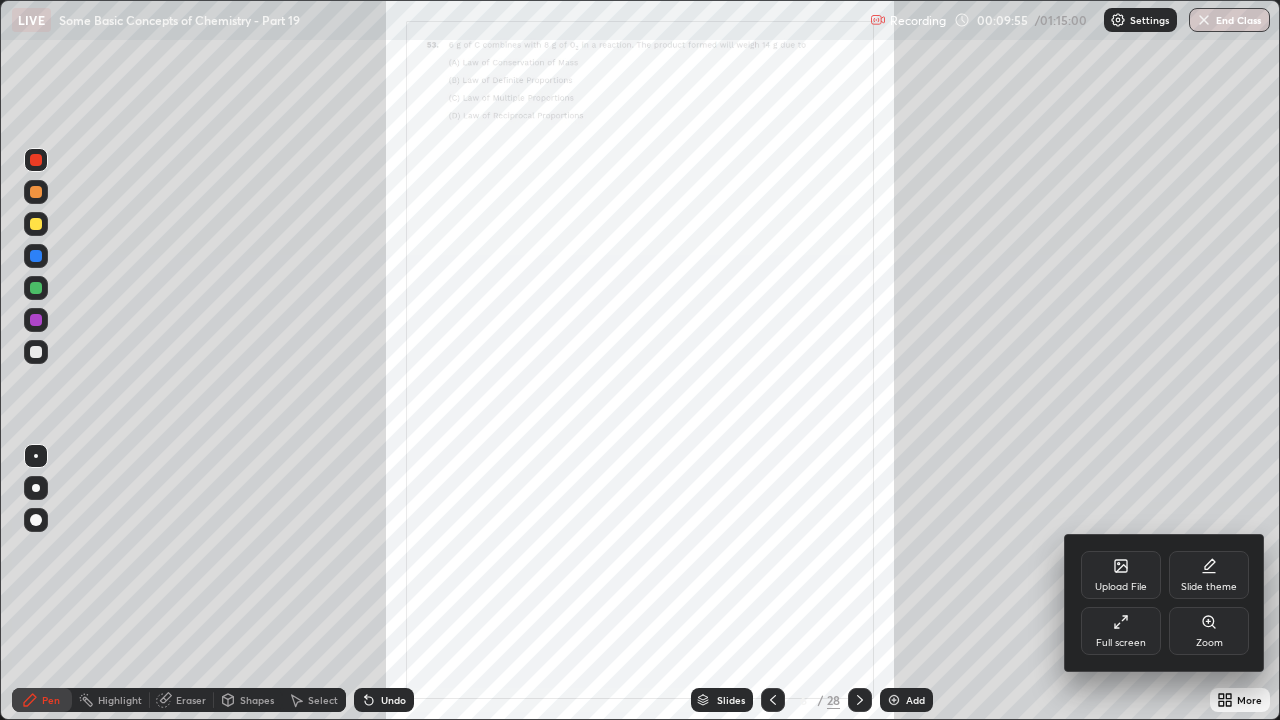 click on "Zoom" at bounding box center (1209, 631) 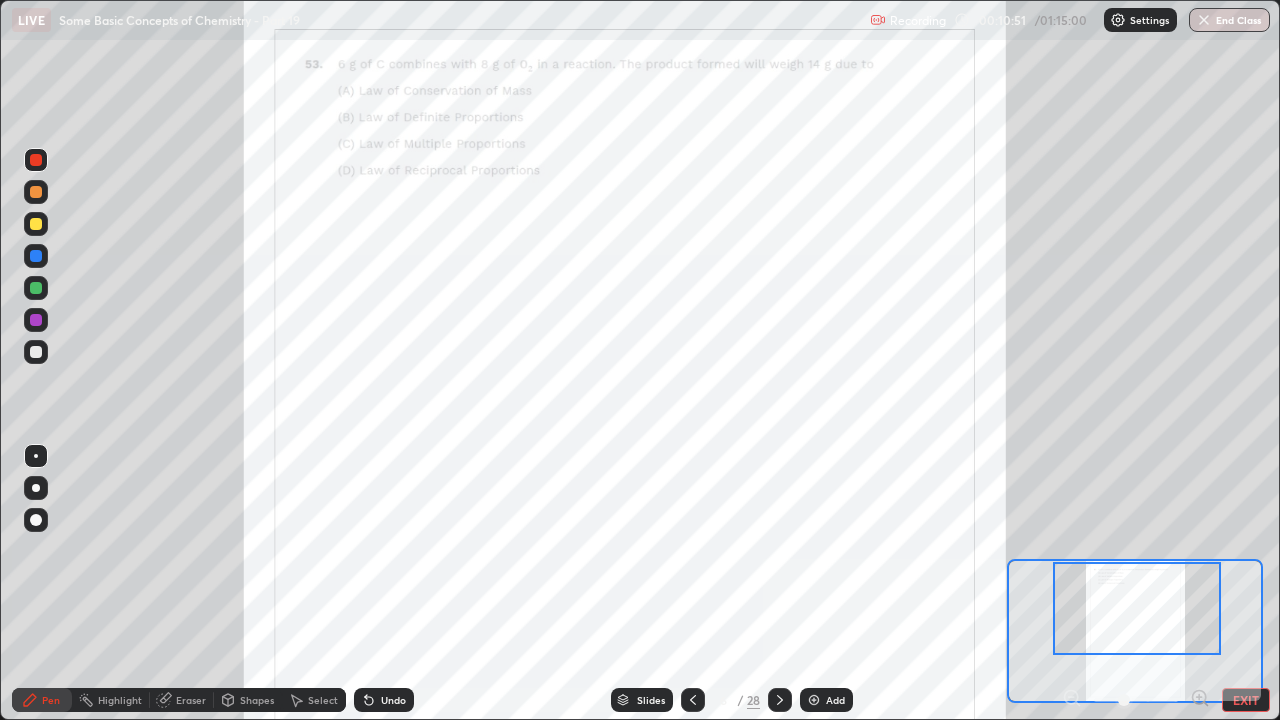 click 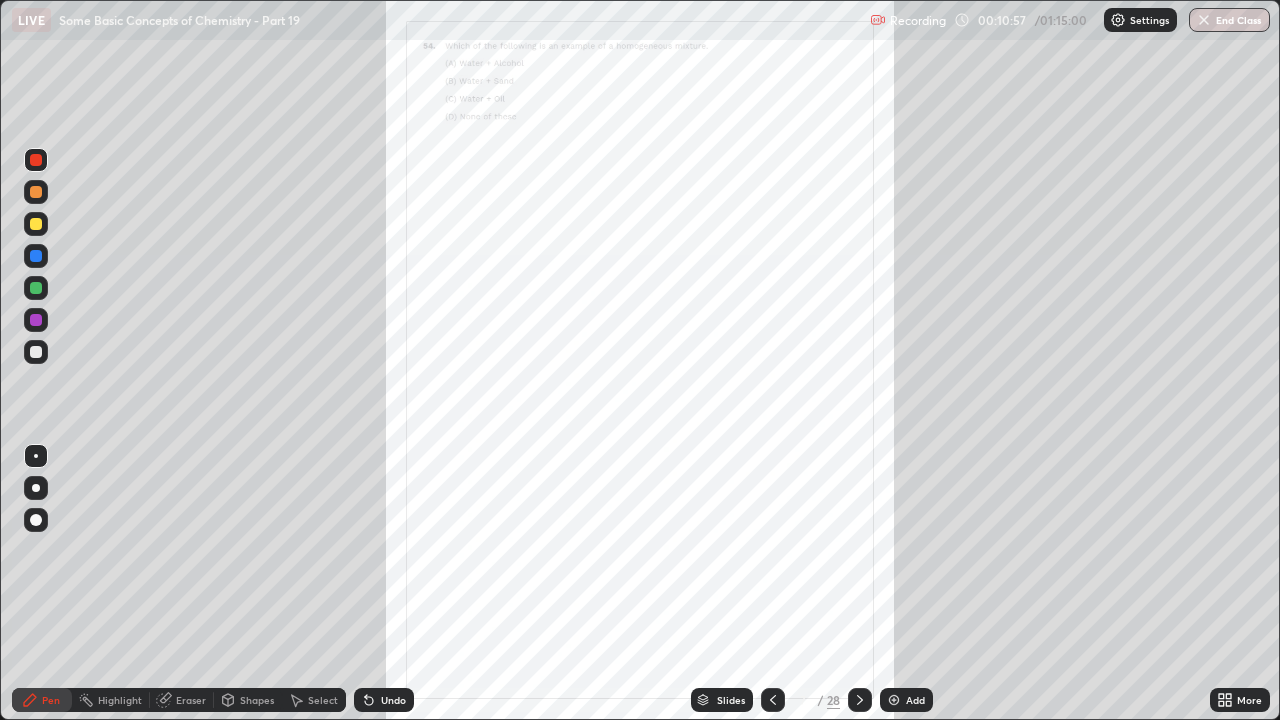 click on "More" at bounding box center (1249, 700) 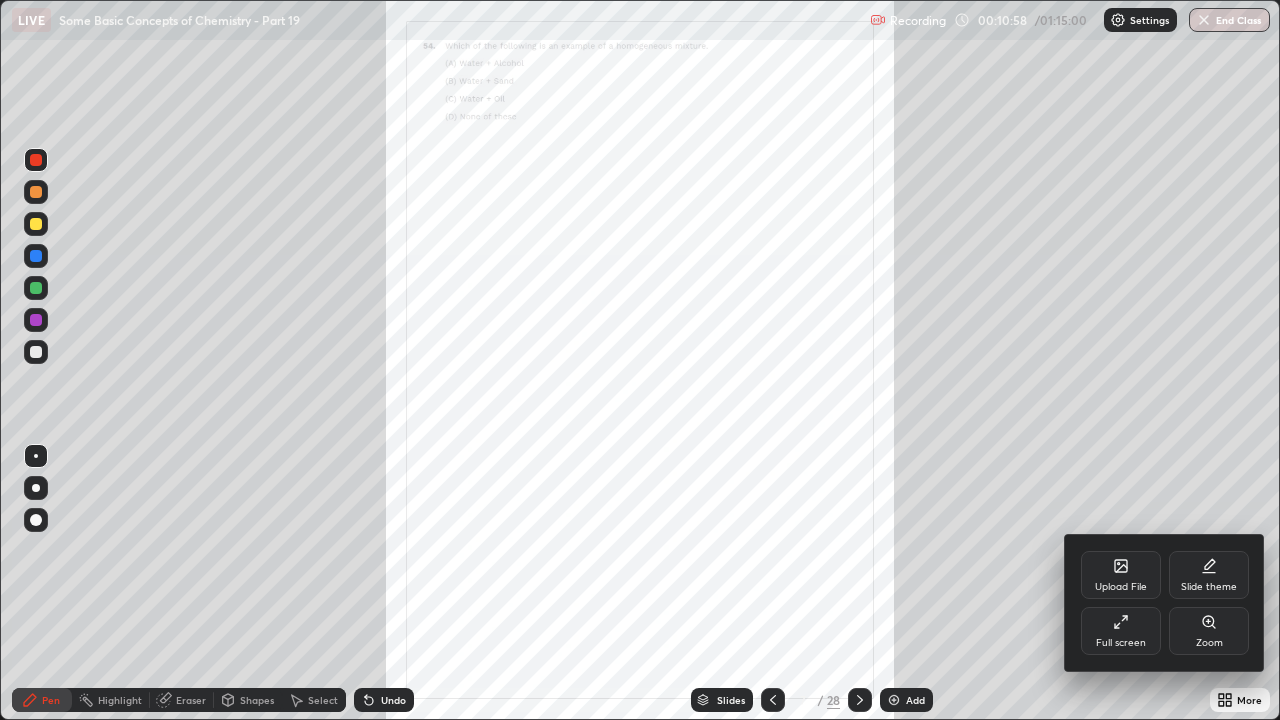 click on "Zoom" at bounding box center [1209, 631] 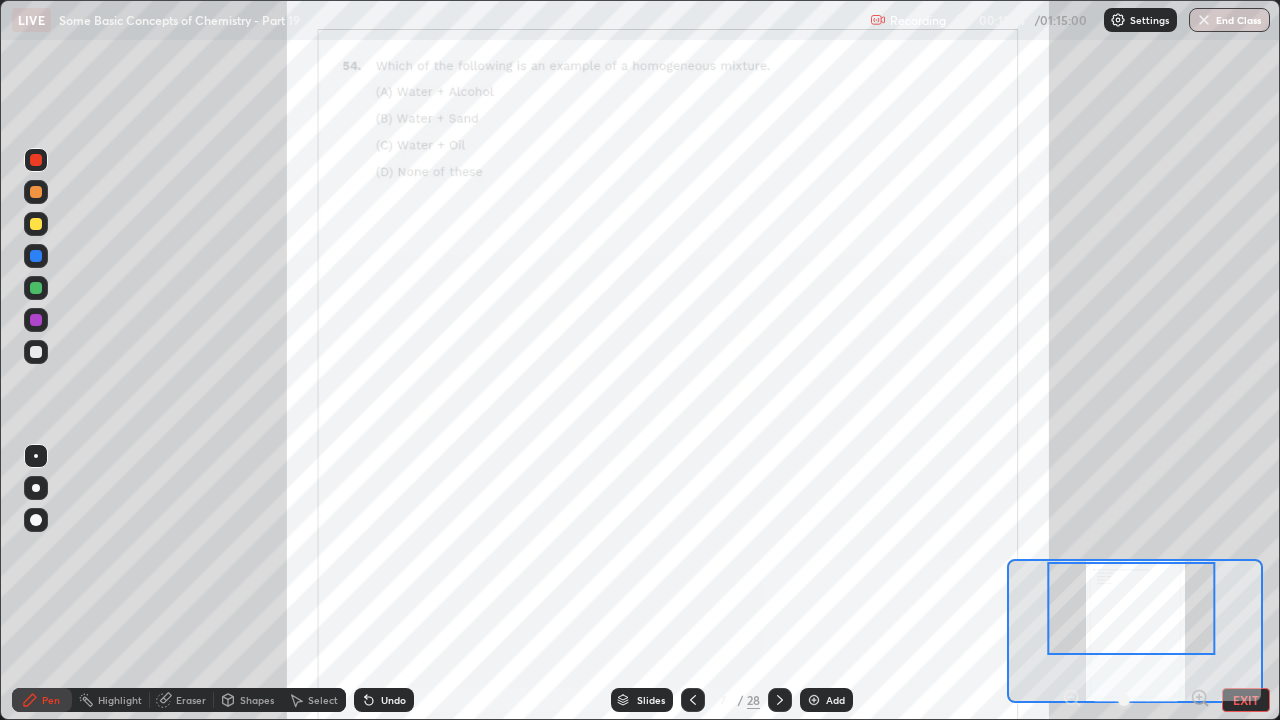 click 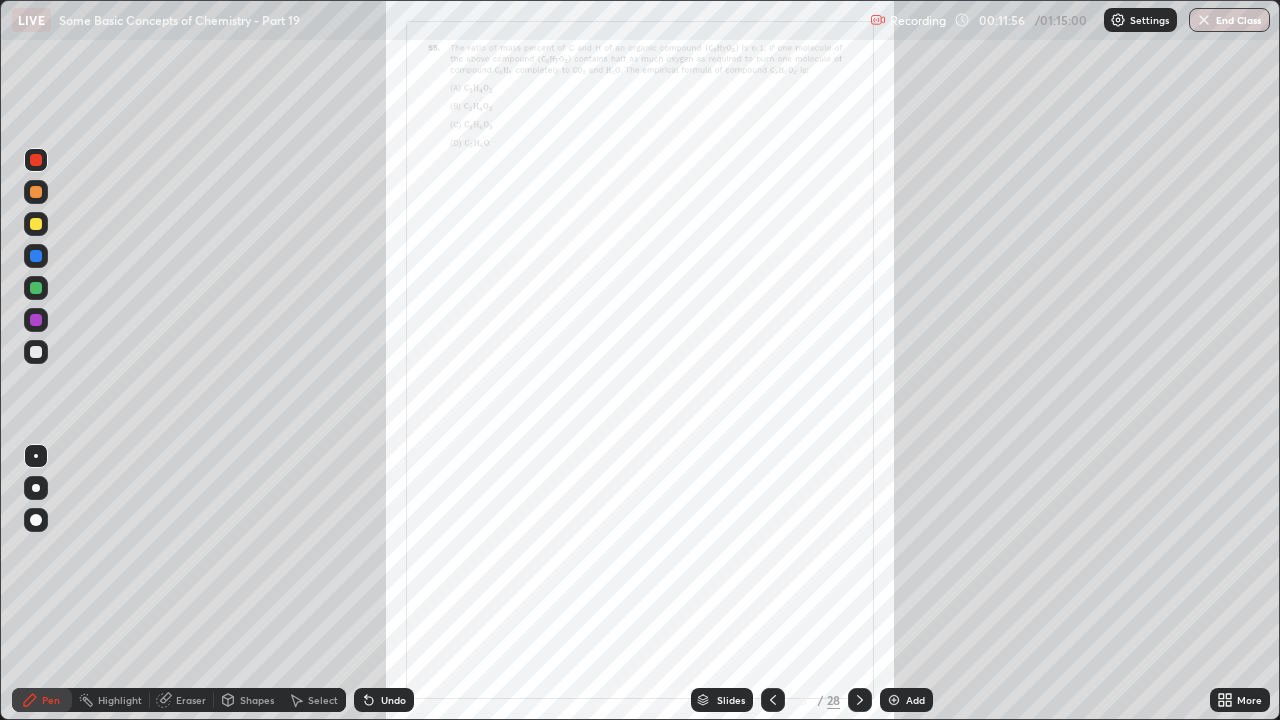 click 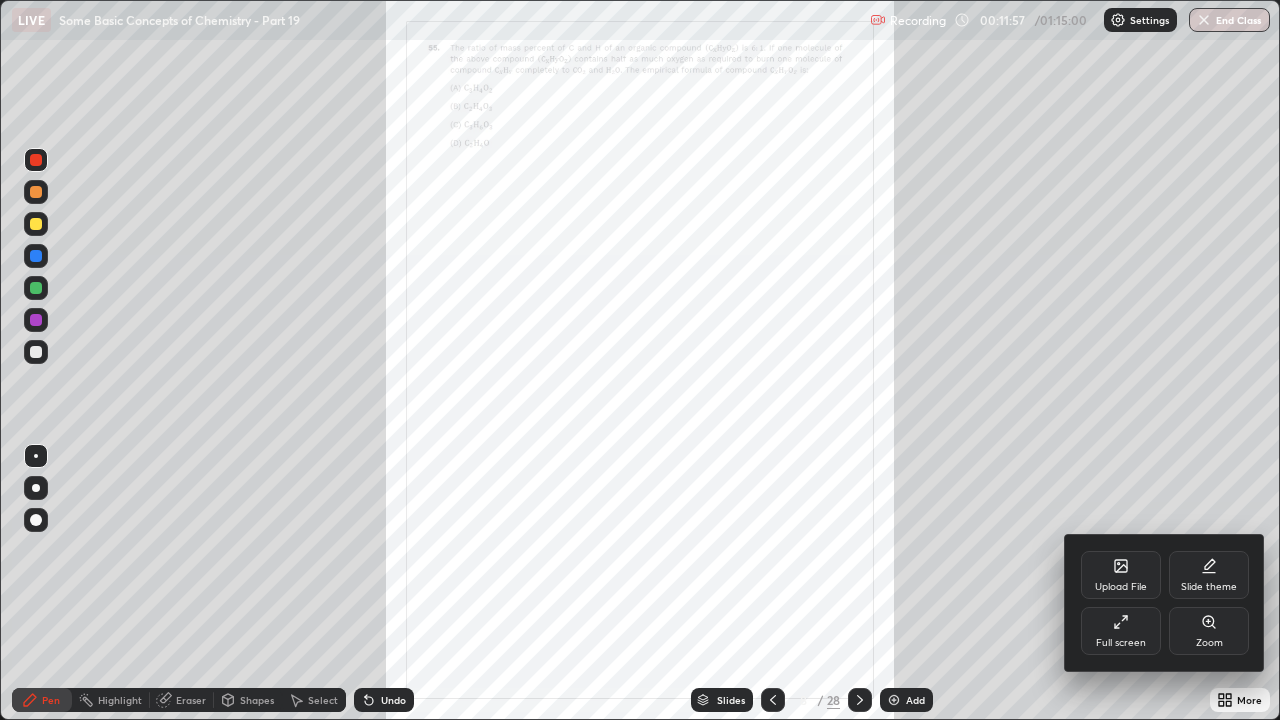 click on "Zoom" at bounding box center (1209, 631) 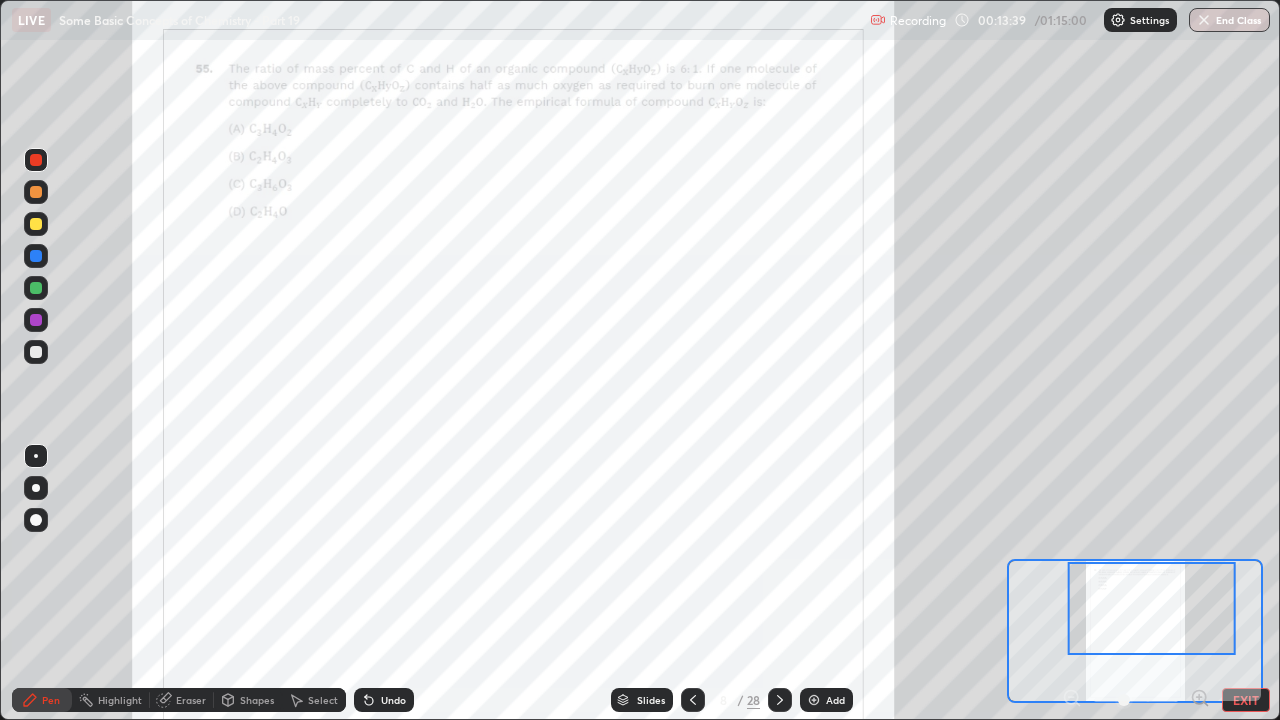 click 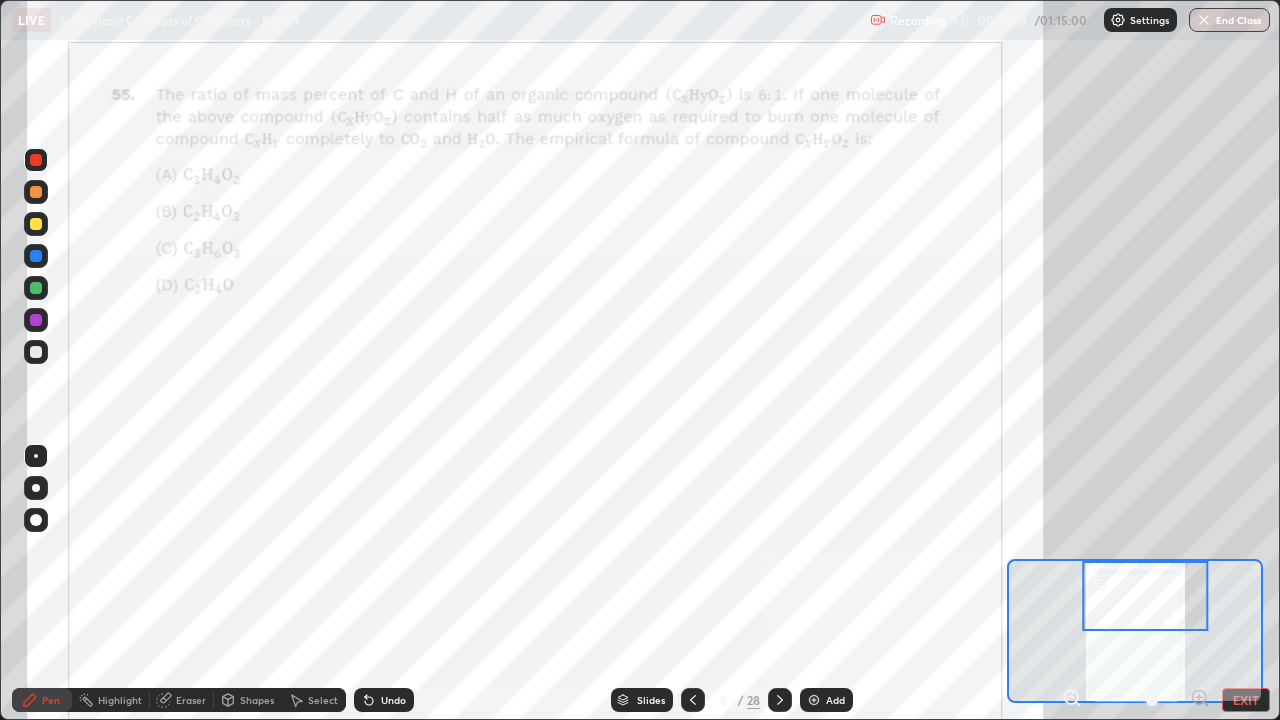 click on "Undo" at bounding box center (384, 700) 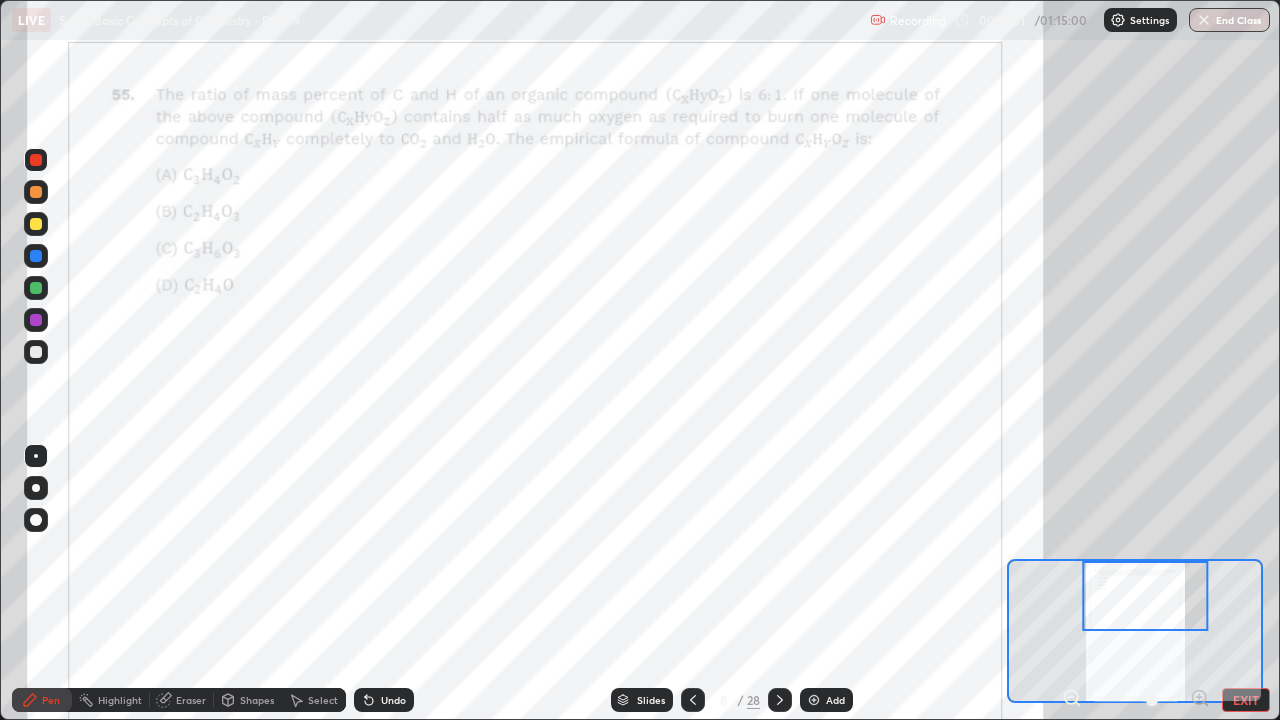 click on "Undo" at bounding box center [393, 700] 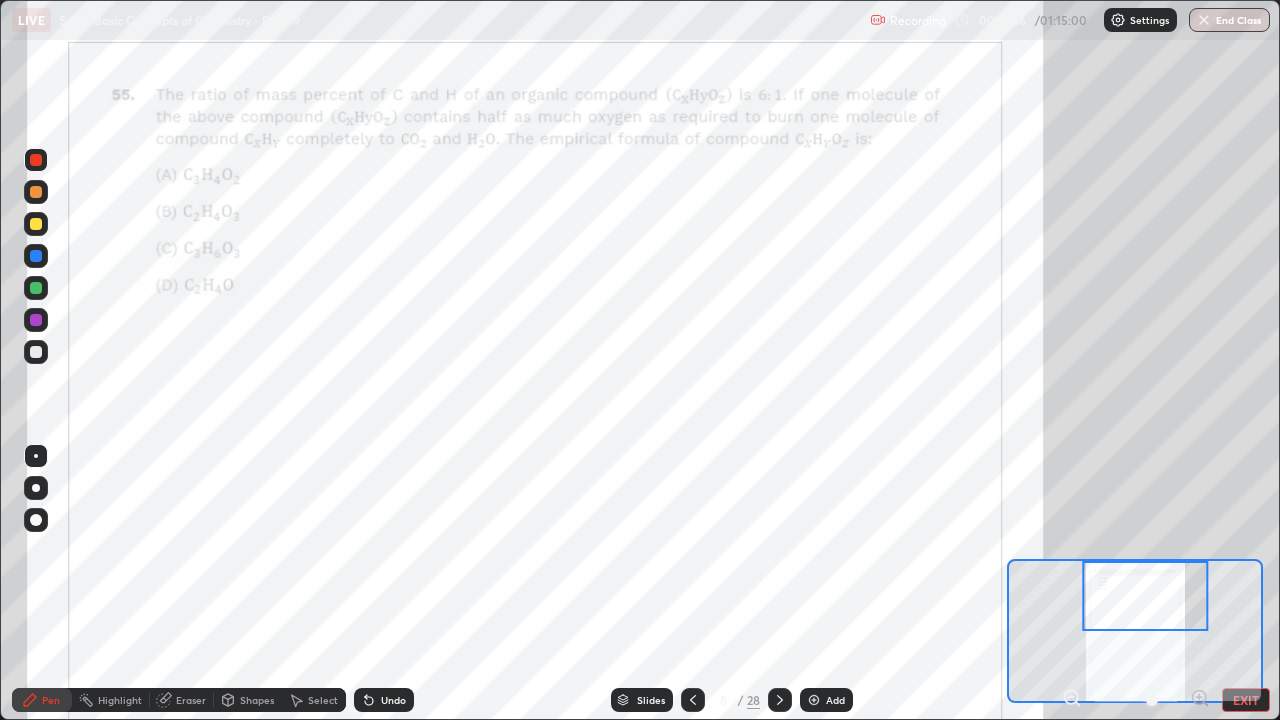 click on "Eraser" at bounding box center (191, 700) 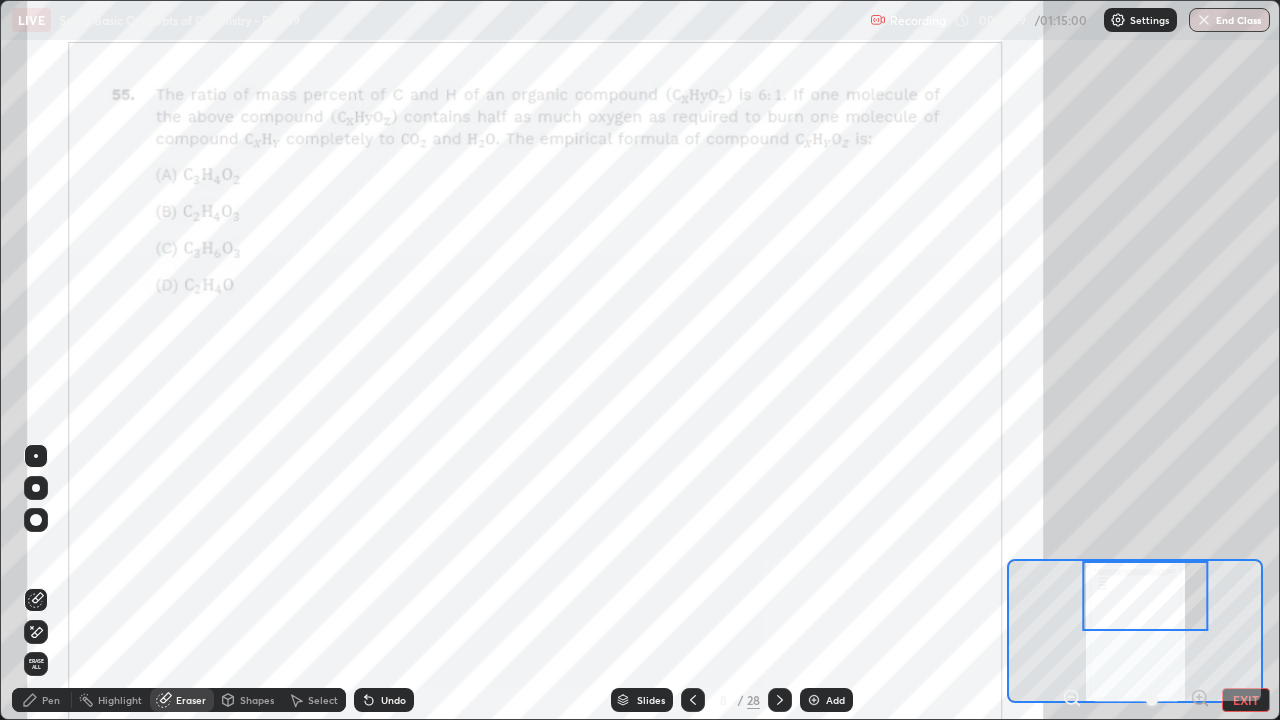click on "Pen" at bounding box center [51, 700] 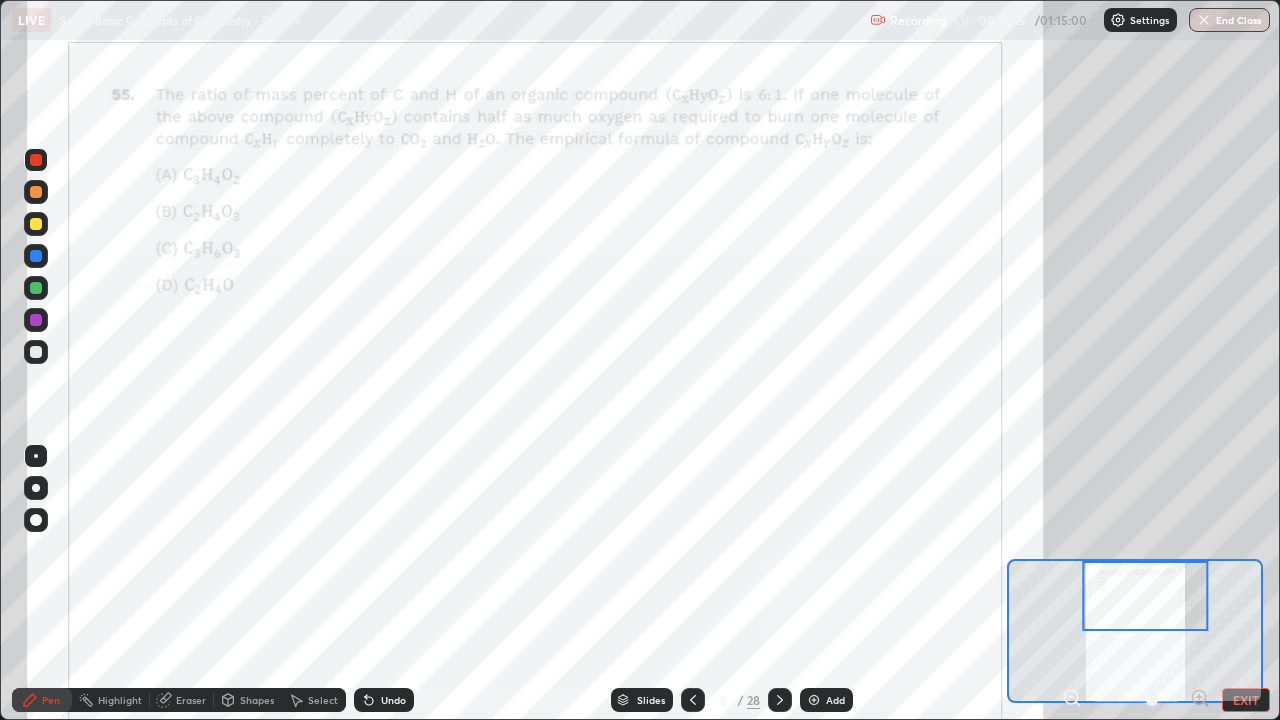 click on "Add" at bounding box center [826, 700] 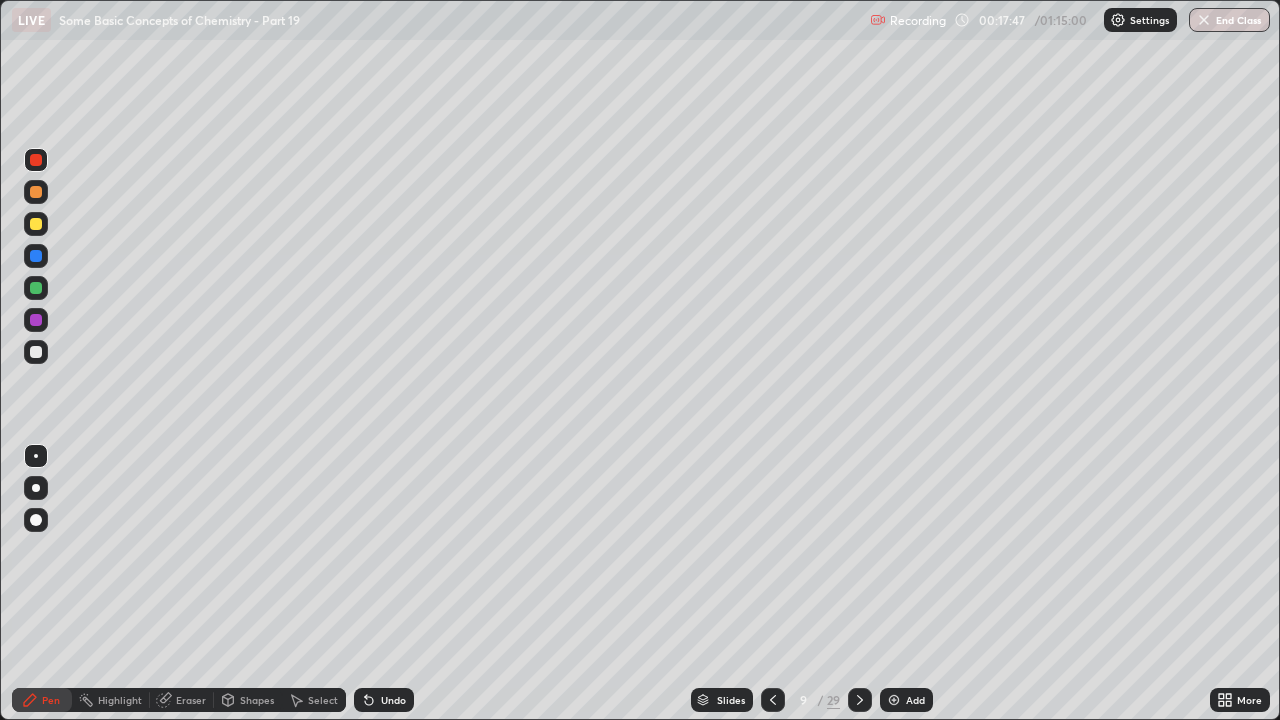 click at bounding box center (36, 488) 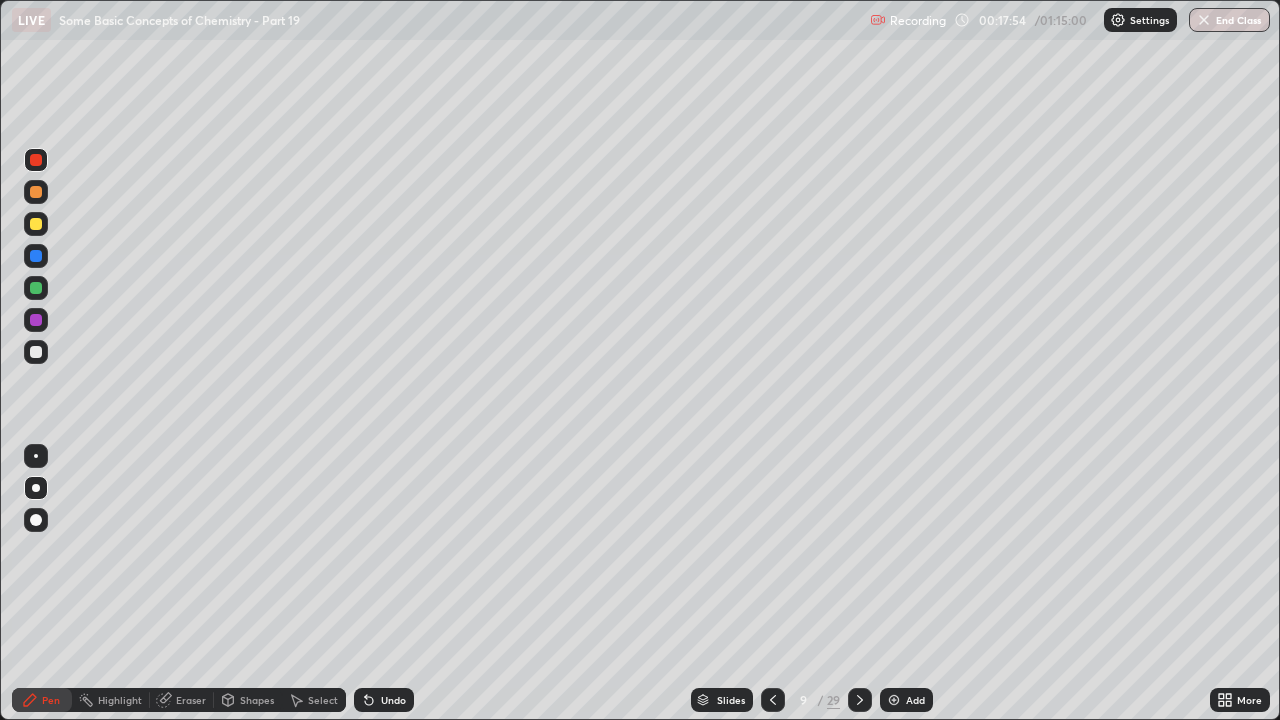 click 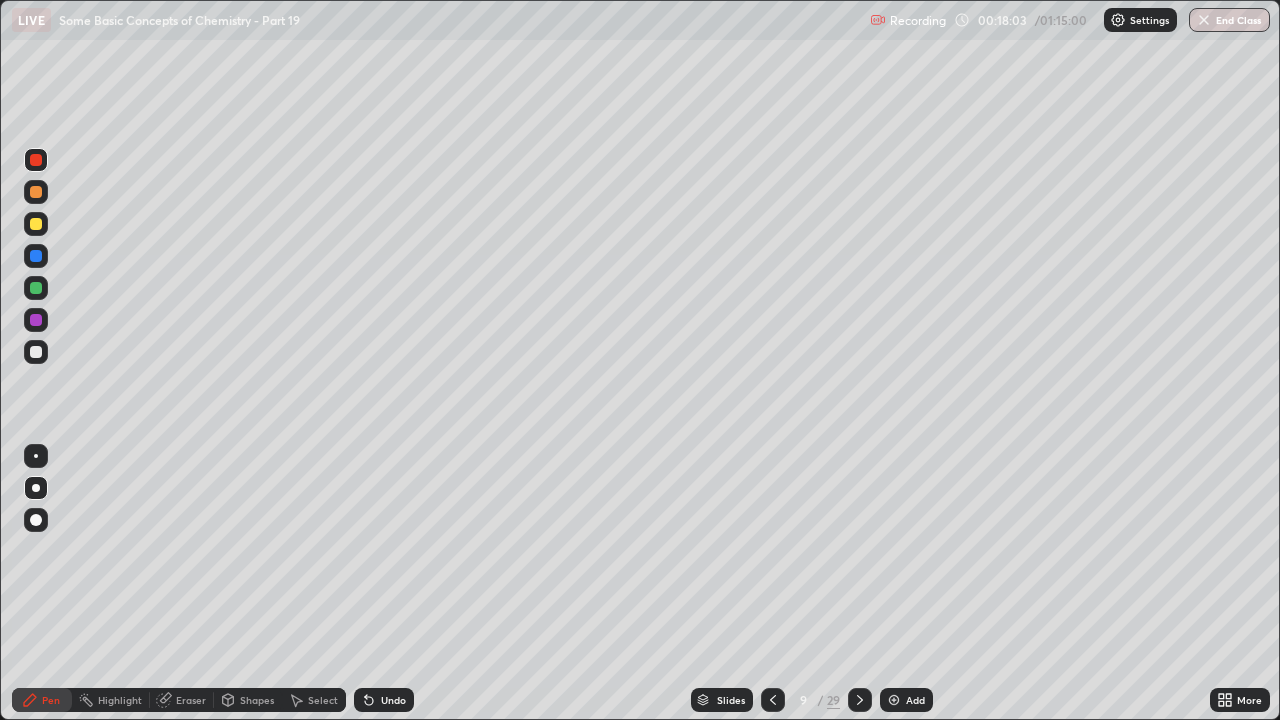click on "Undo" at bounding box center [384, 700] 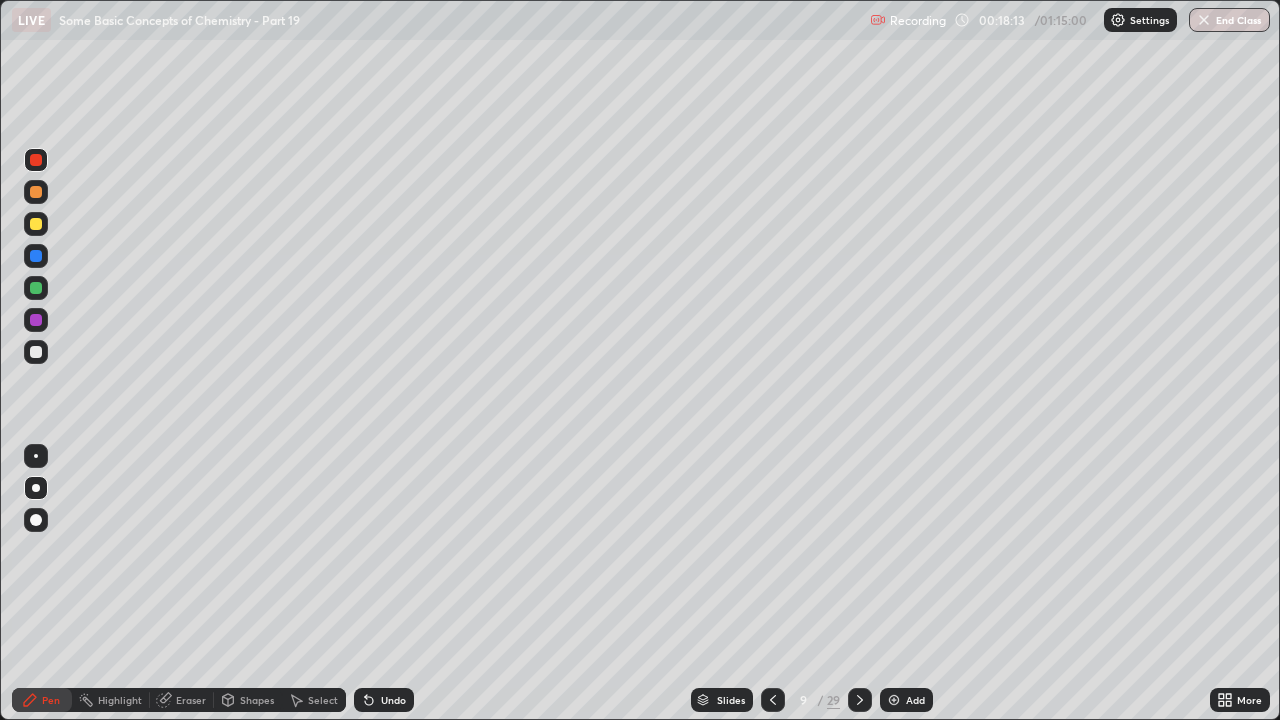 click at bounding box center (36, 224) 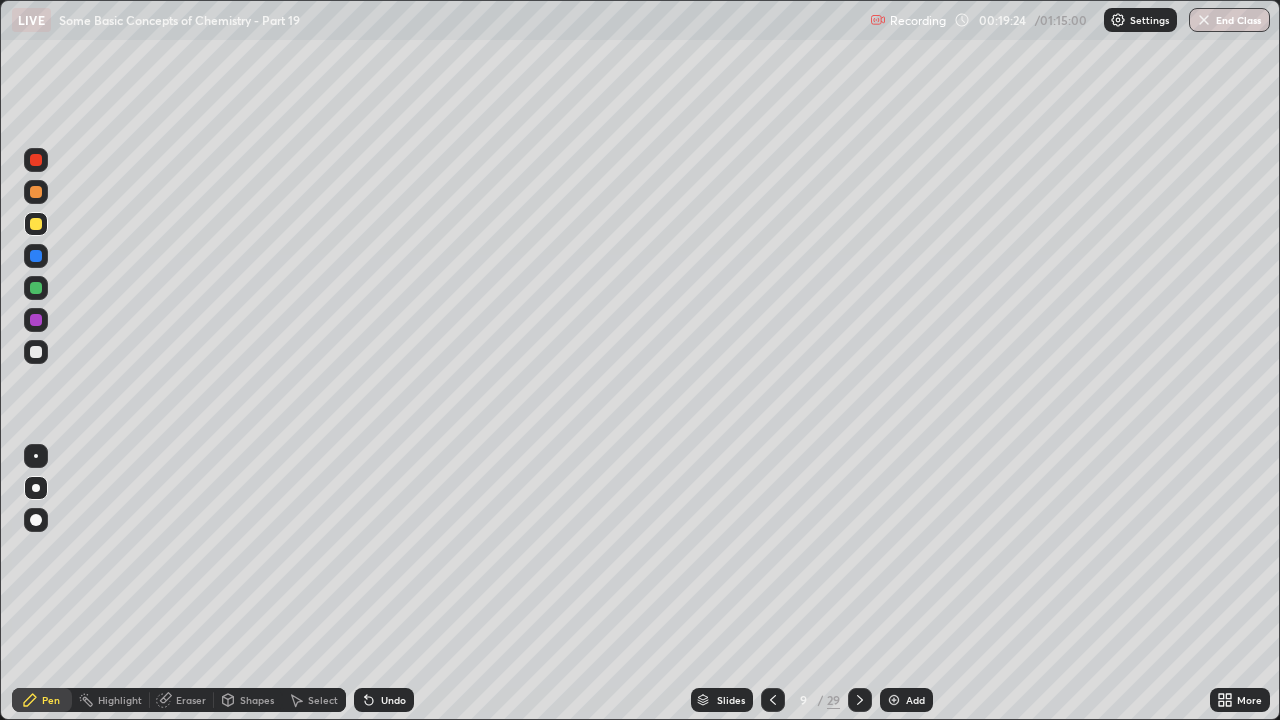 click 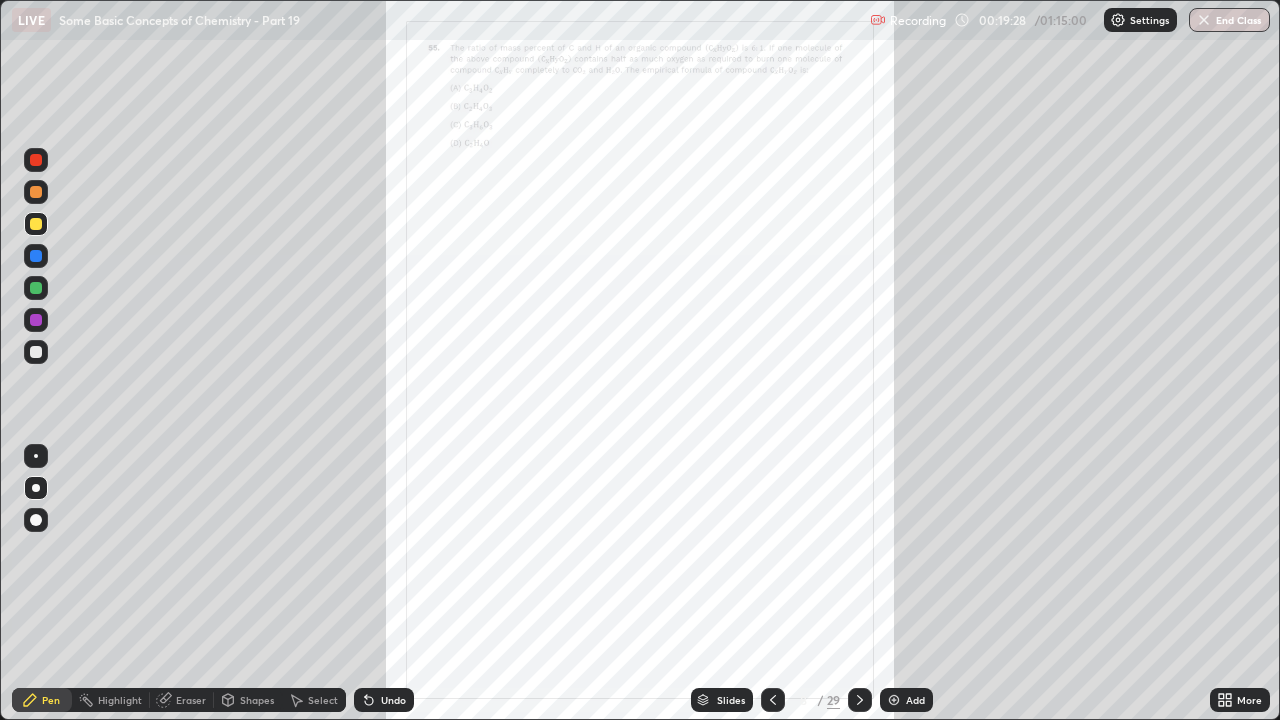 click 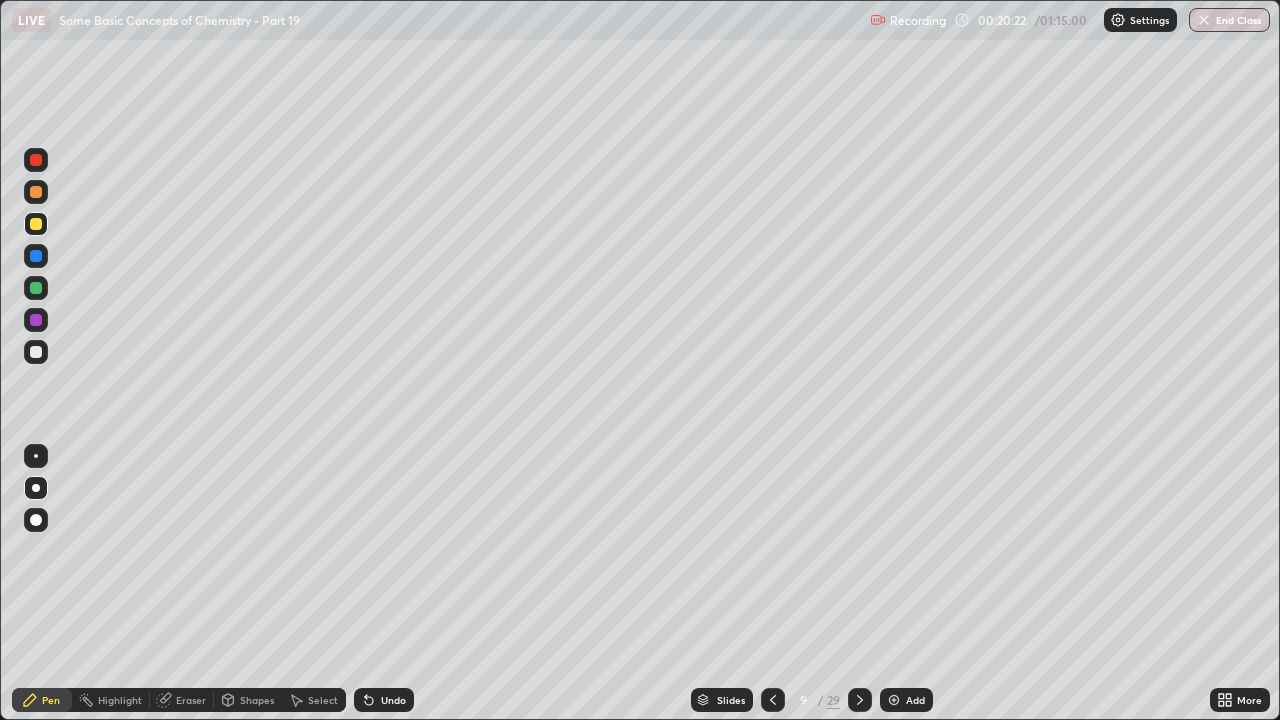 click 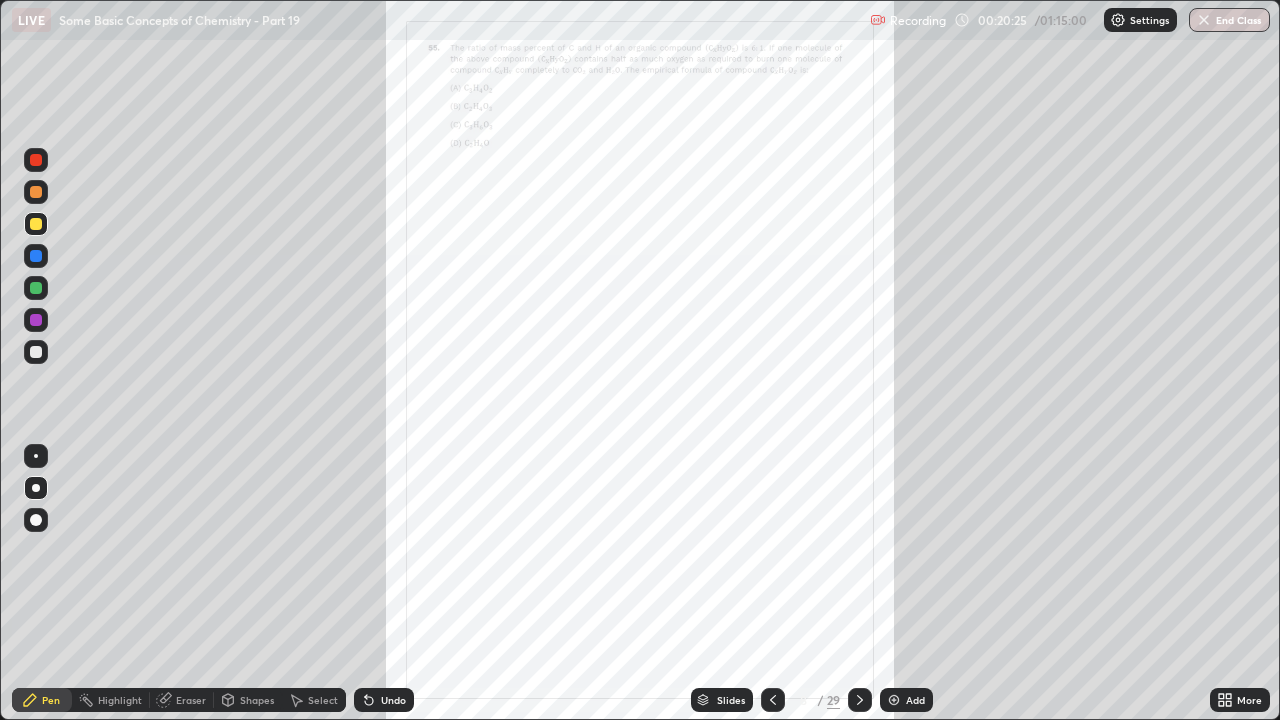 click 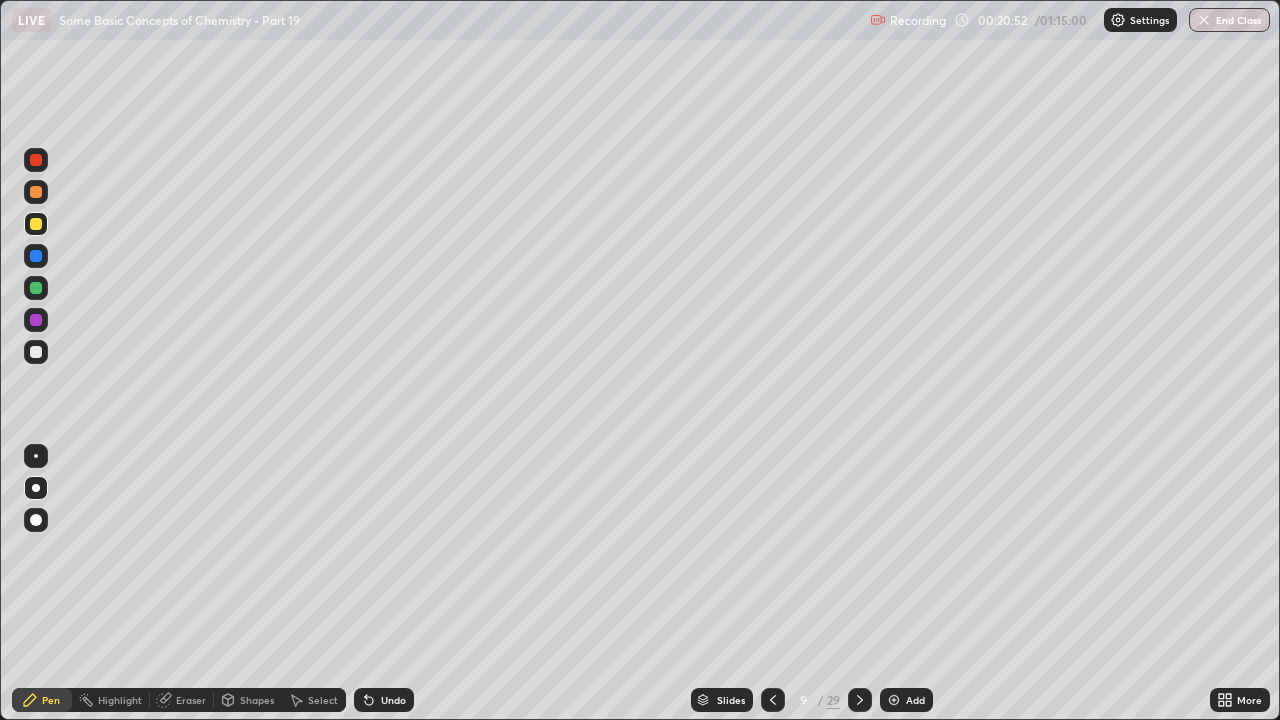 click 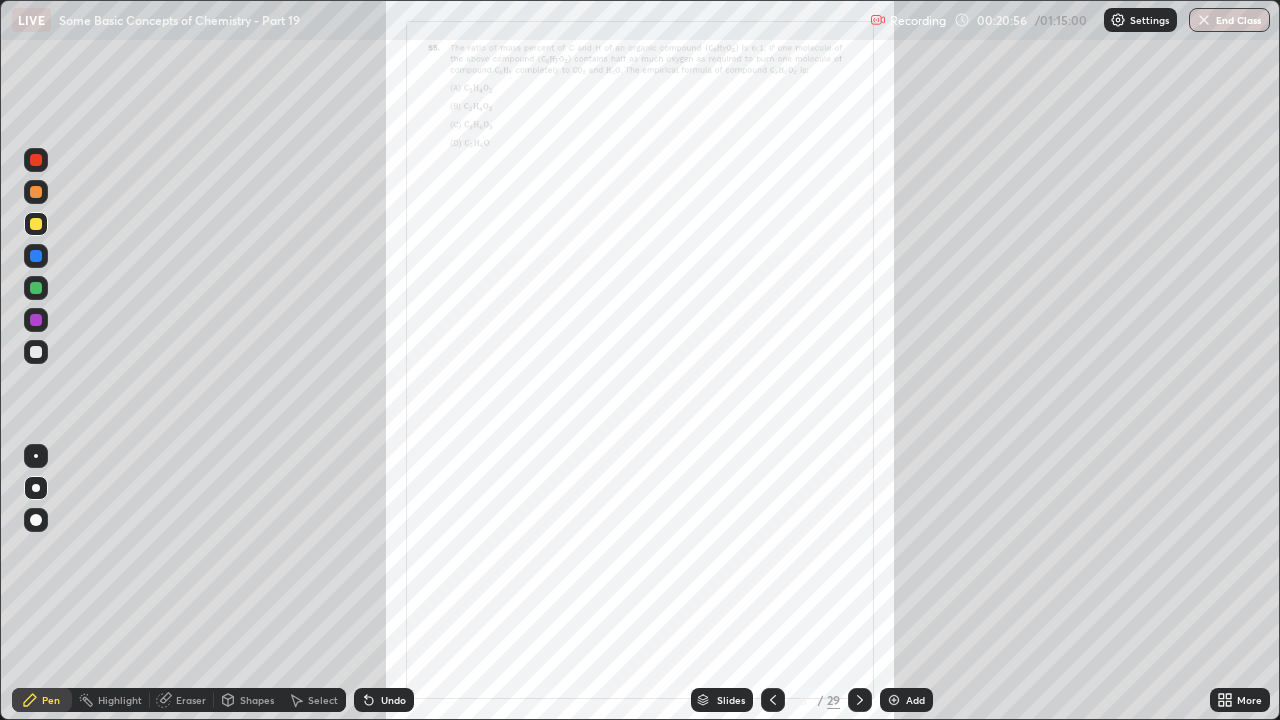 click 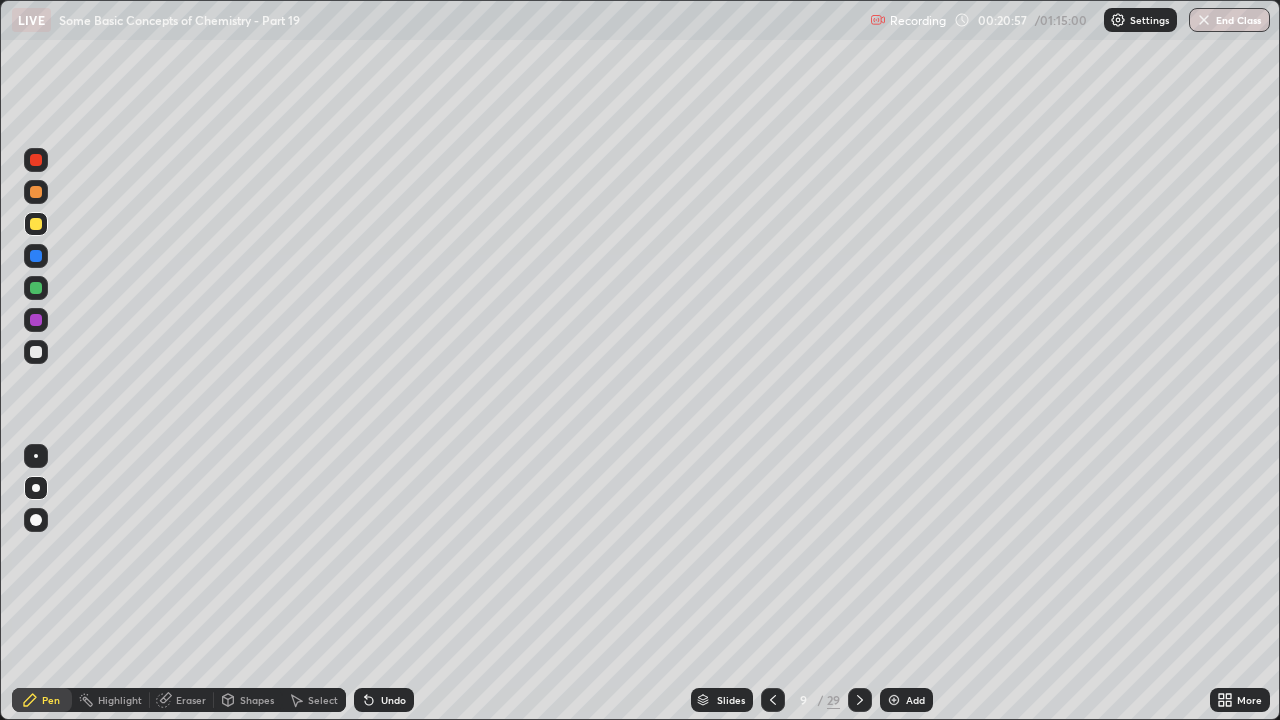 click 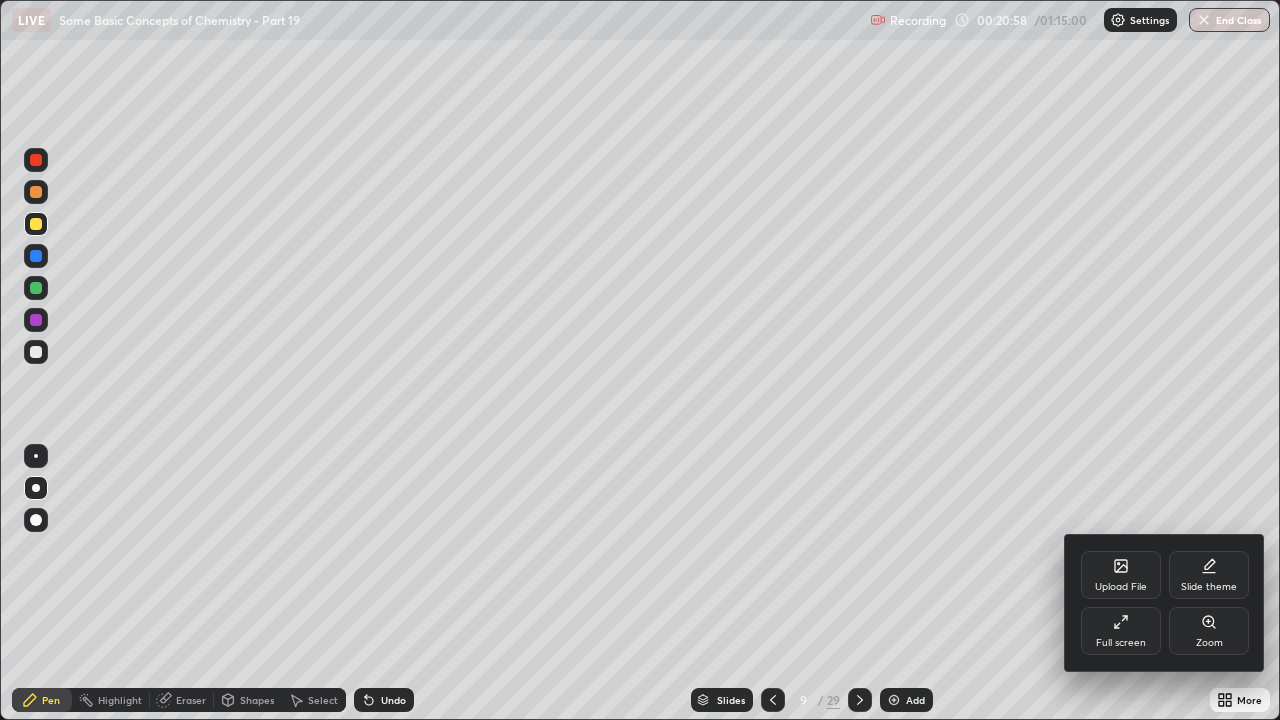 click on "Zoom" at bounding box center [1209, 631] 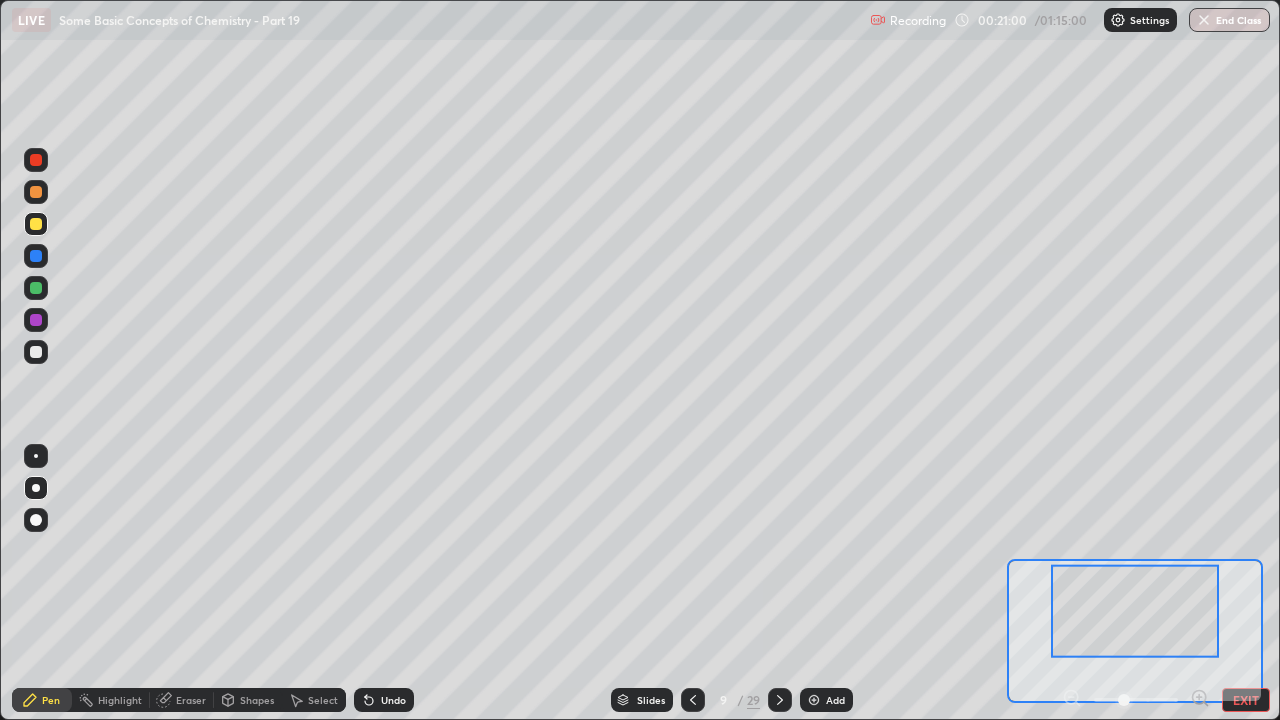 click at bounding box center [1136, 700] 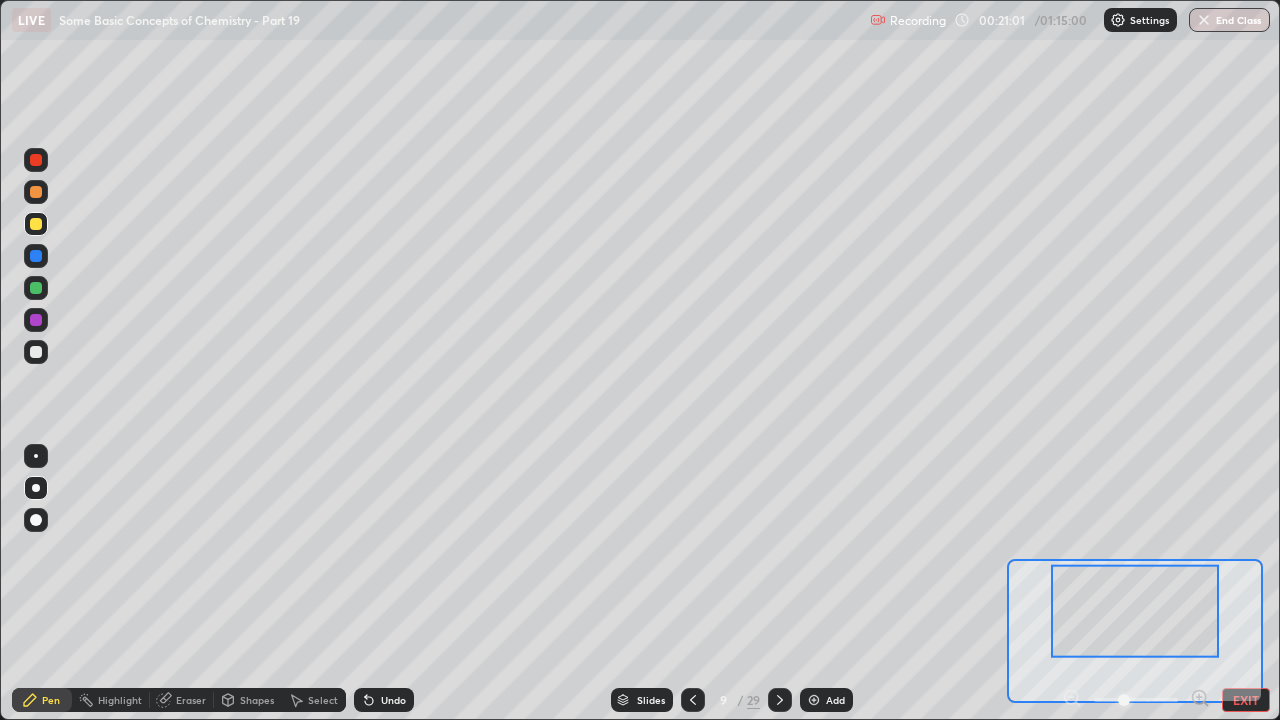 click on "EXIT" at bounding box center [1246, 700] 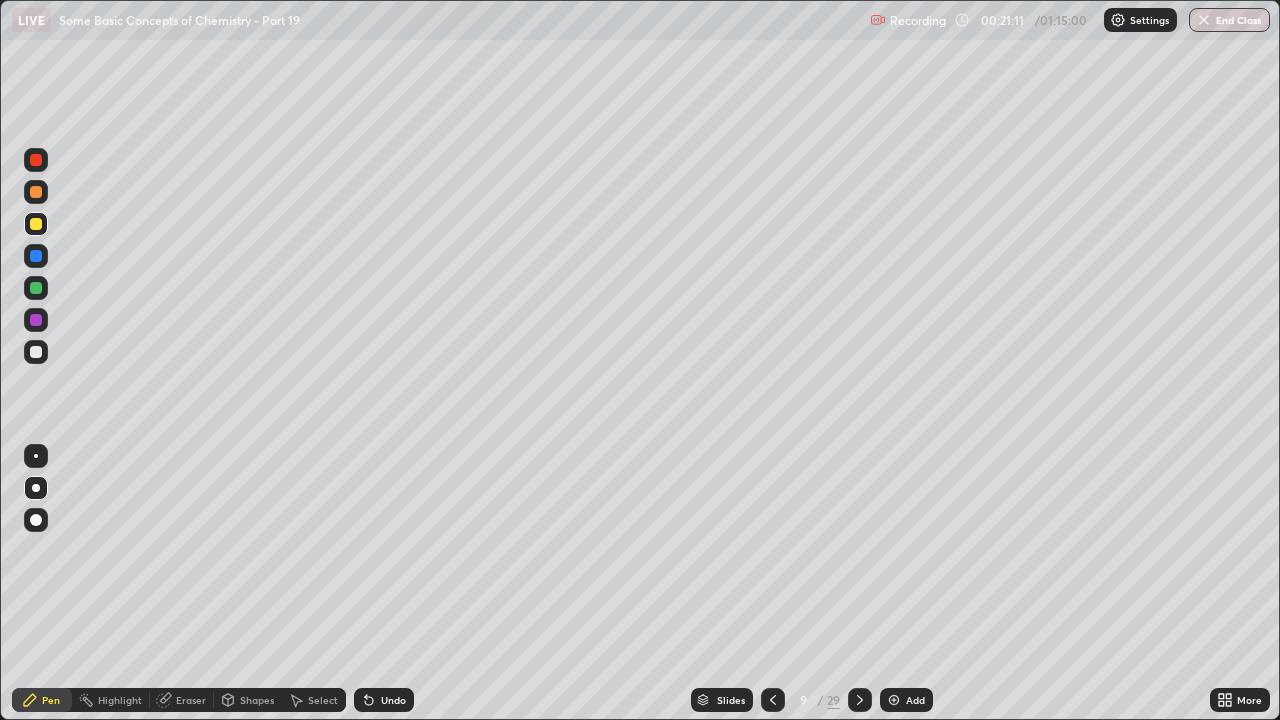 click 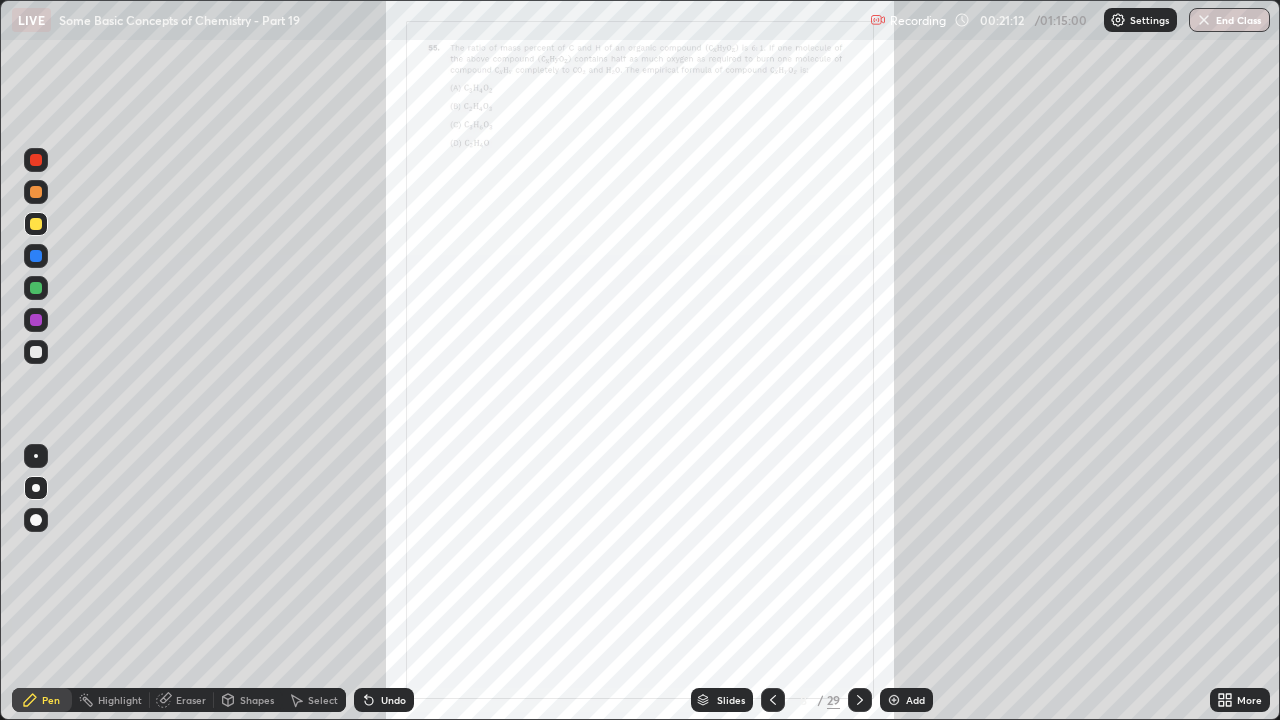 click 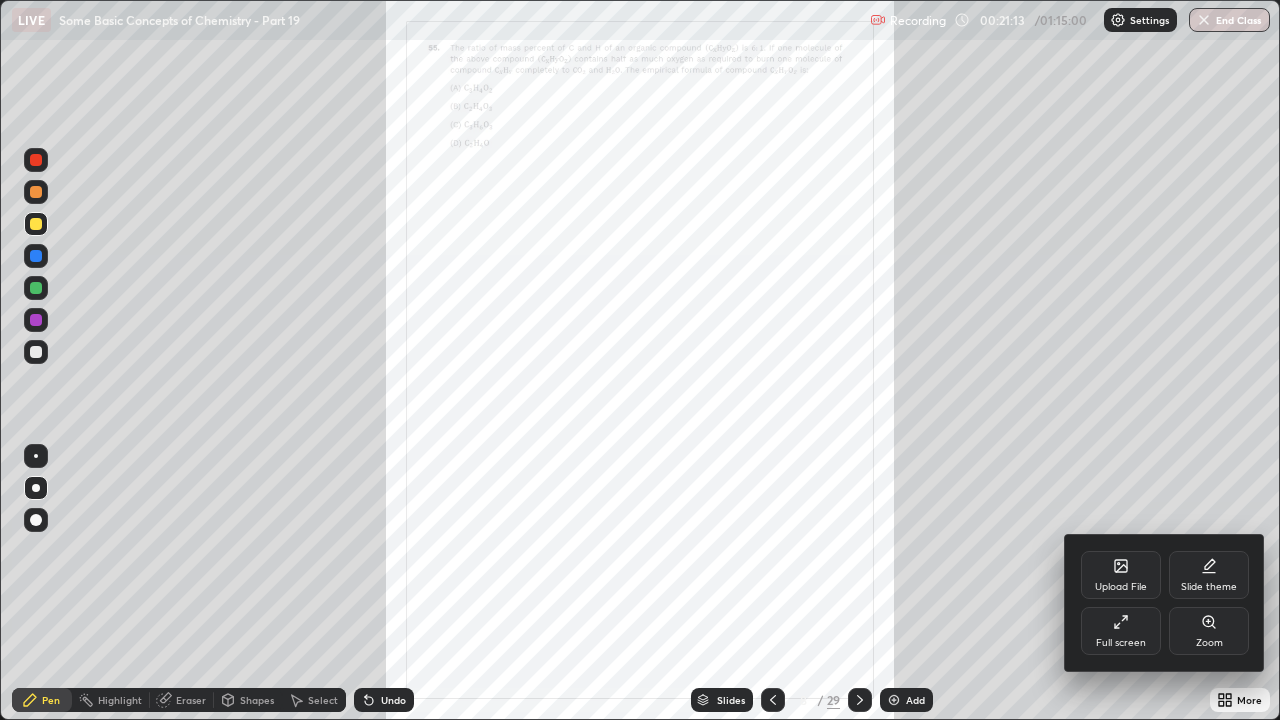 click 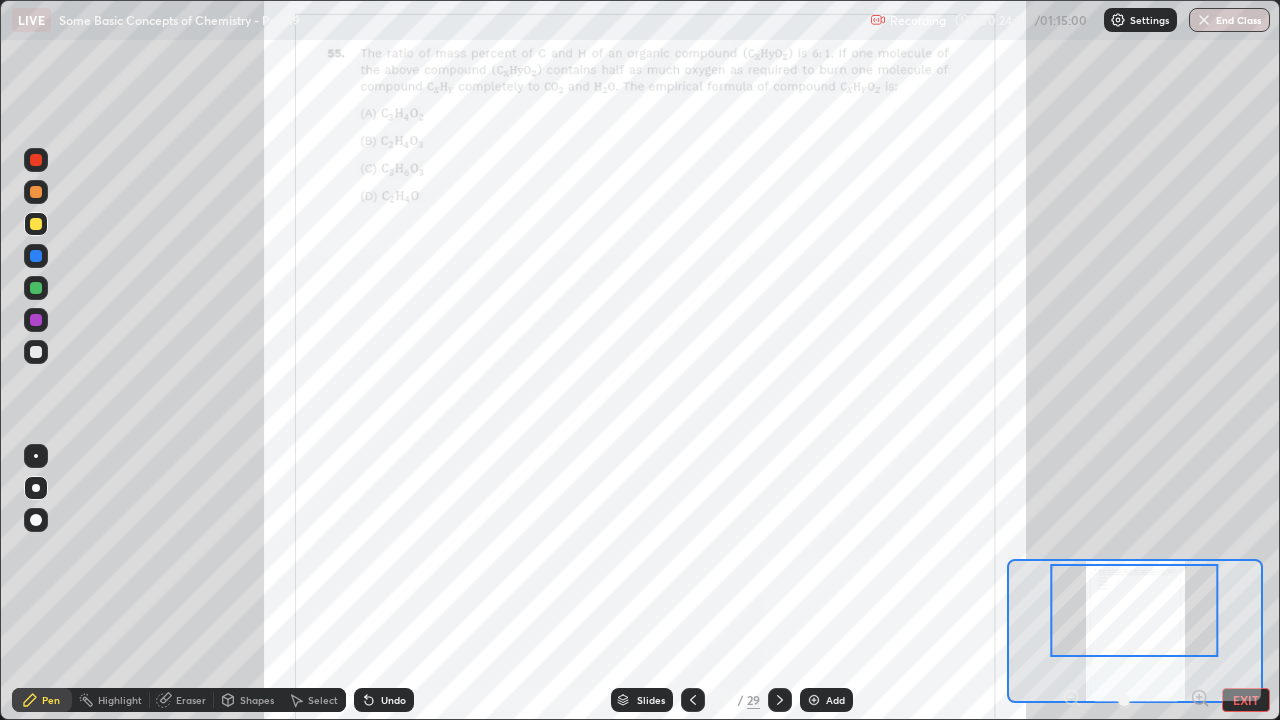 click at bounding box center (36, 288) 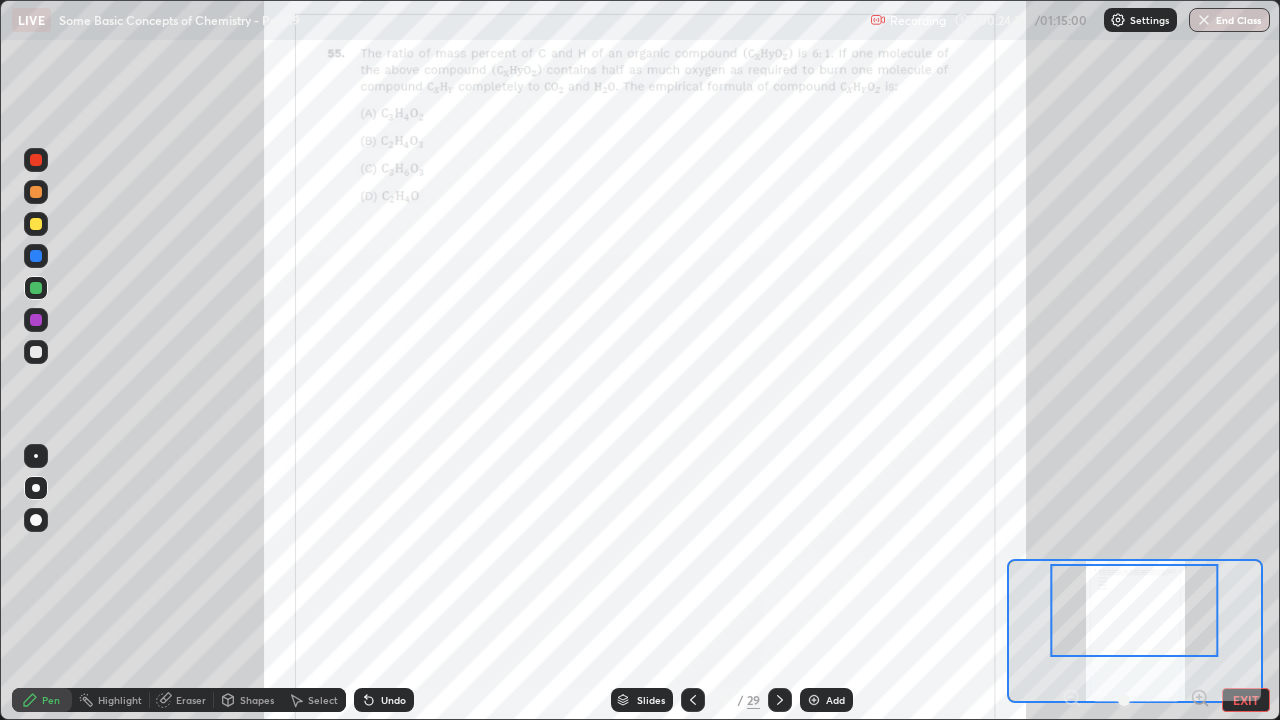 click on "Undo" at bounding box center (393, 700) 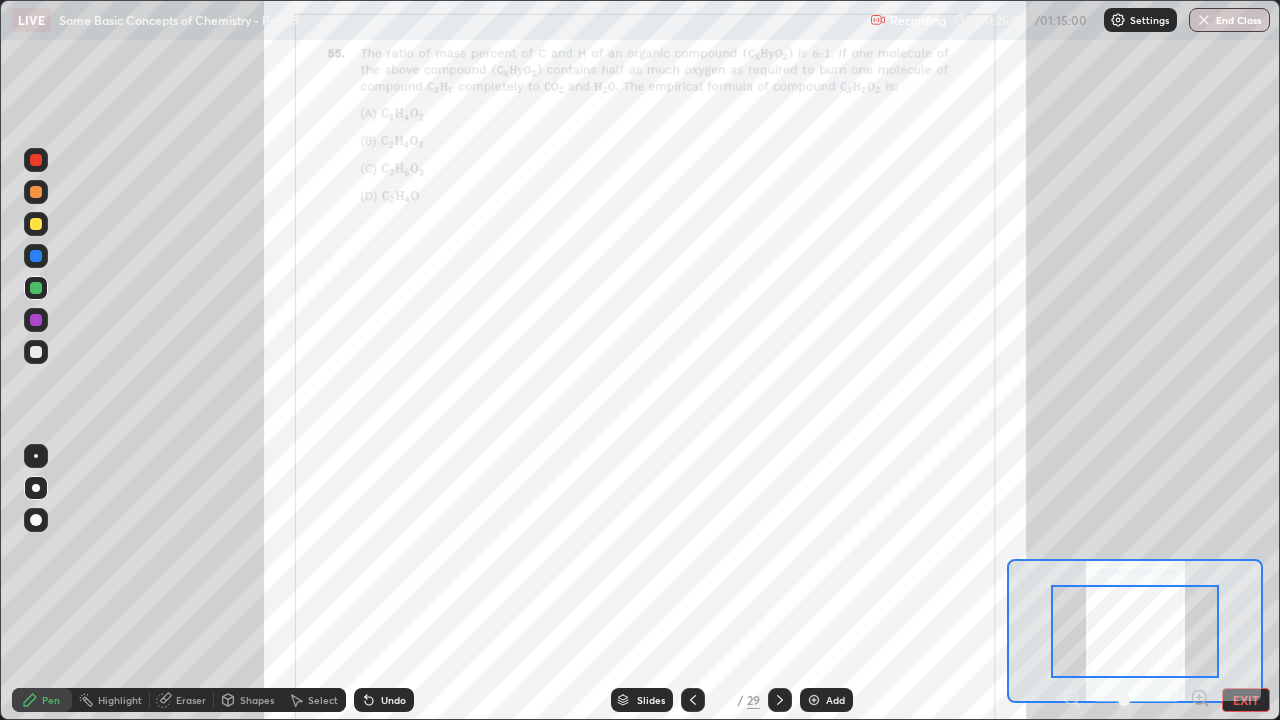 click at bounding box center (780, 700) 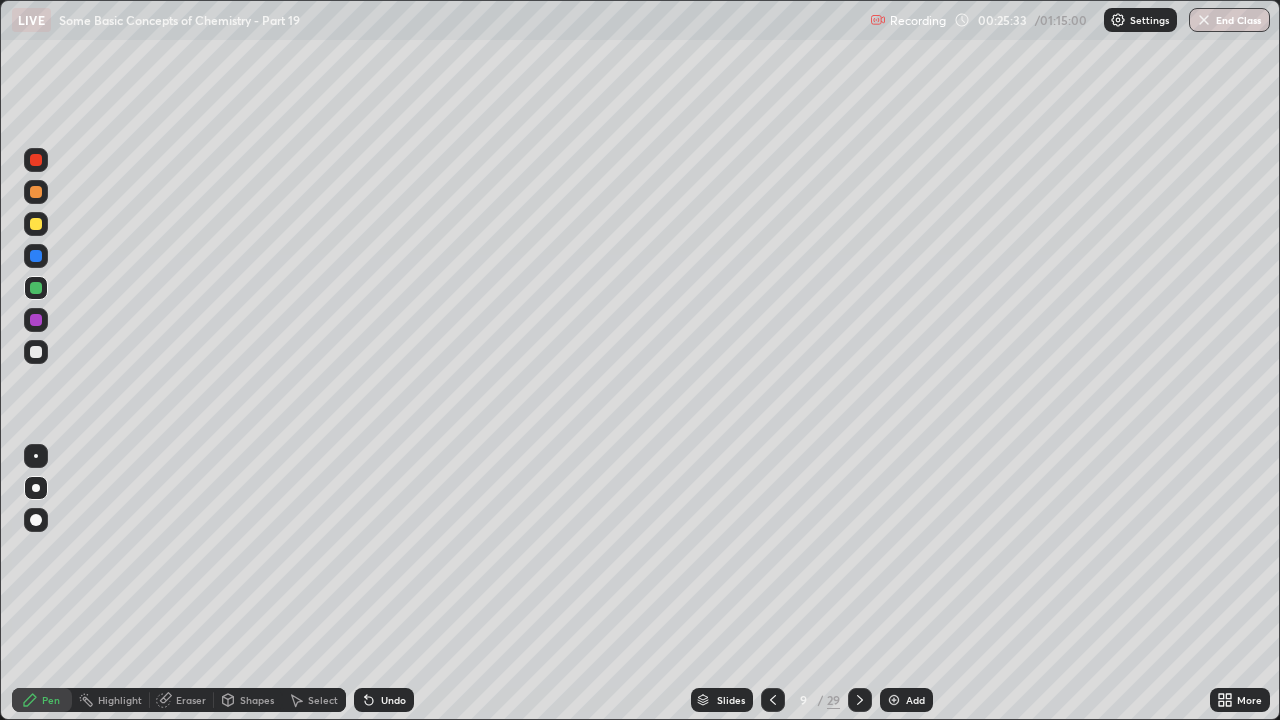 click 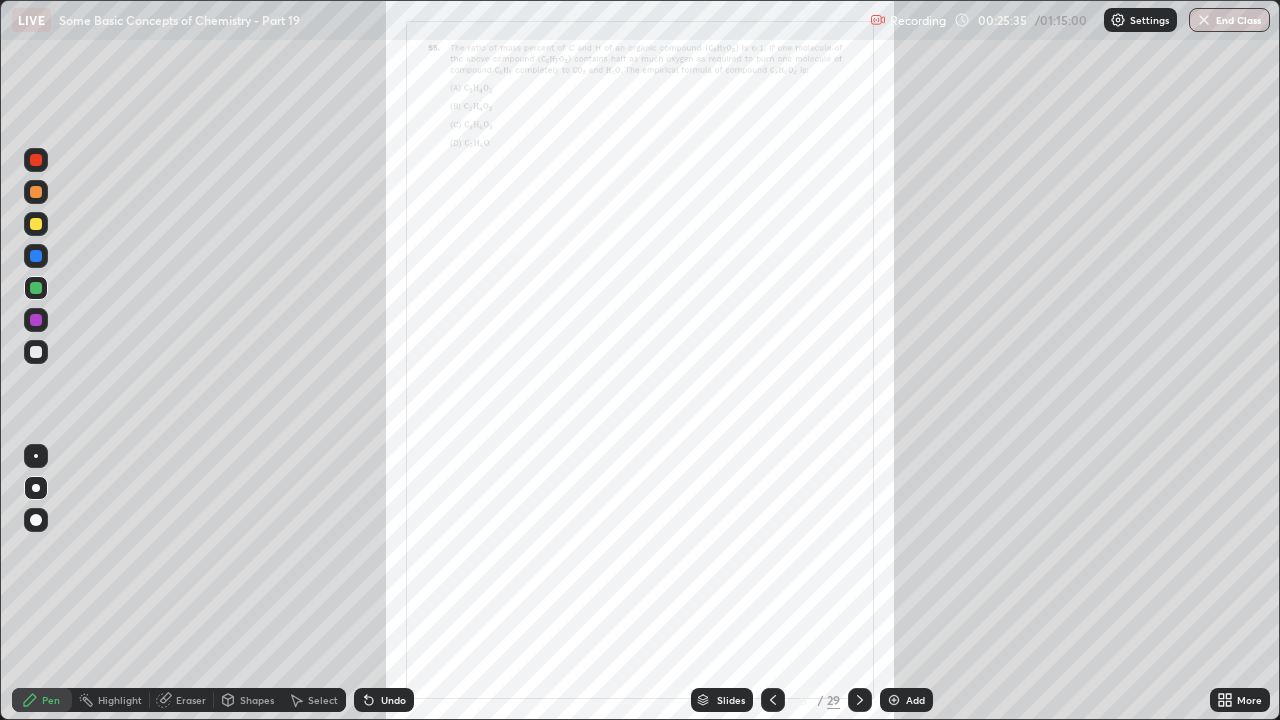 click 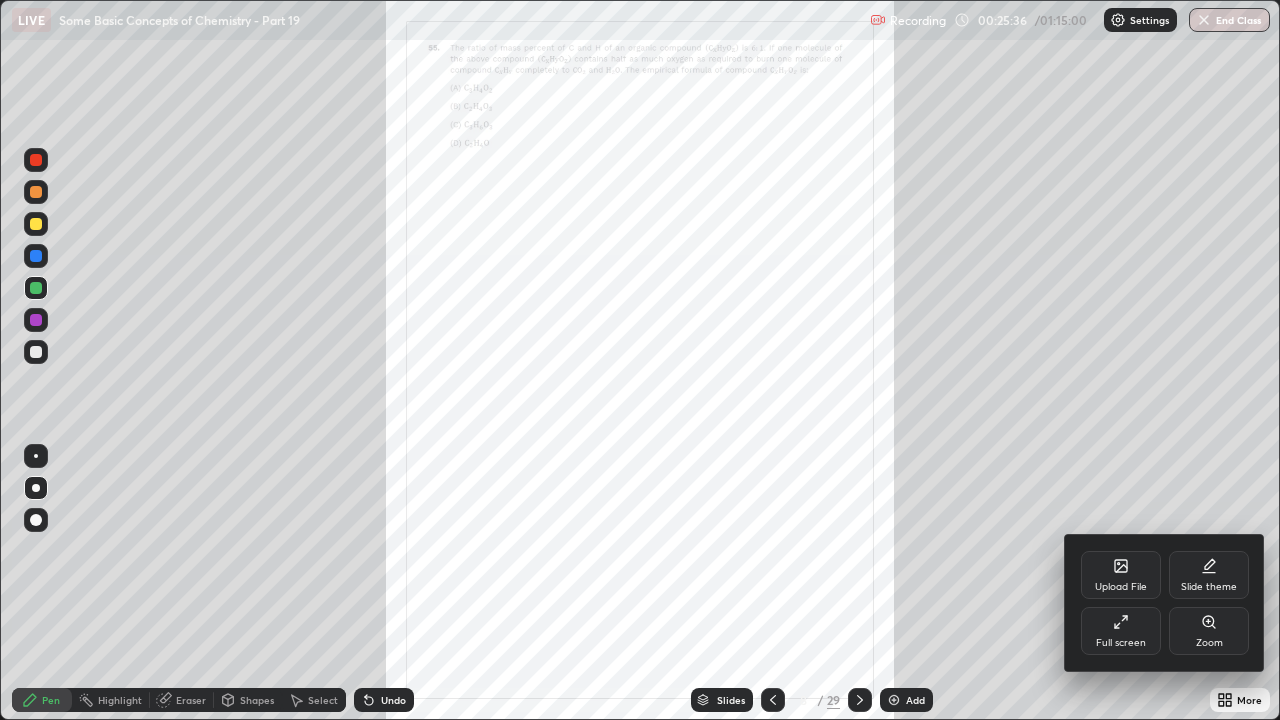 click on "Zoom" at bounding box center (1209, 631) 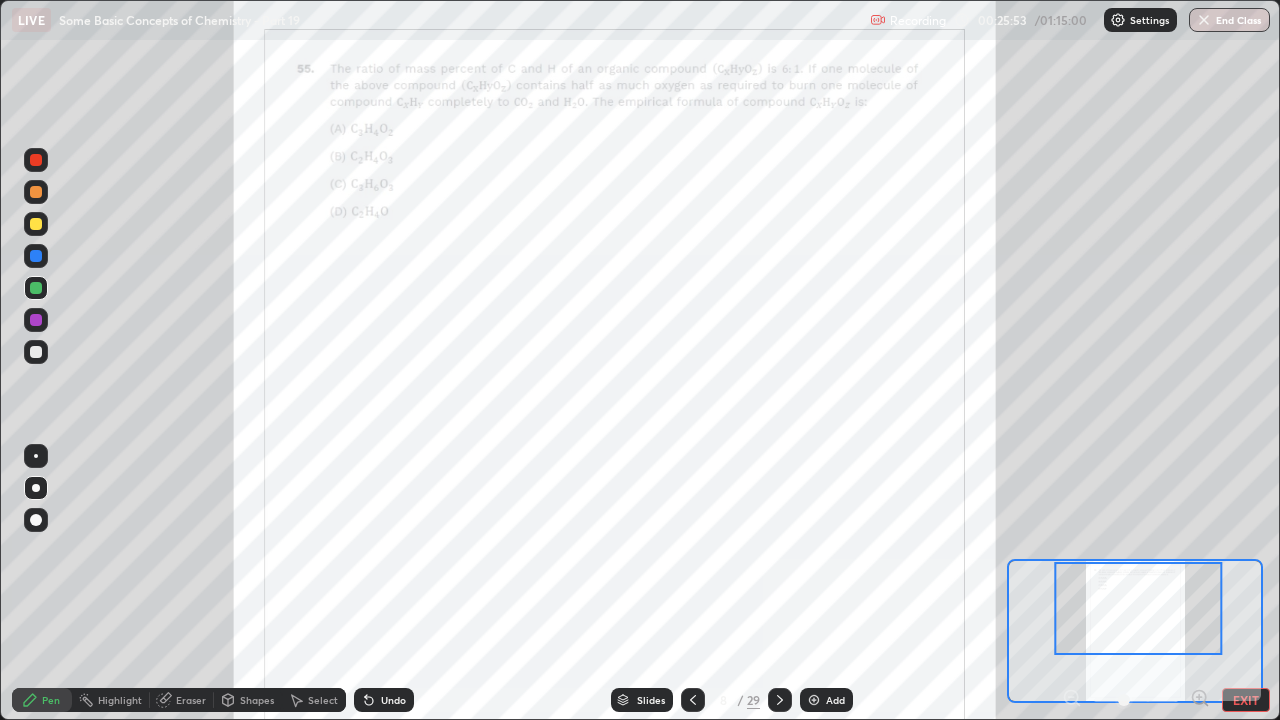 click 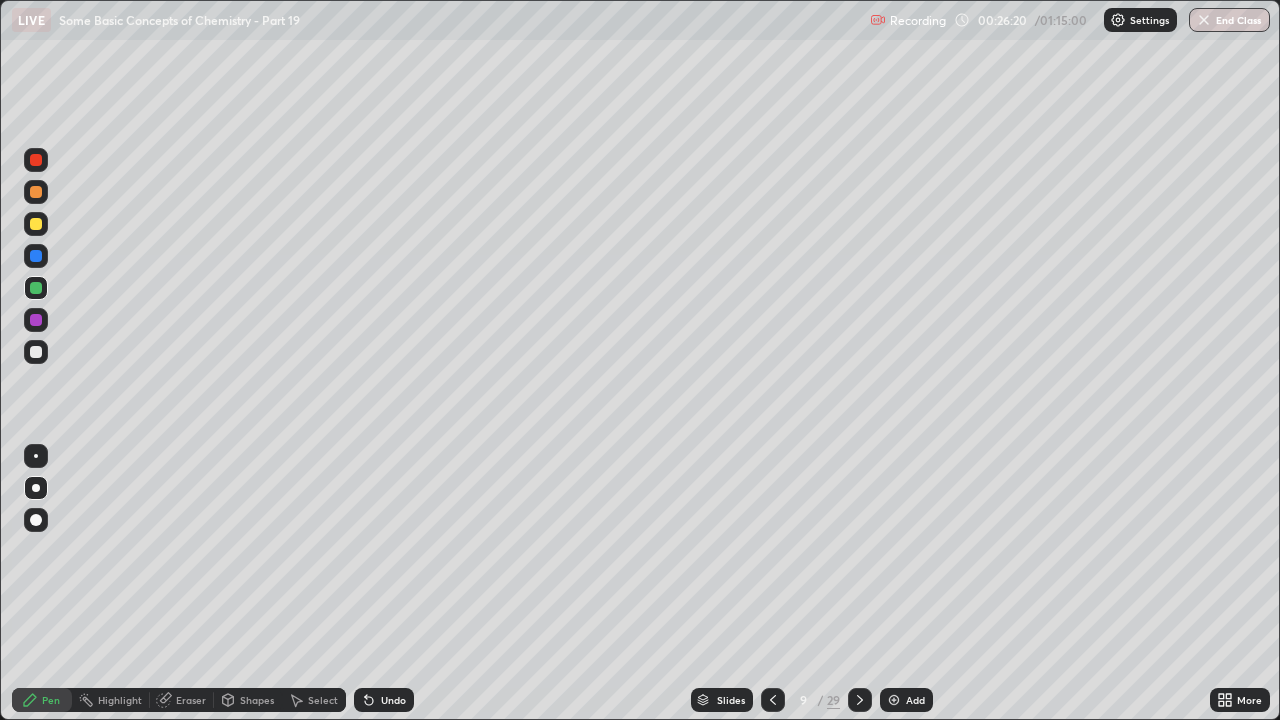 click on "Eraser" at bounding box center (191, 700) 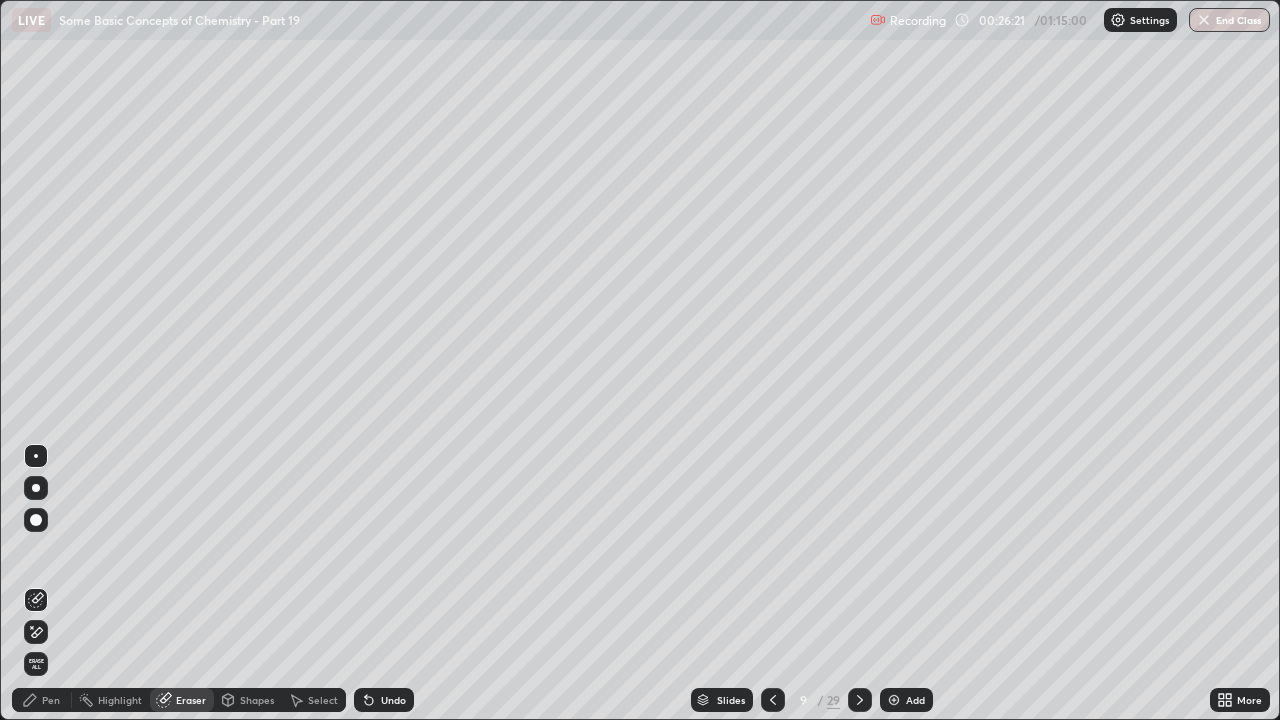 click 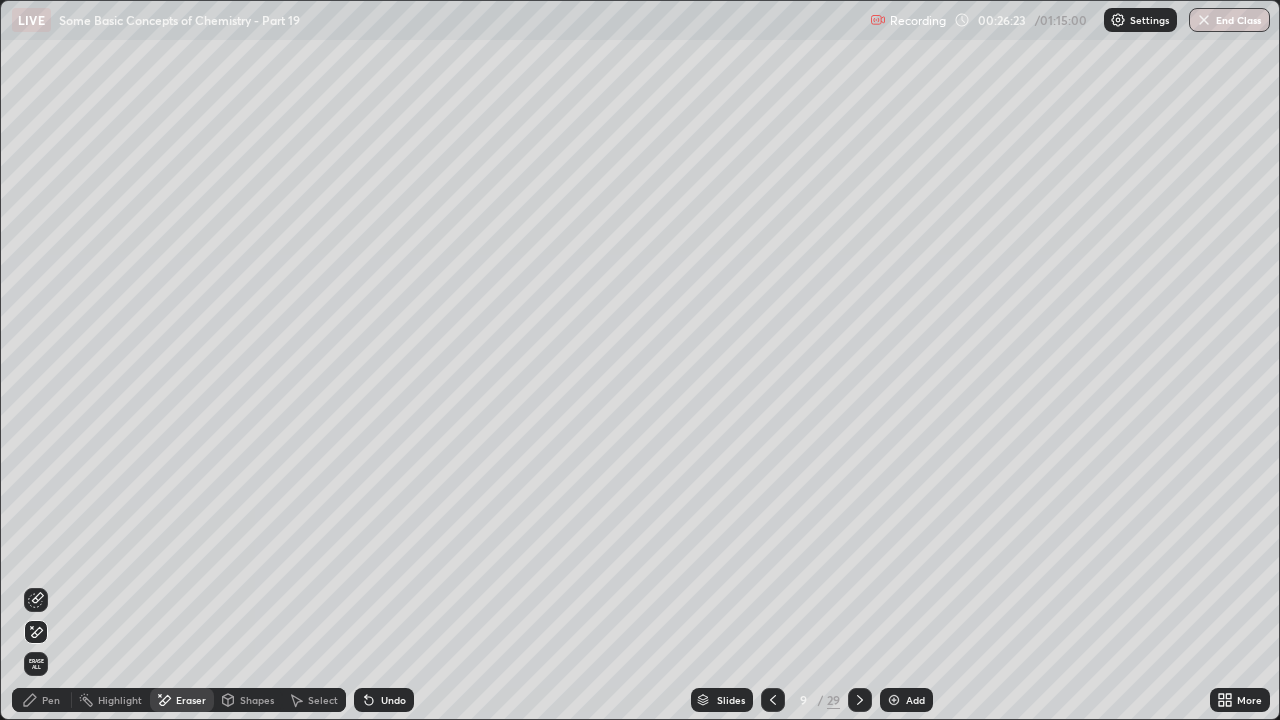 click 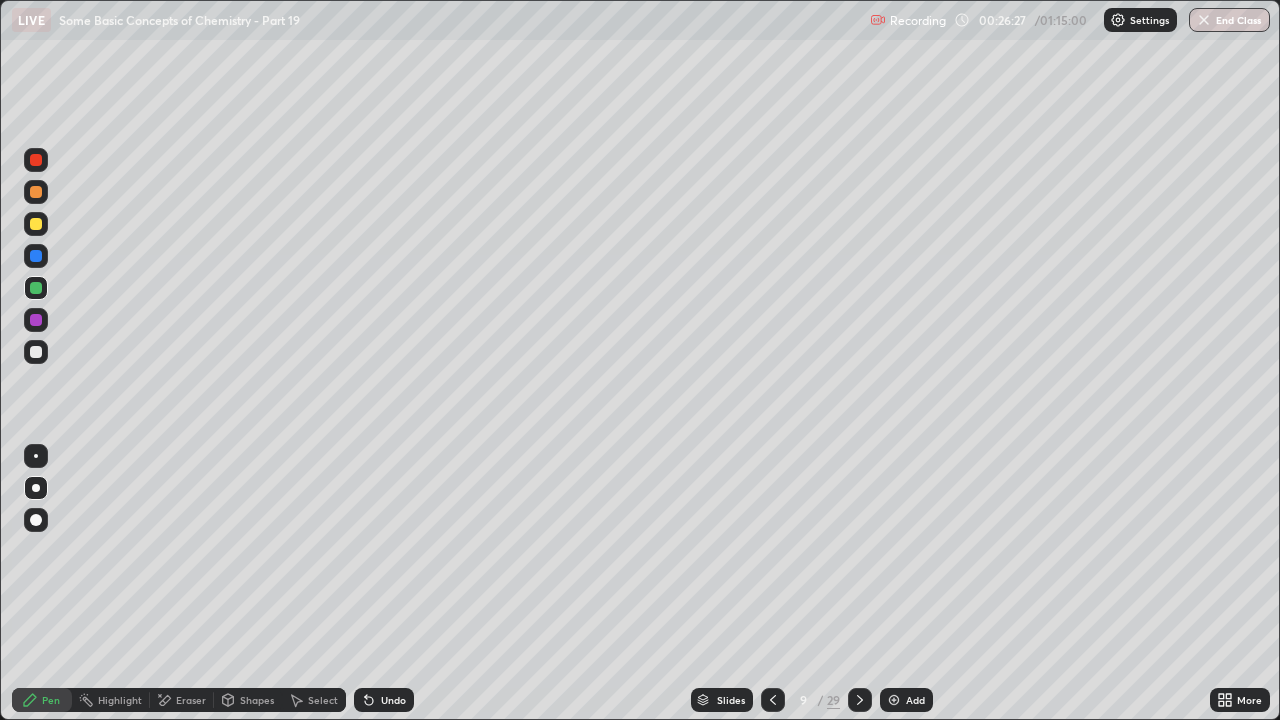 click on "Undo" at bounding box center (393, 700) 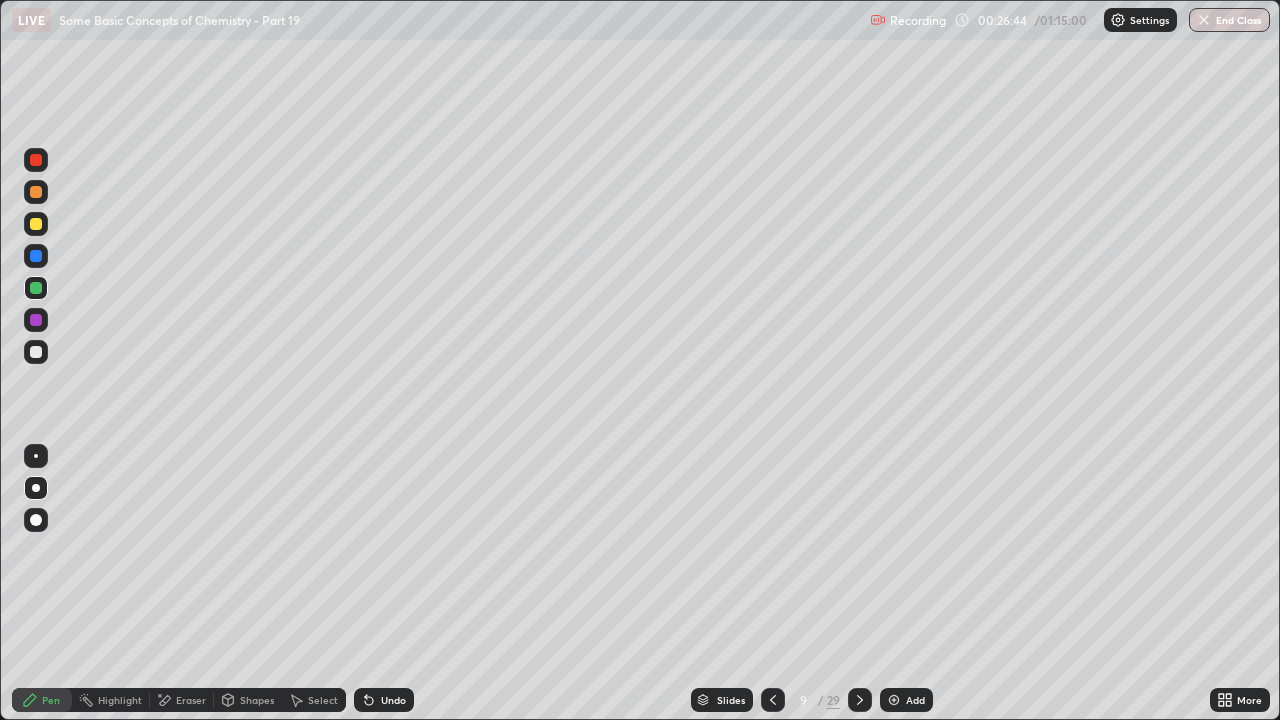 click 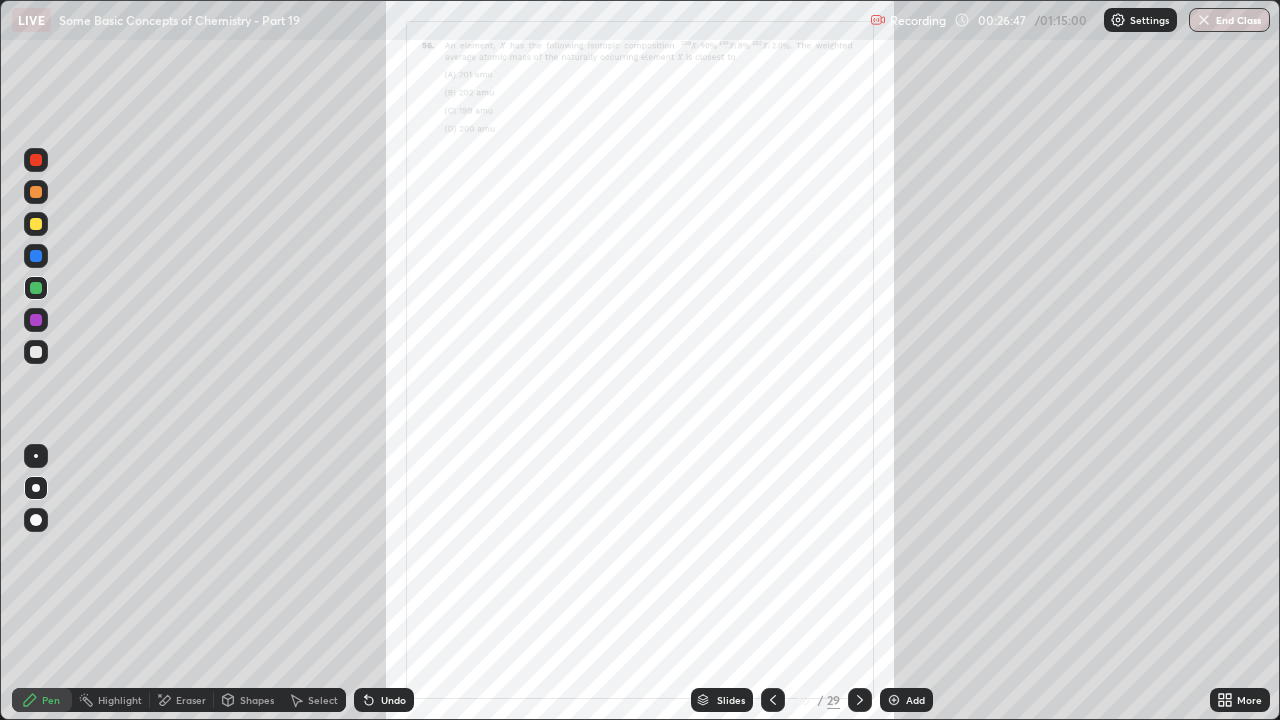 click on "More" at bounding box center [1249, 700] 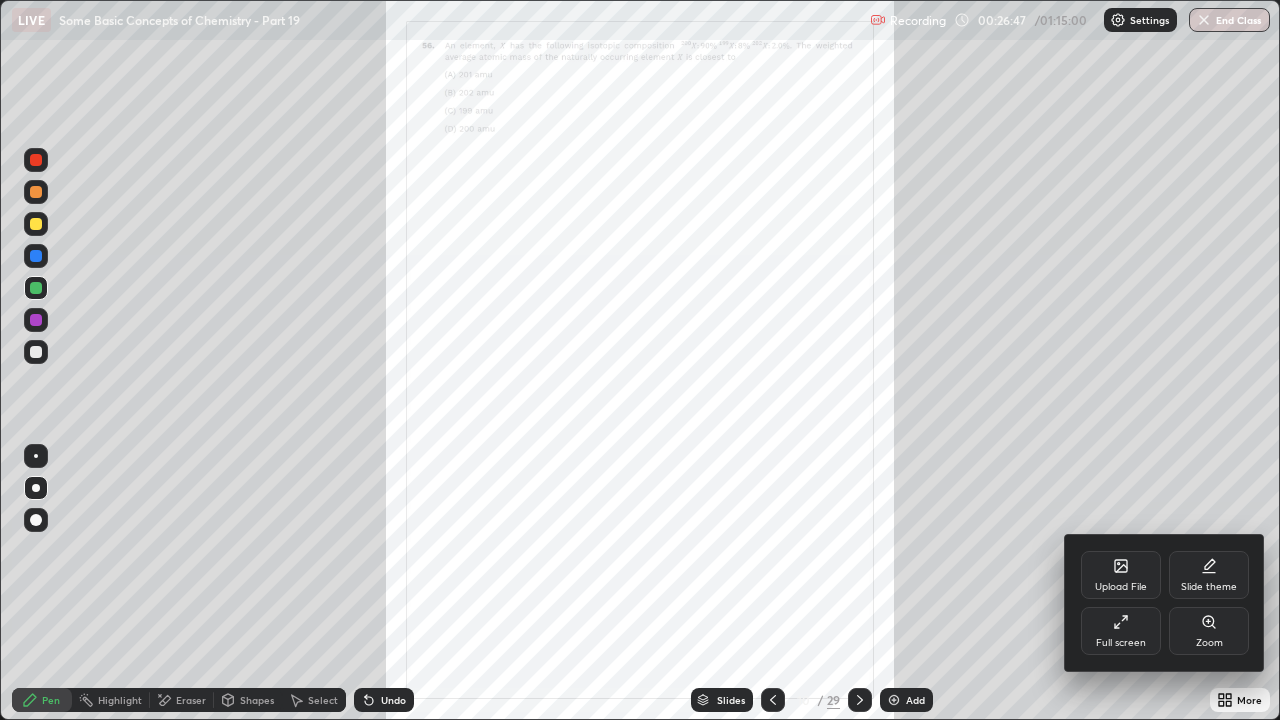 click 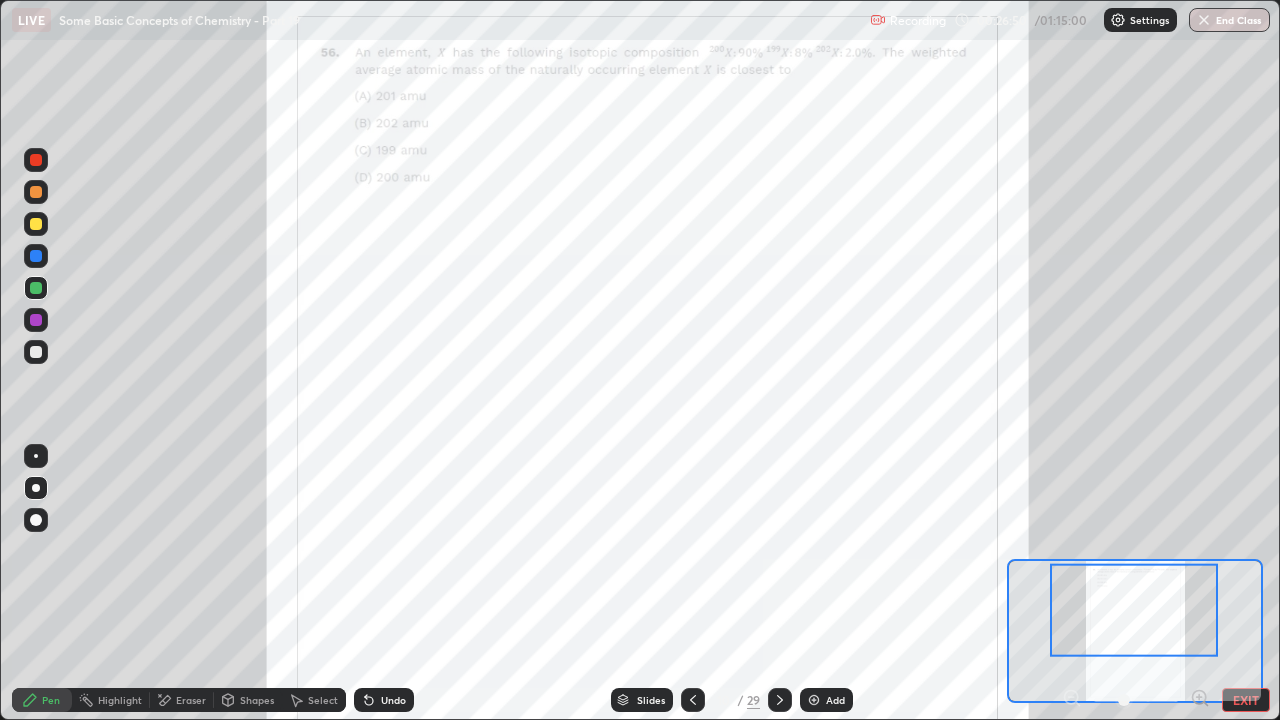click 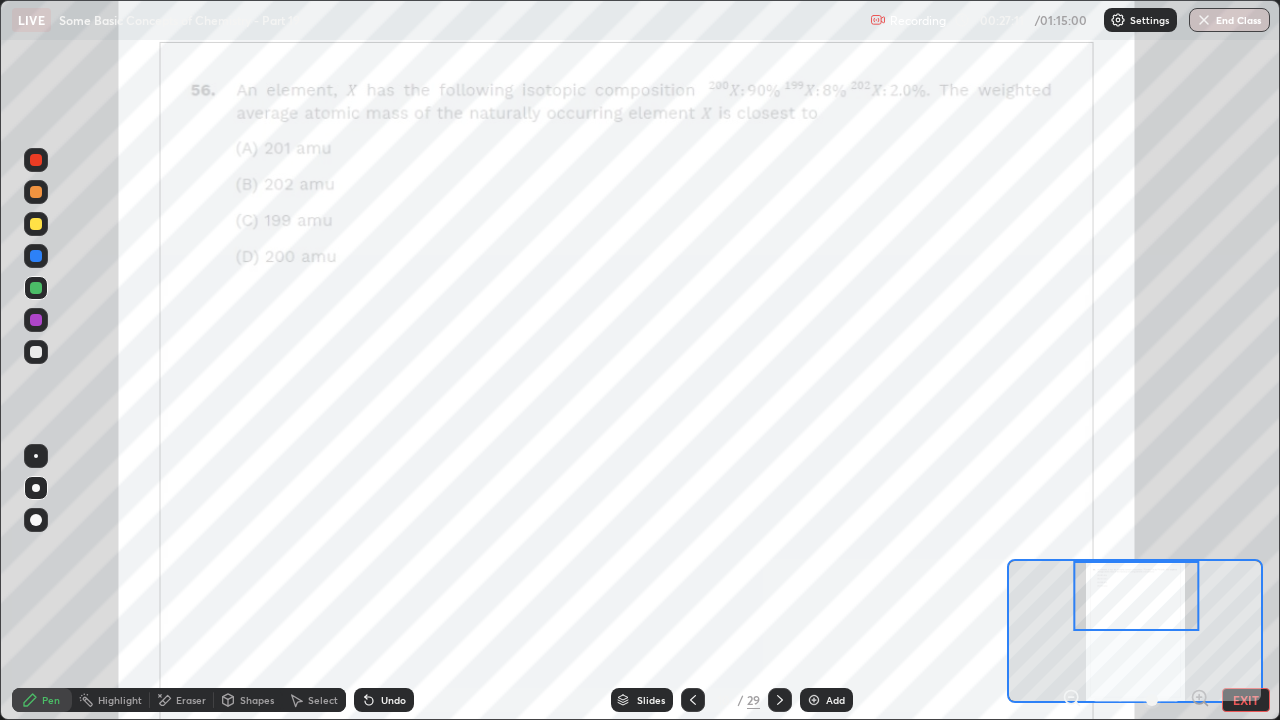 click at bounding box center (36, 160) 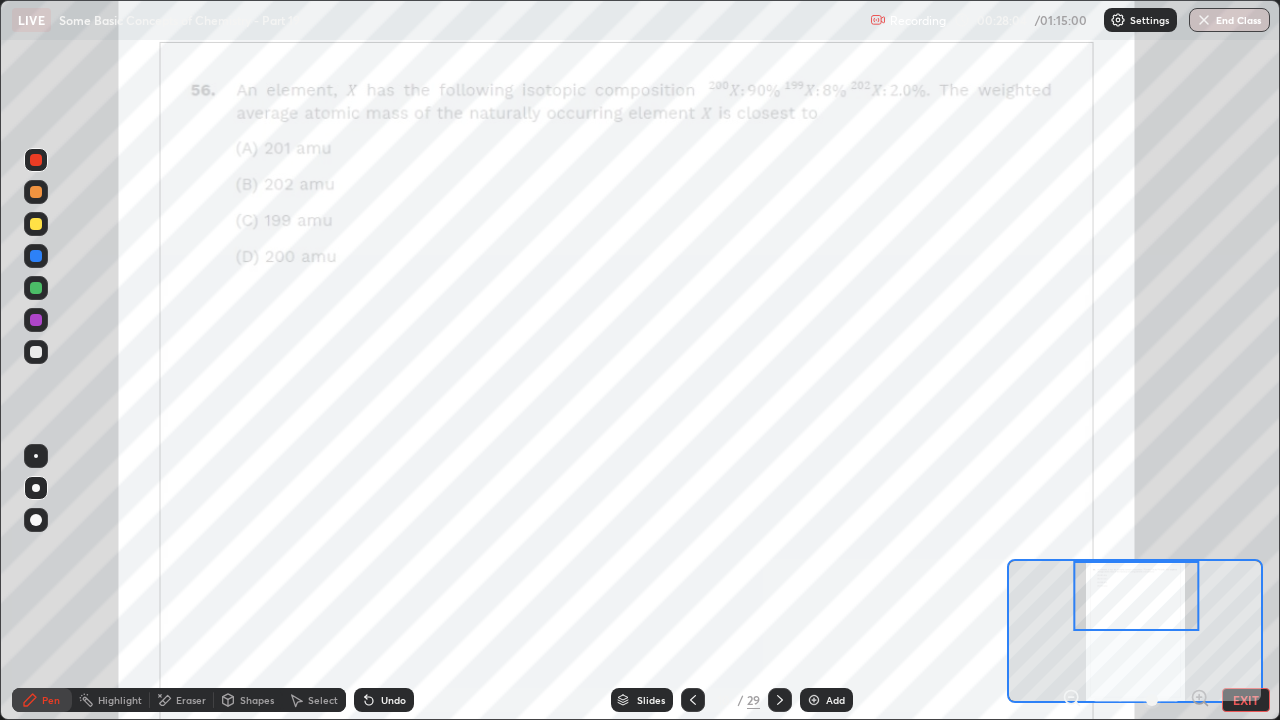 click on "Undo" at bounding box center (384, 700) 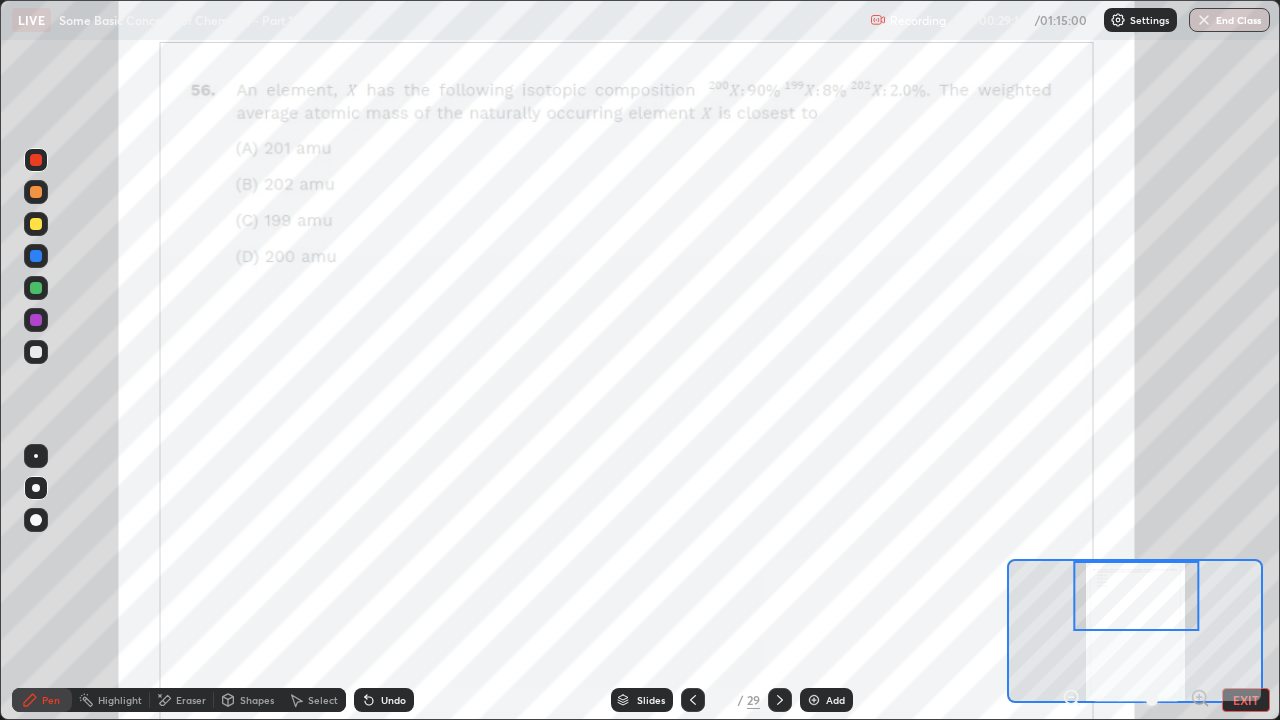 click on "Eraser" at bounding box center (191, 700) 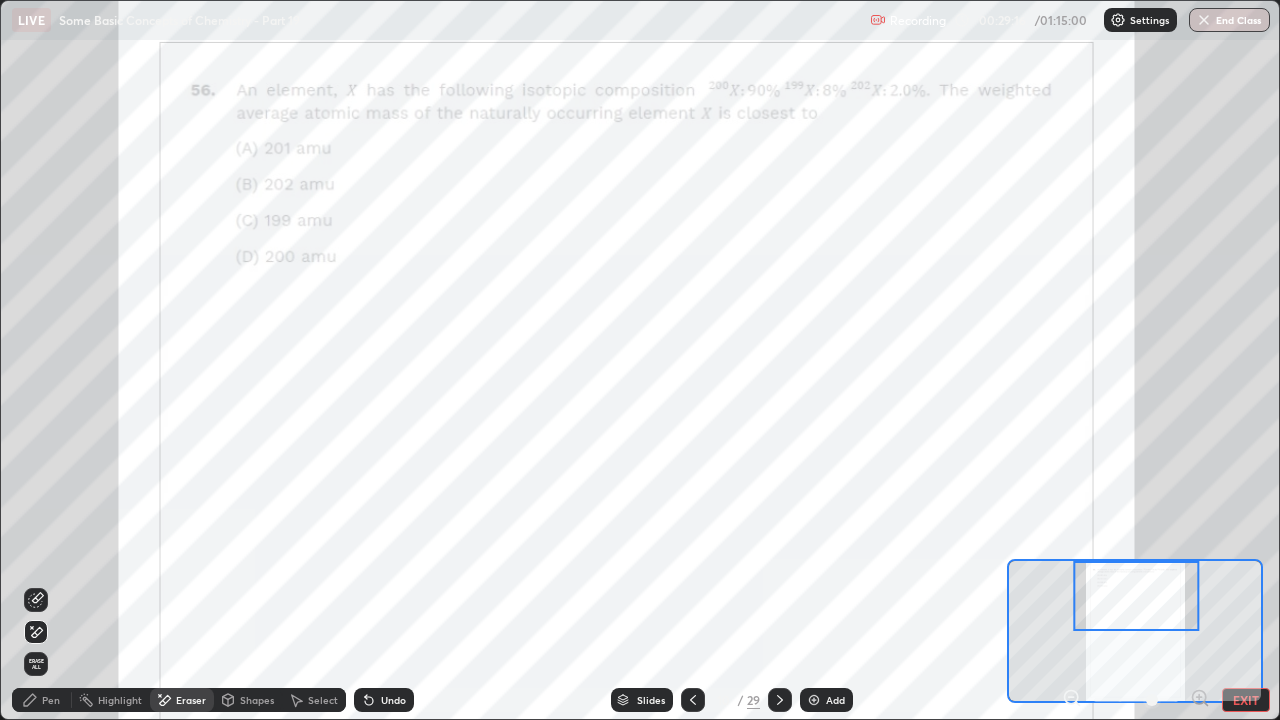 click on "Pen" at bounding box center (51, 700) 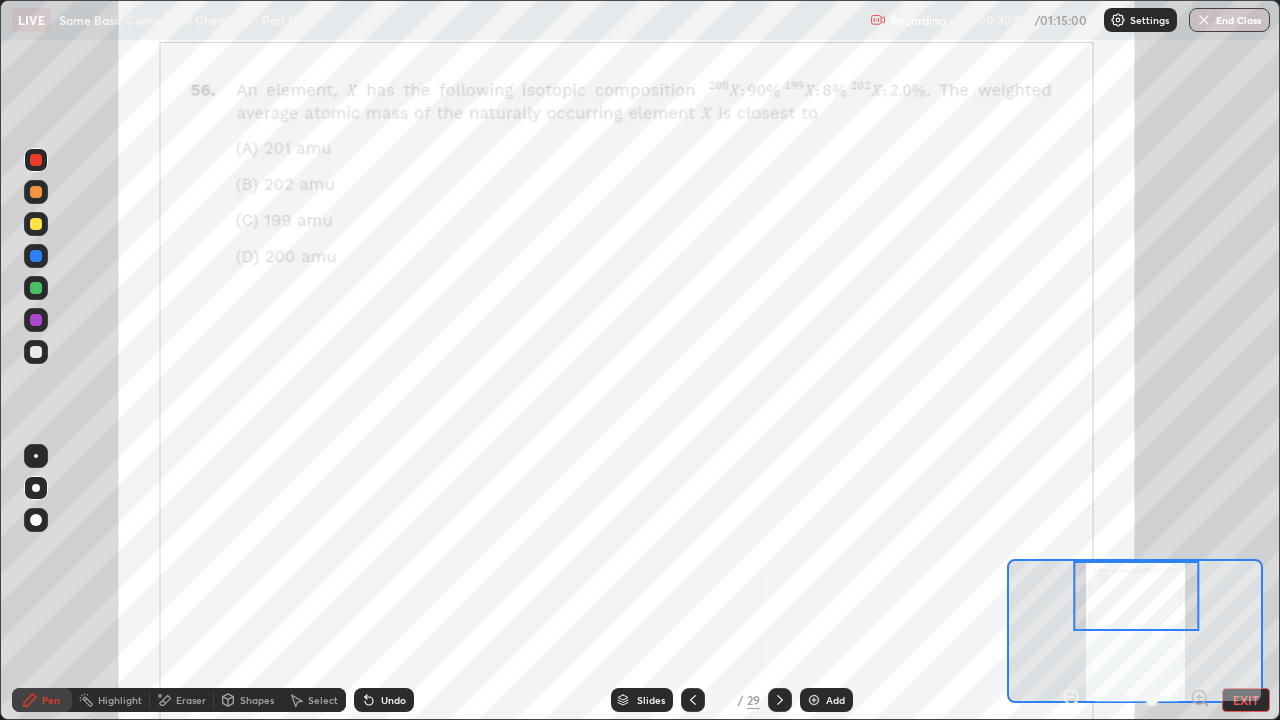 click at bounding box center (780, 700) 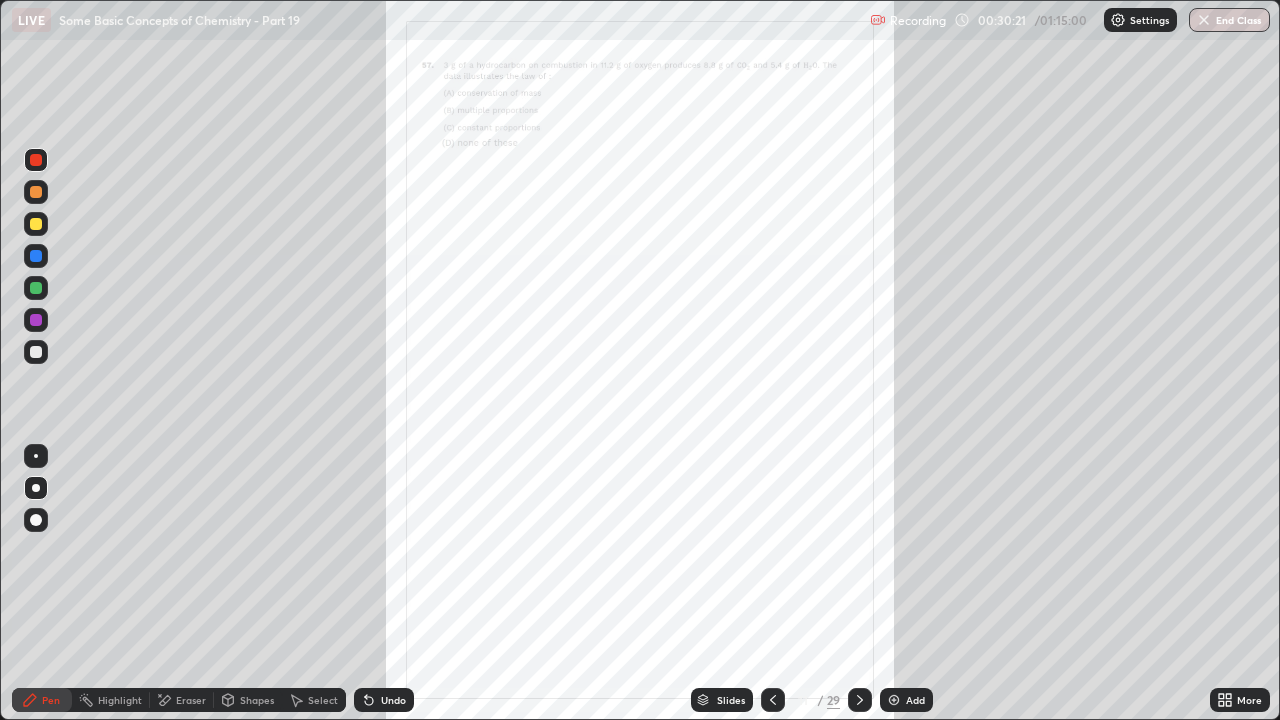 click 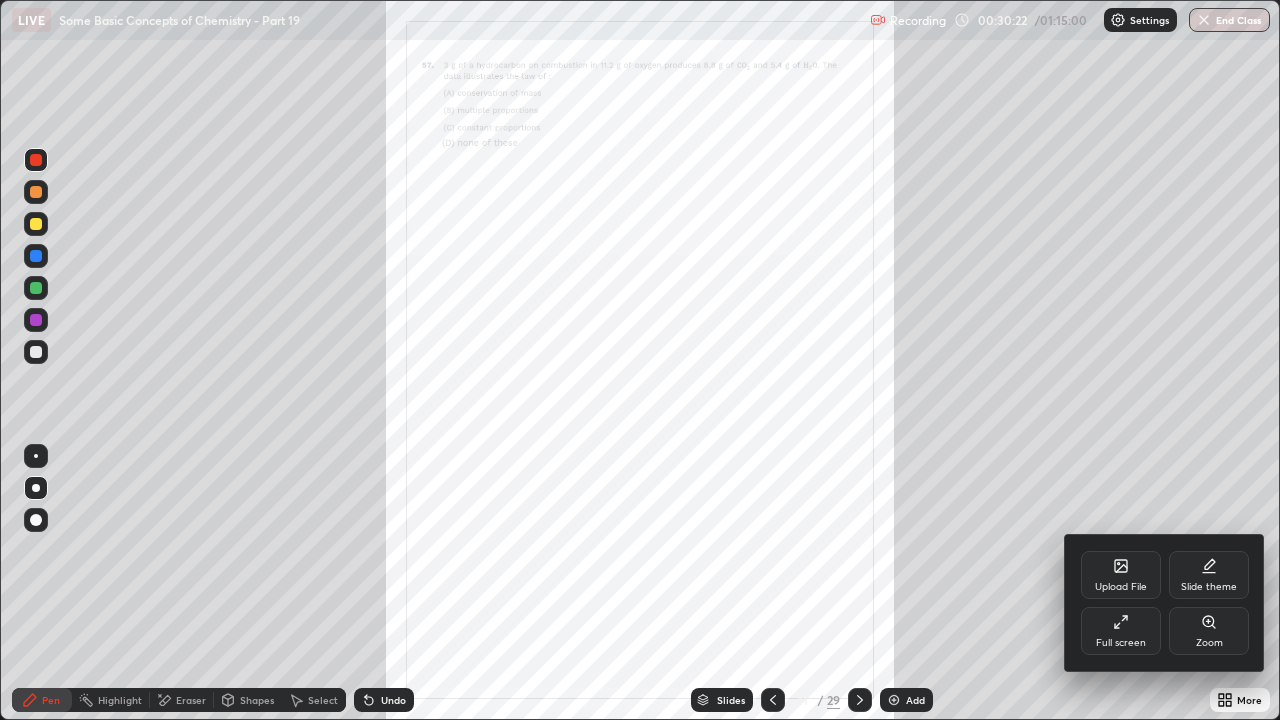 click on "Zoom" at bounding box center (1209, 631) 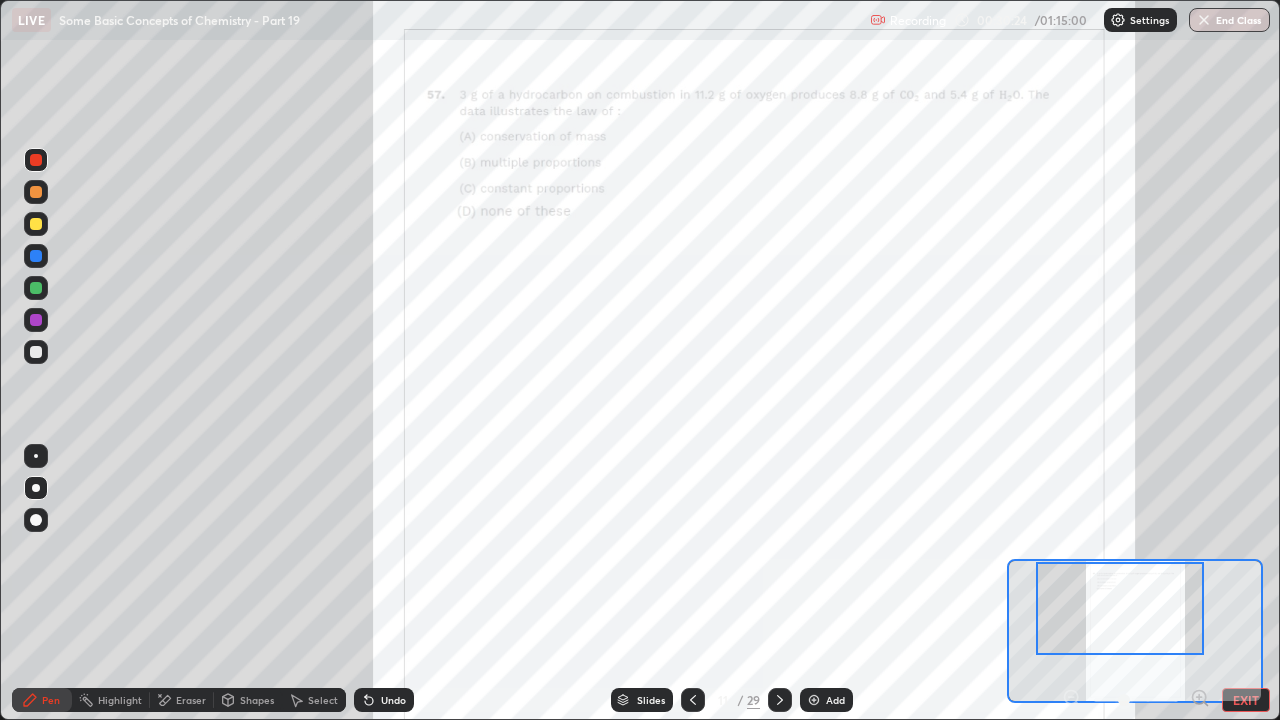 click 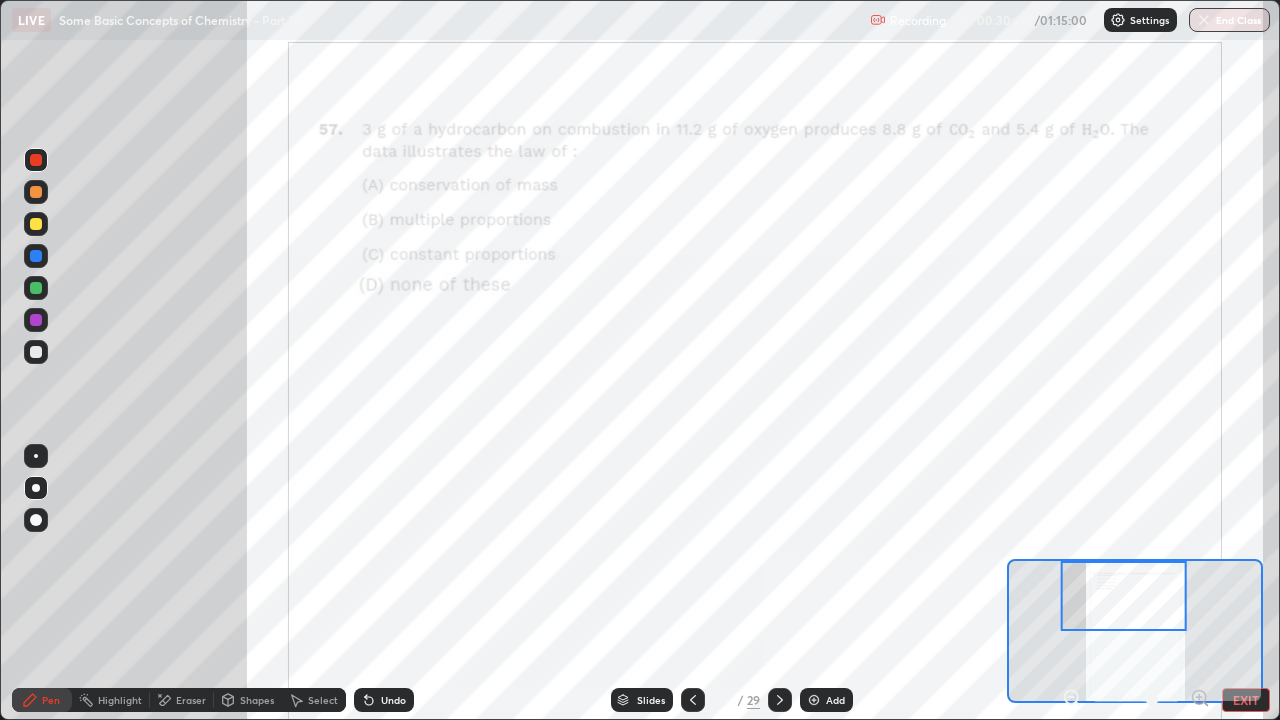 click at bounding box center (36, 456) 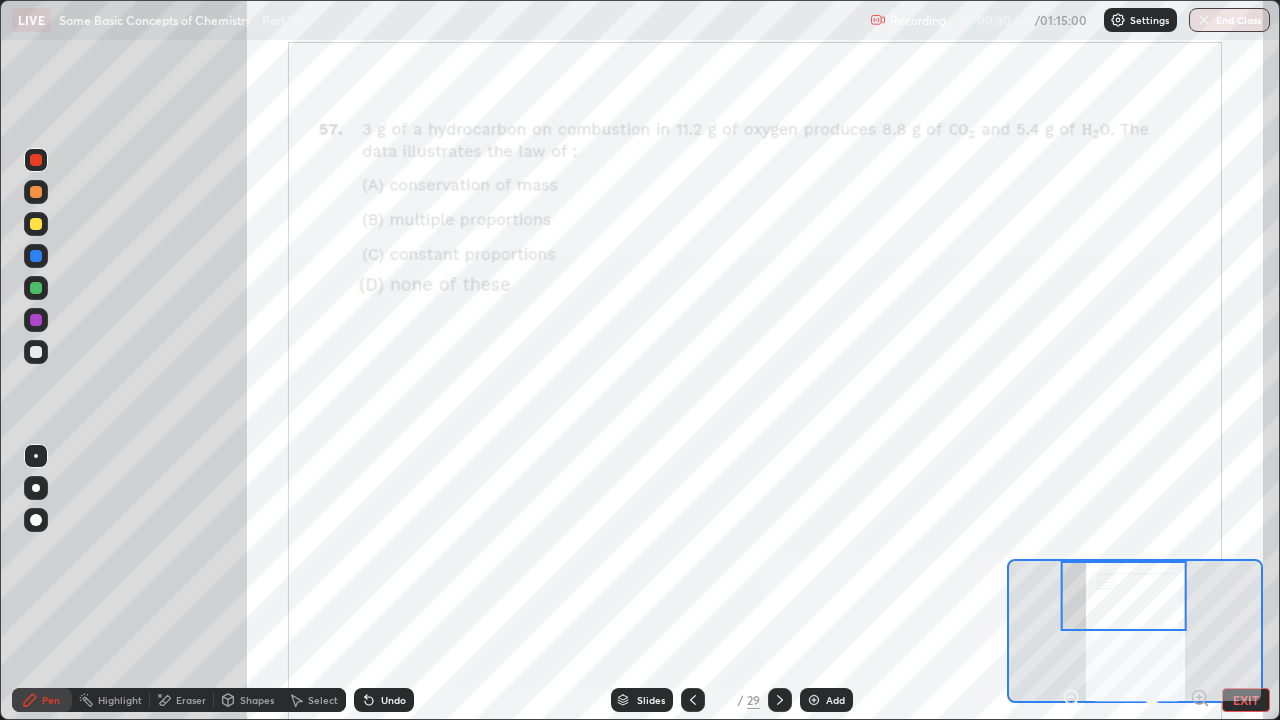 click on "Undo" at bounding box center [393, 700] 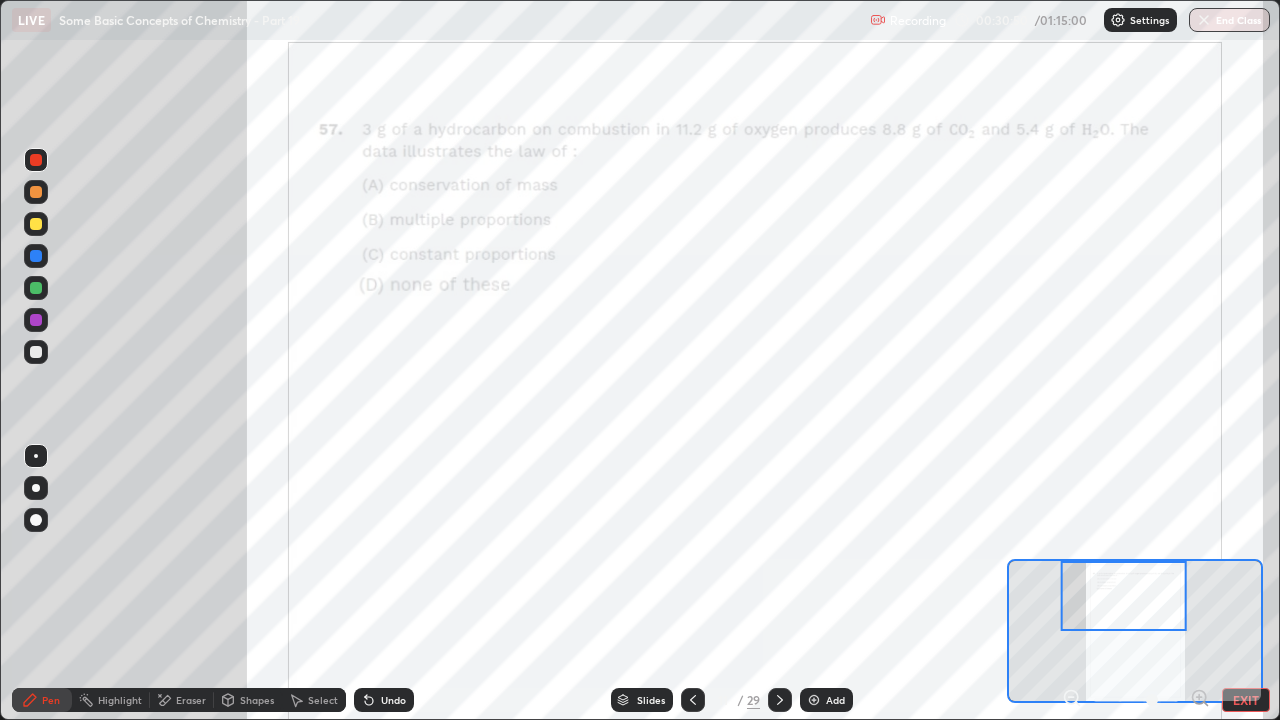 click on "Undo" at bounding box center [384, 700] 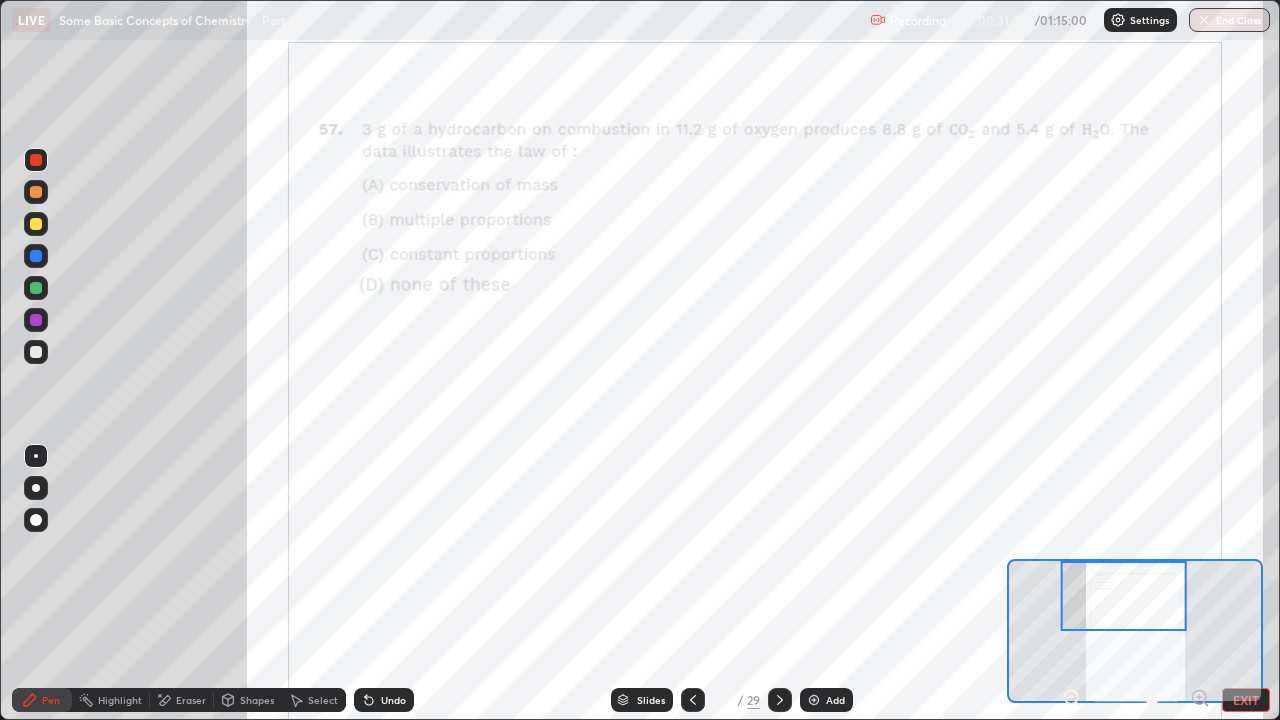 click 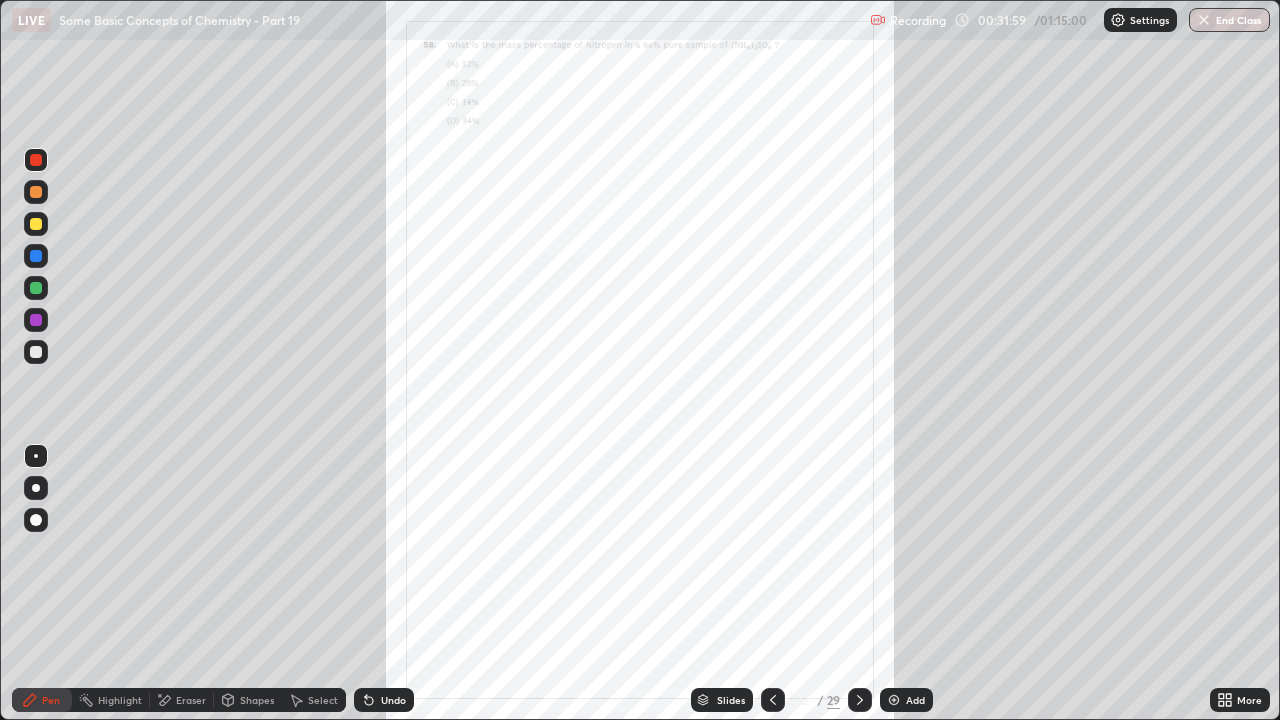 click on "More" at bounding box center [1240, 700] 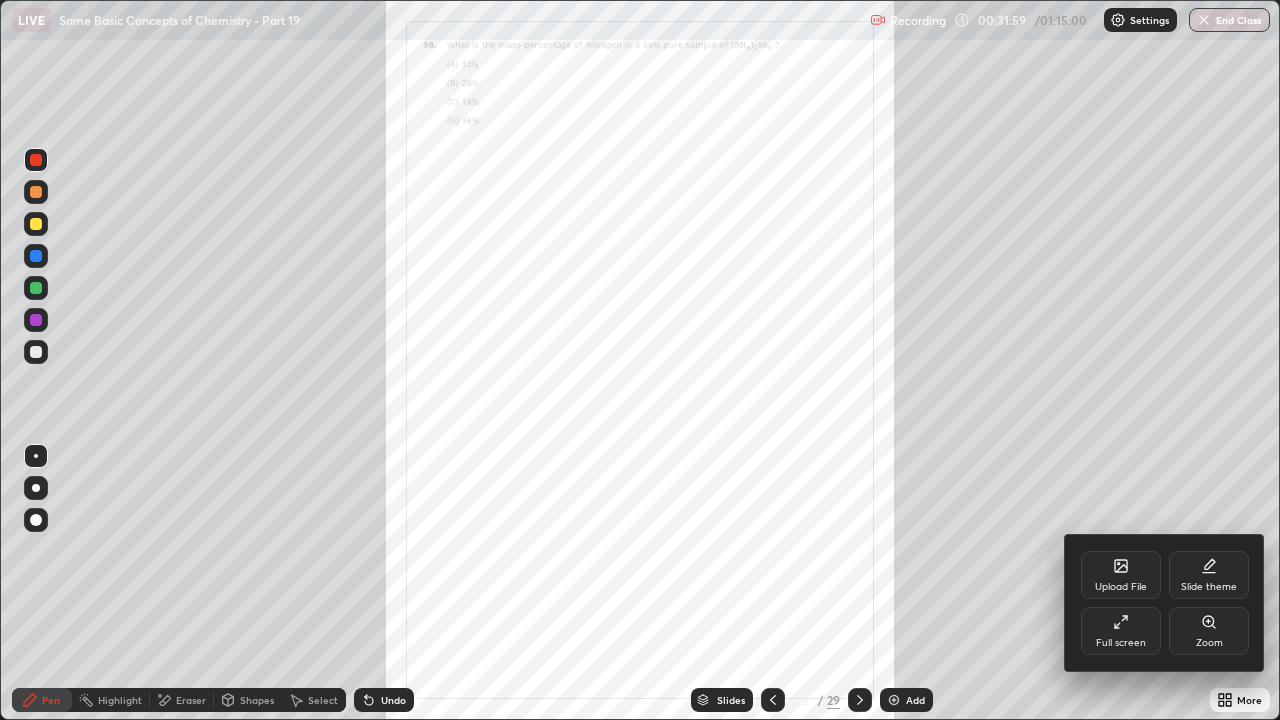 click on "Zoom" at bounding box center [1209, 631] 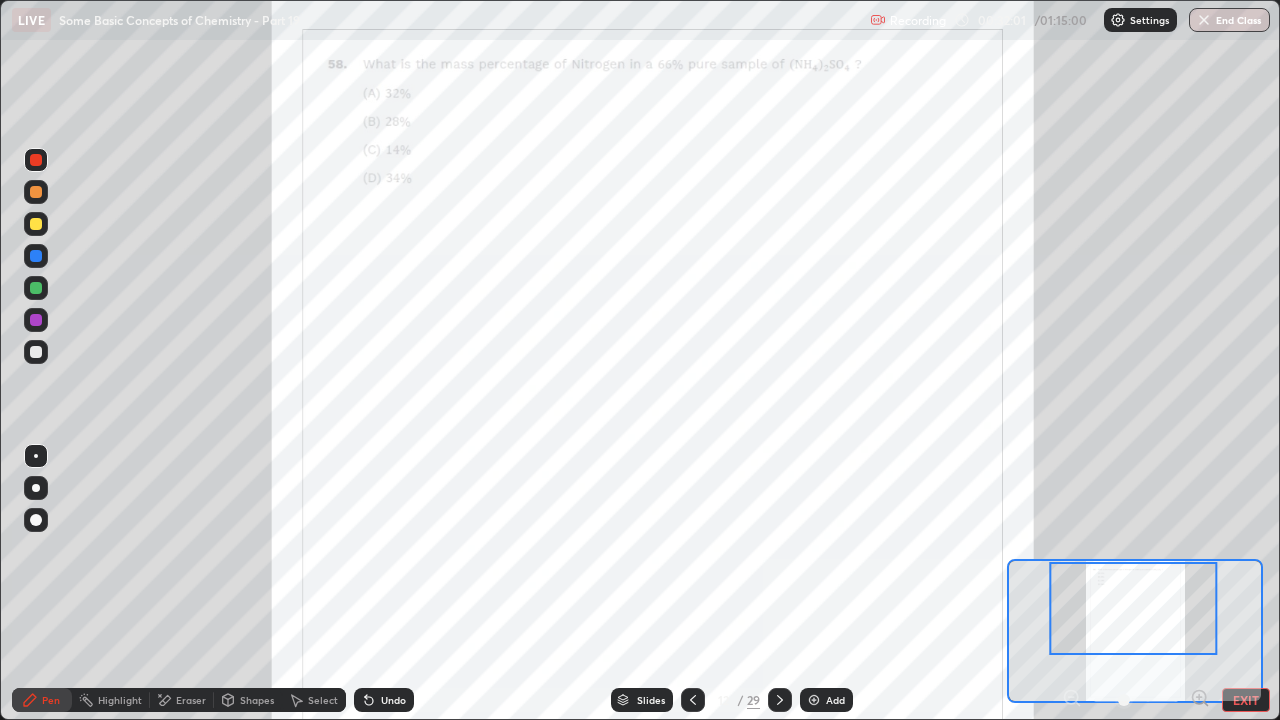 click 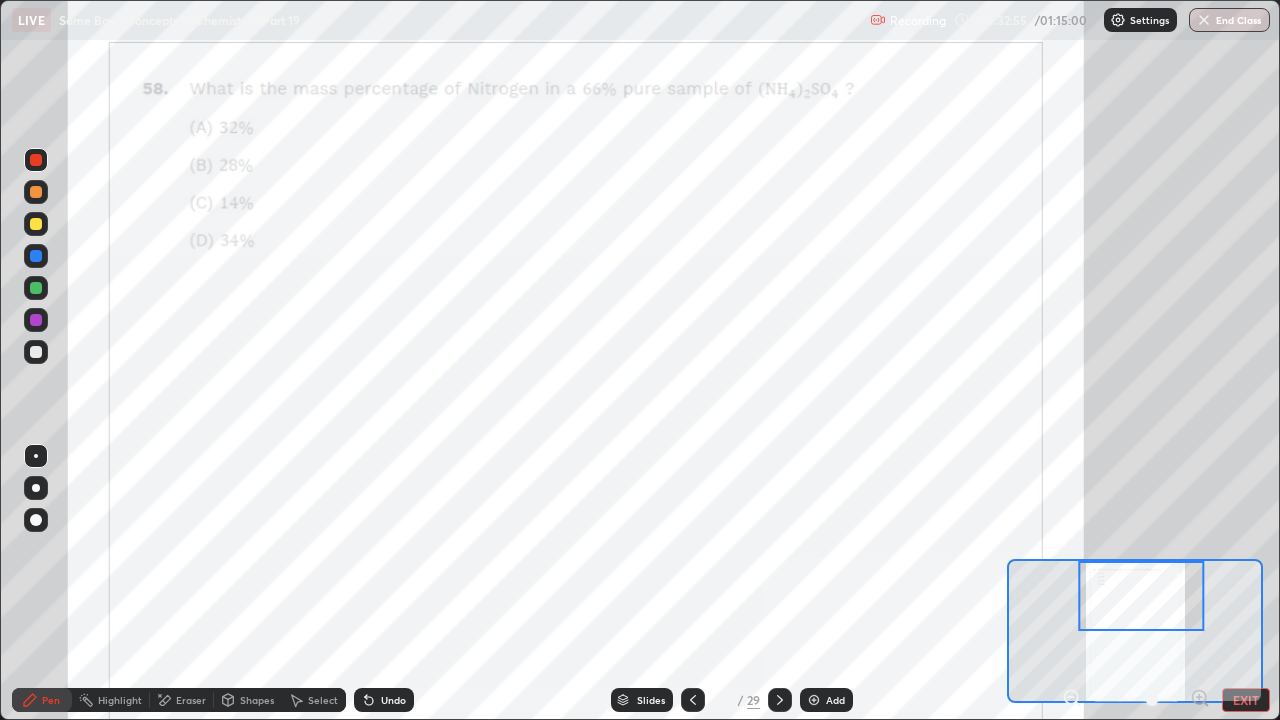 click on "Undo" at bounding box center (393, 700) 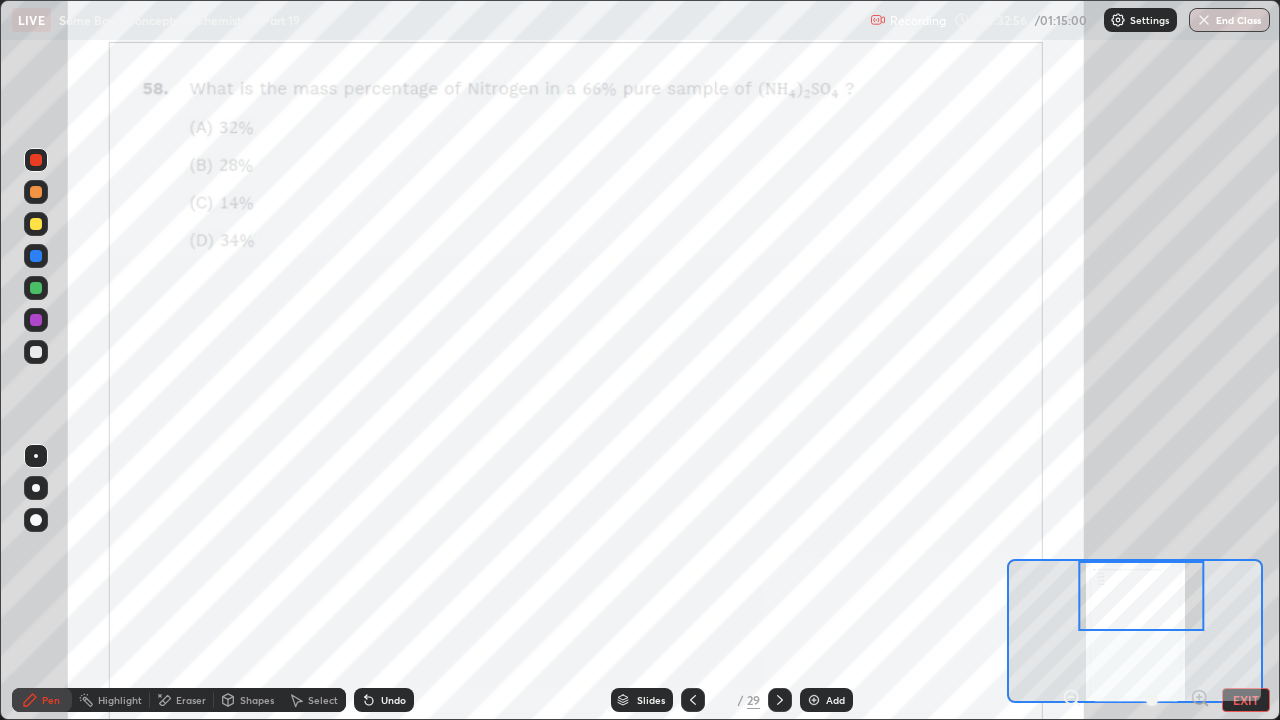 click on "Undo" at bounding box center (384, 700) 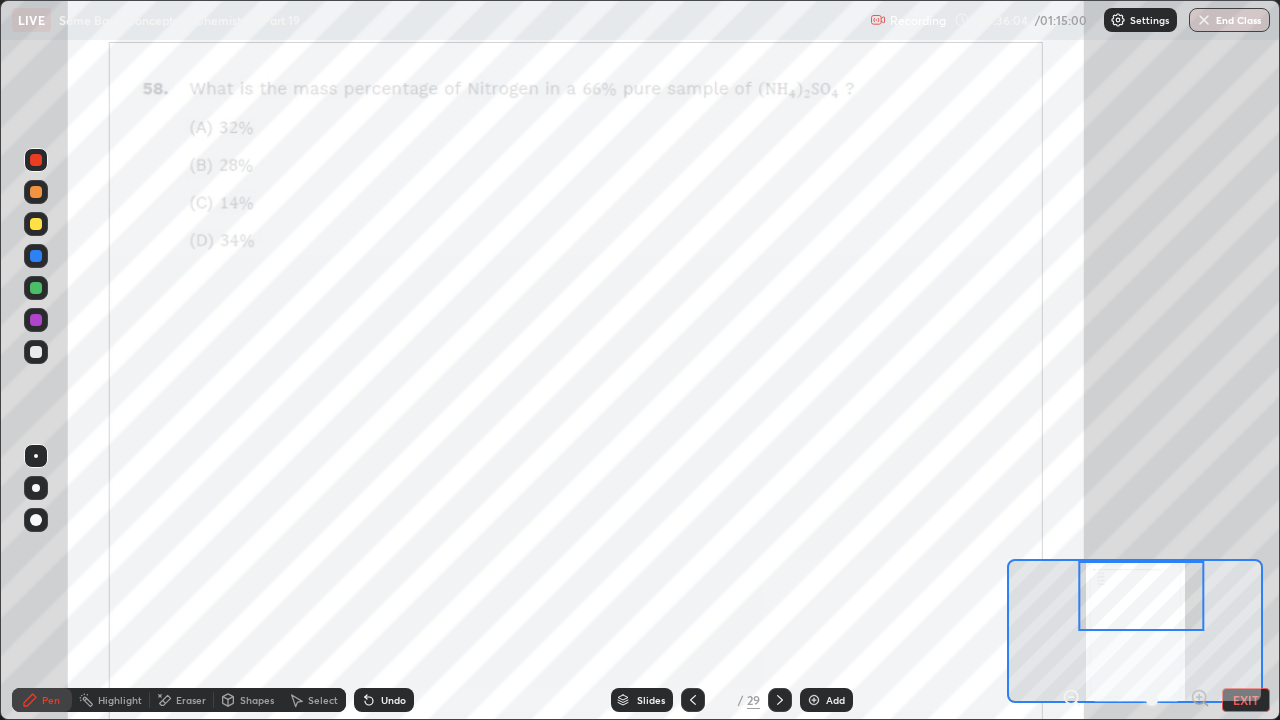 click on "Undo" at bounding box center (393, 700) 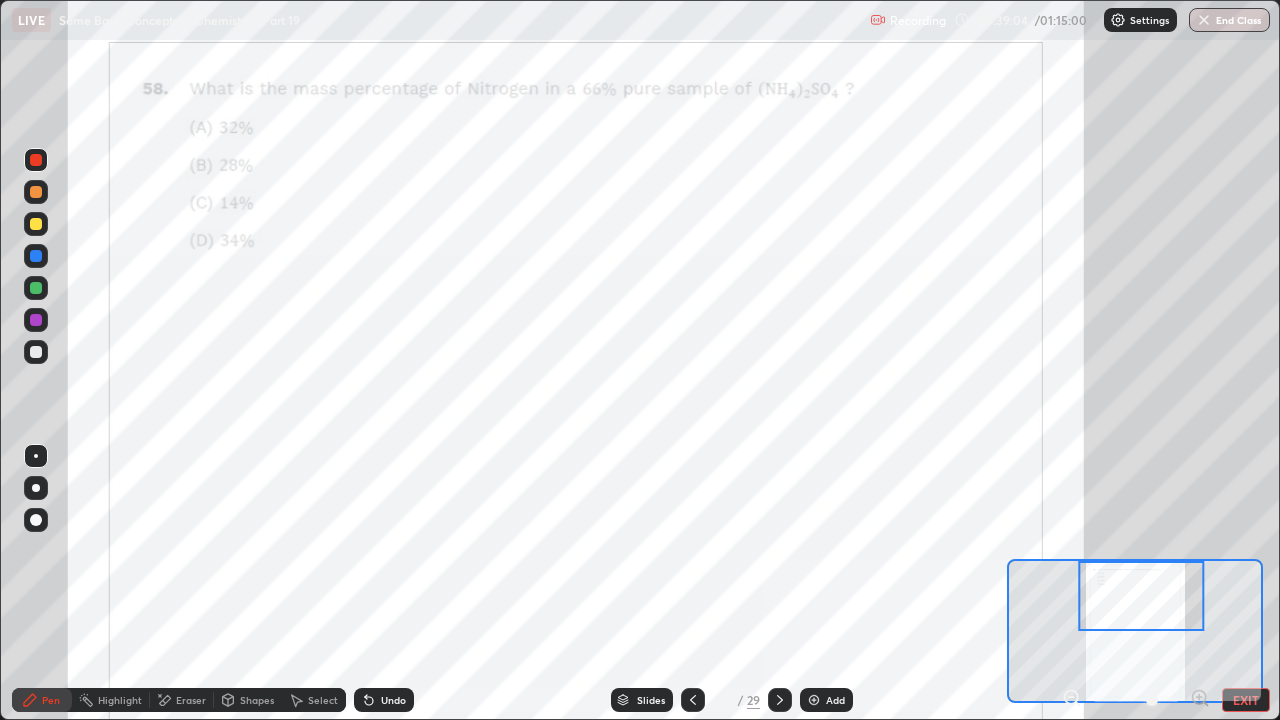 click on "Undo" at bounding box center (393, 700) 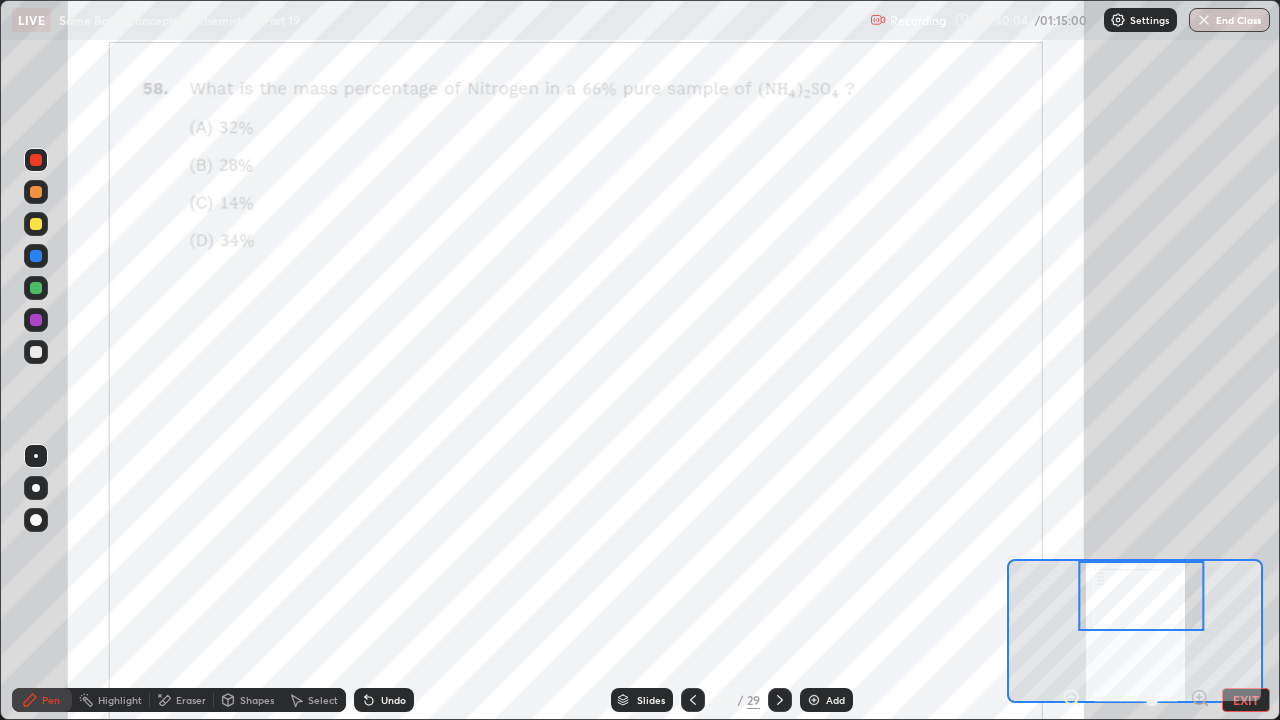 click on "Eraser" at bounding box center [182, 700] 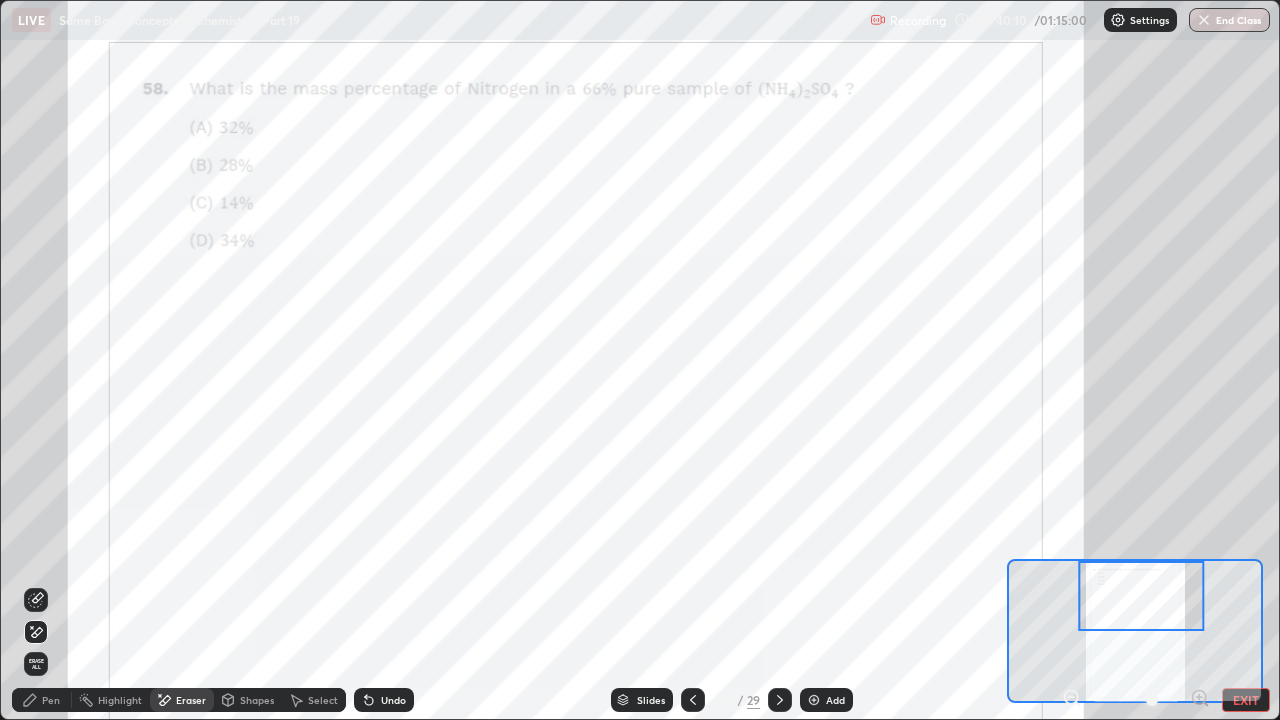 click on "Pen" at bounding box center [51, 700] 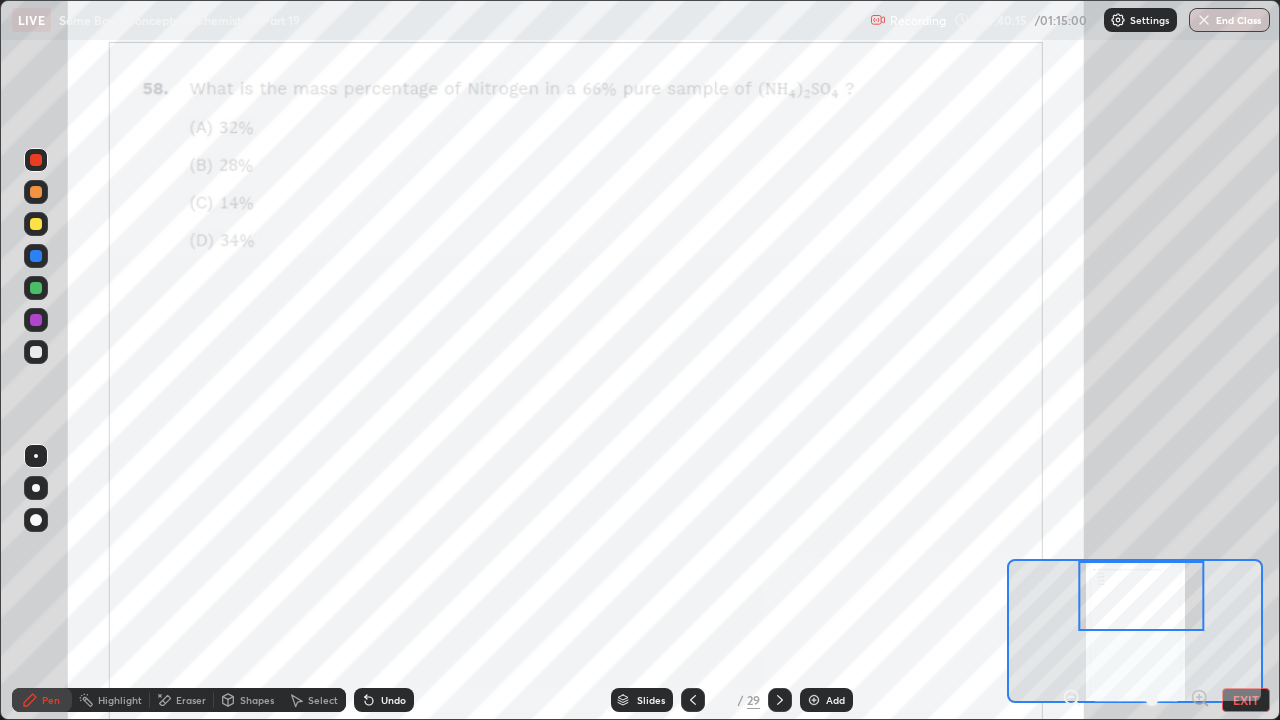 click 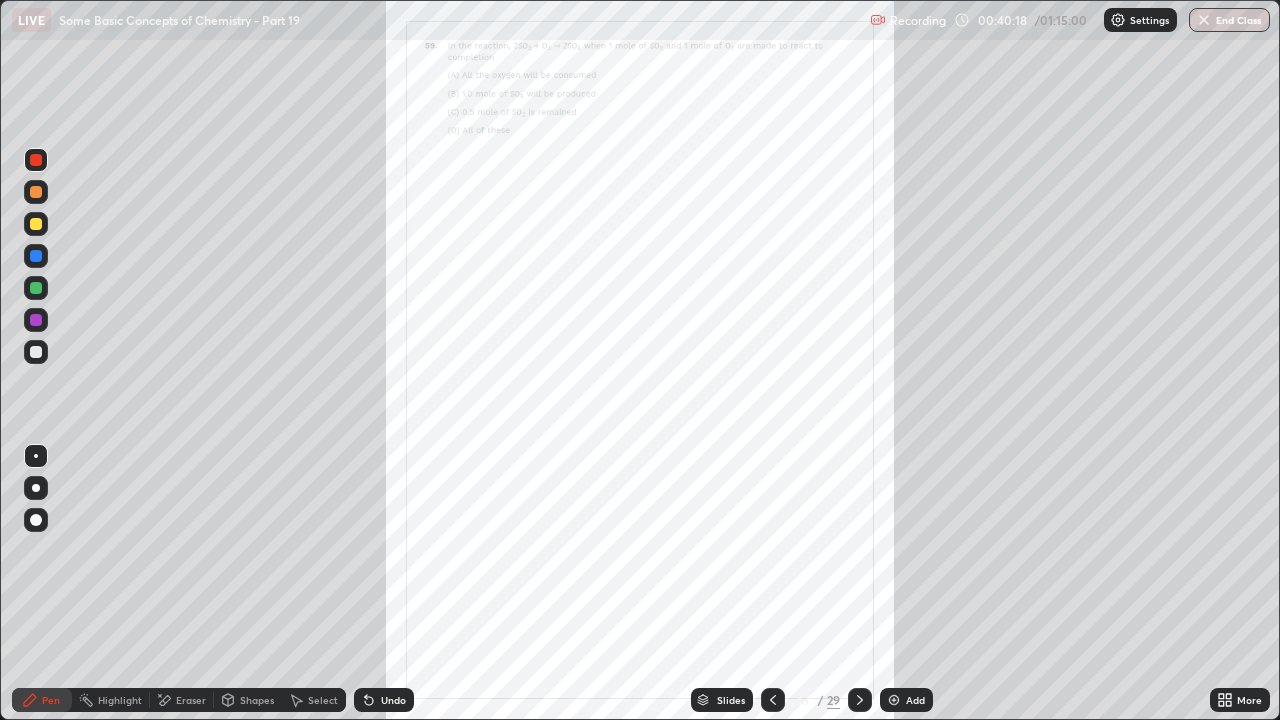click on "More" at bounding box center [1240, 700] 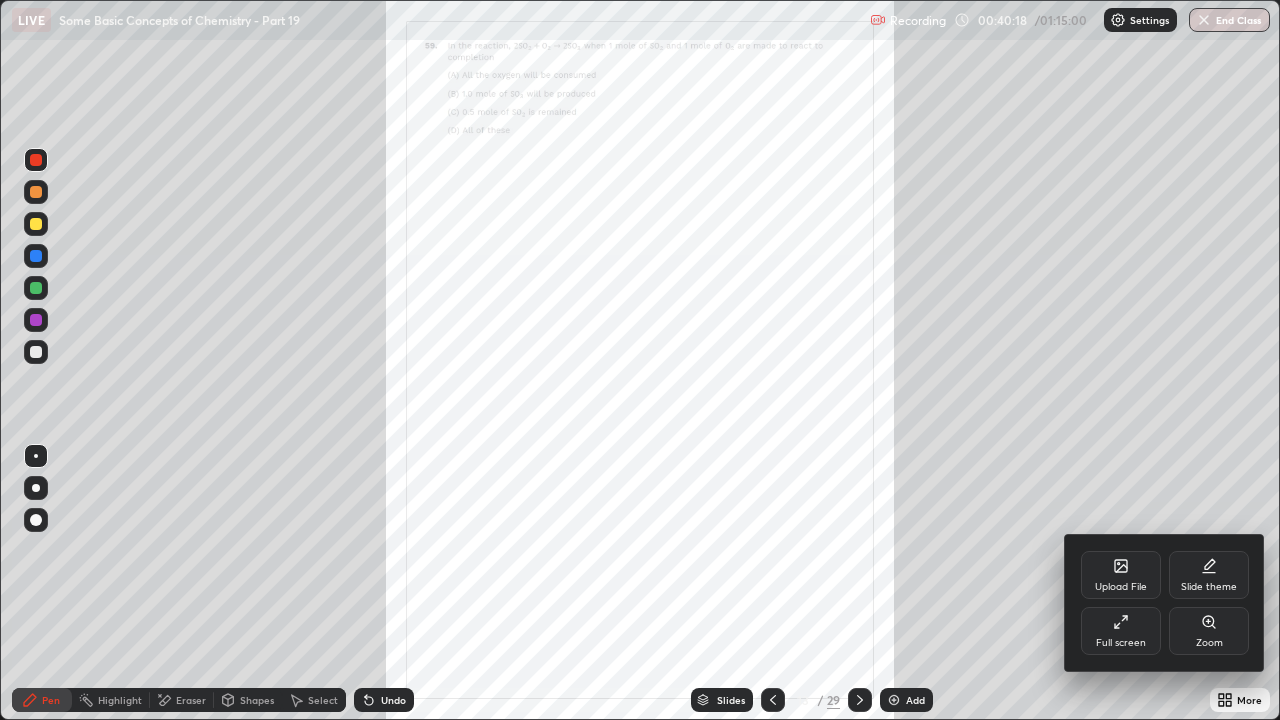 click 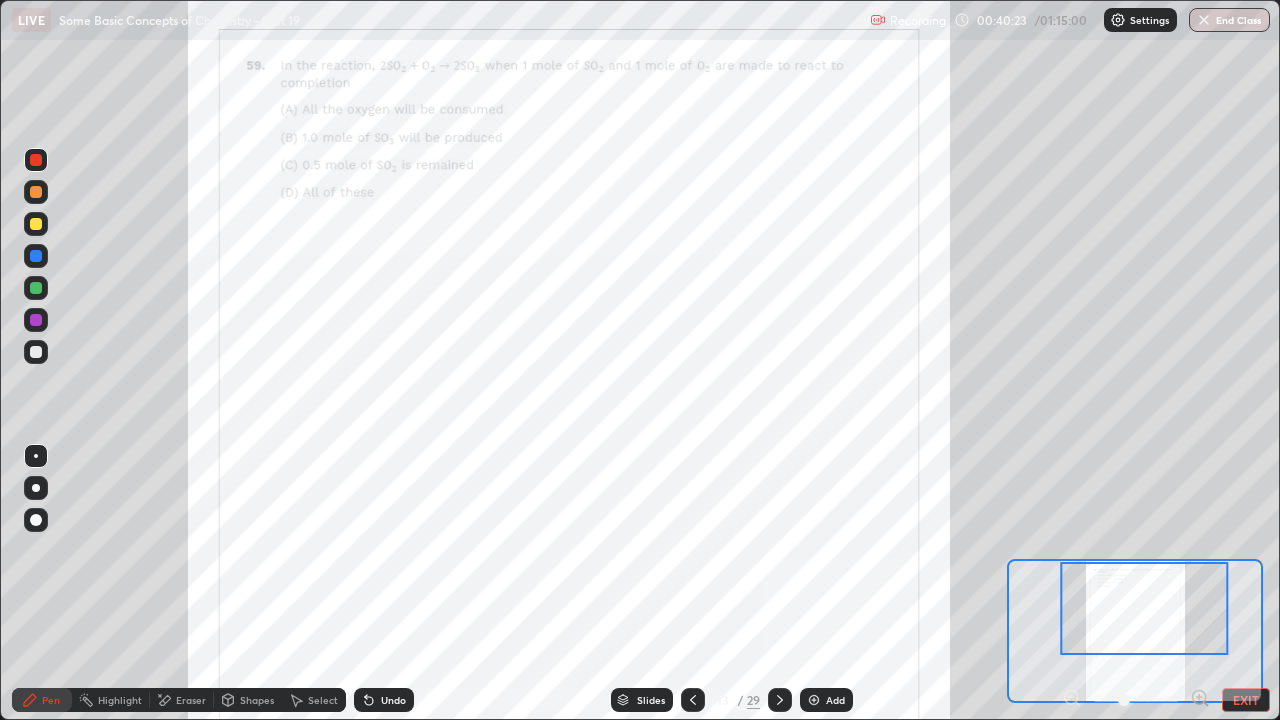click 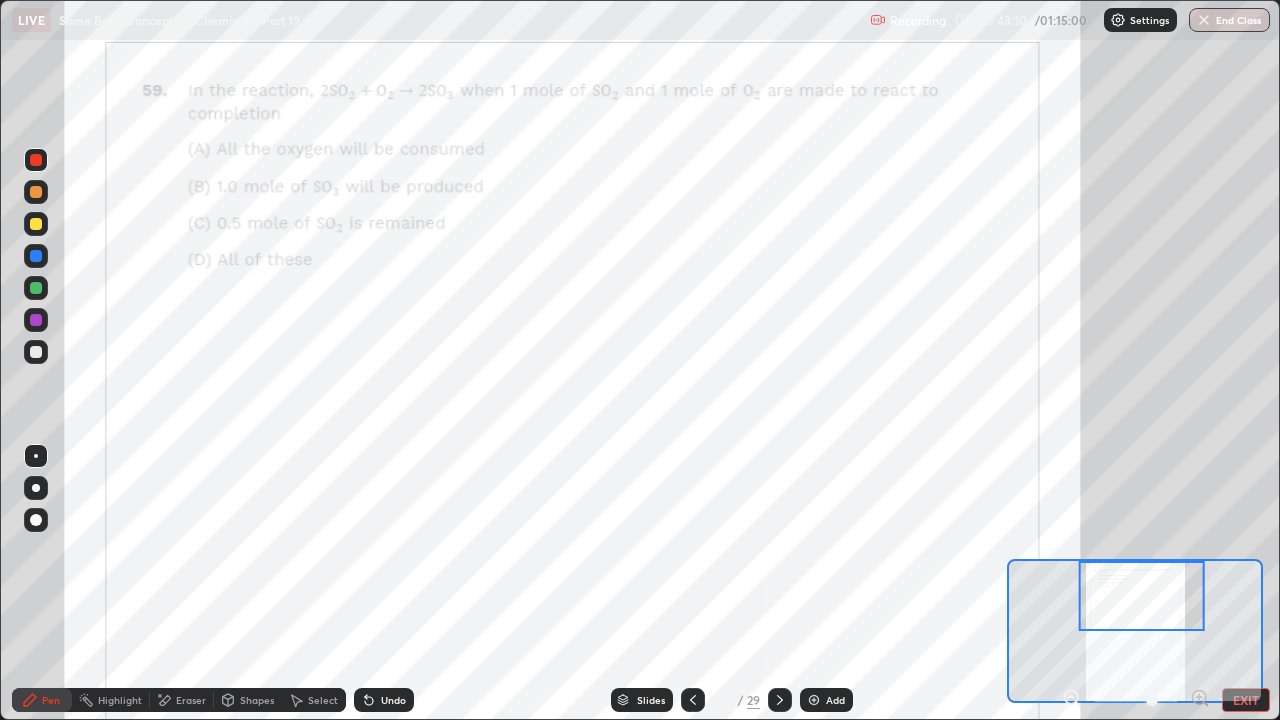 click 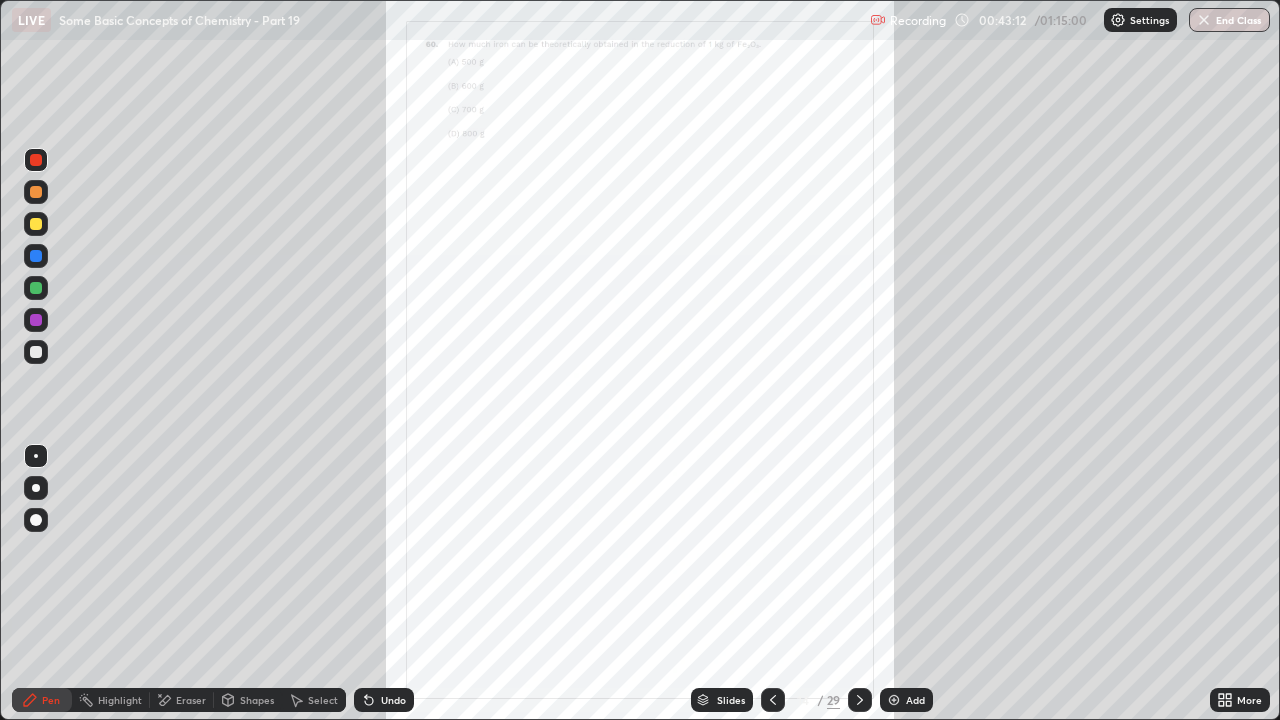click 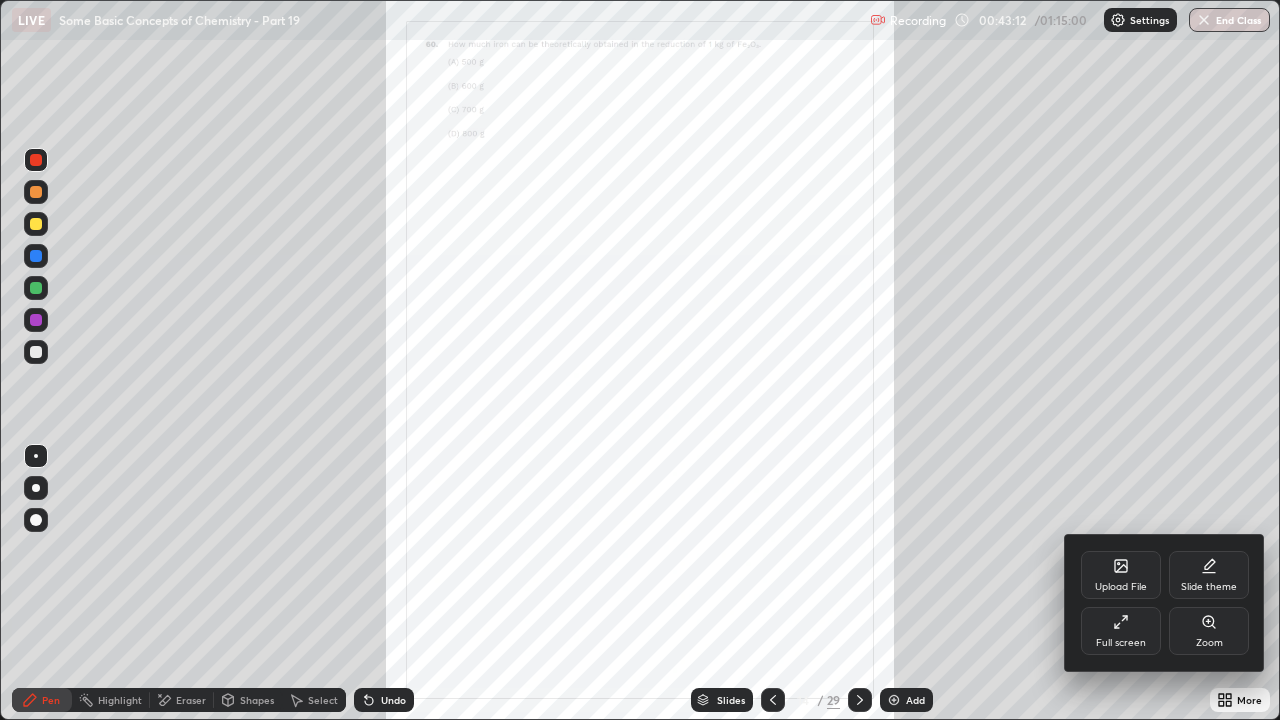 click on "Zoom" at bounding box center (1209, 643) 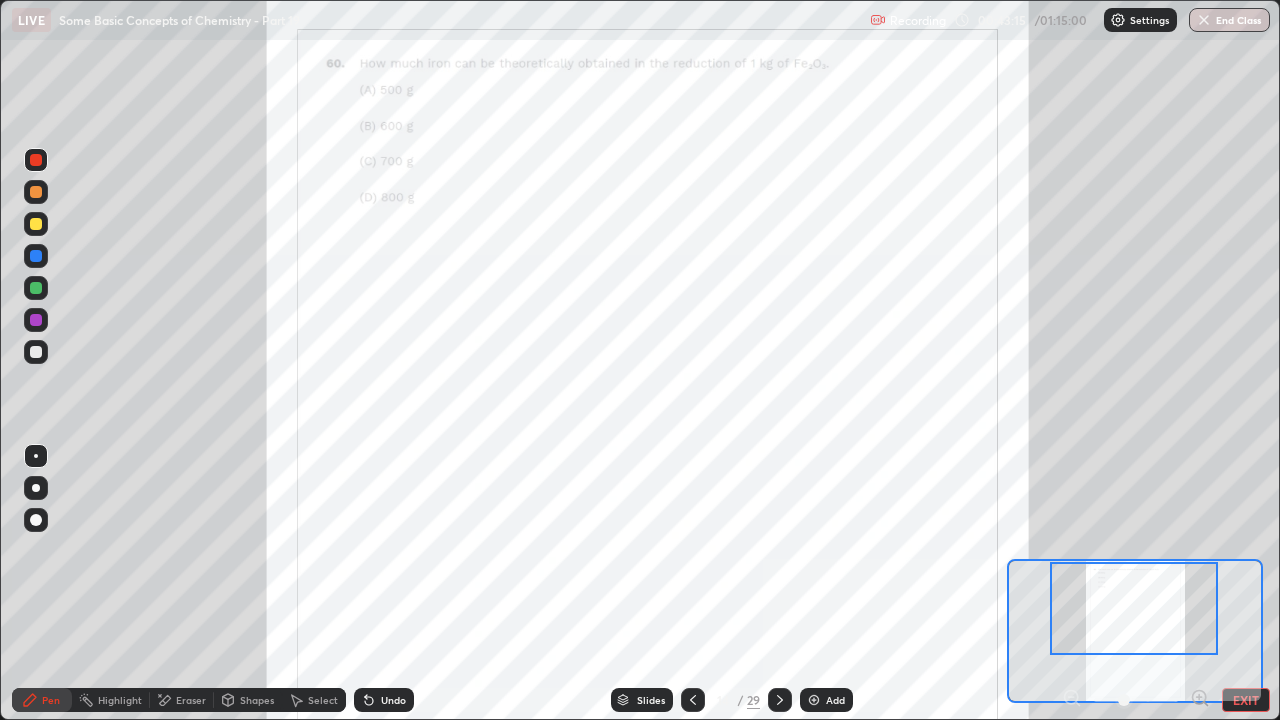 click 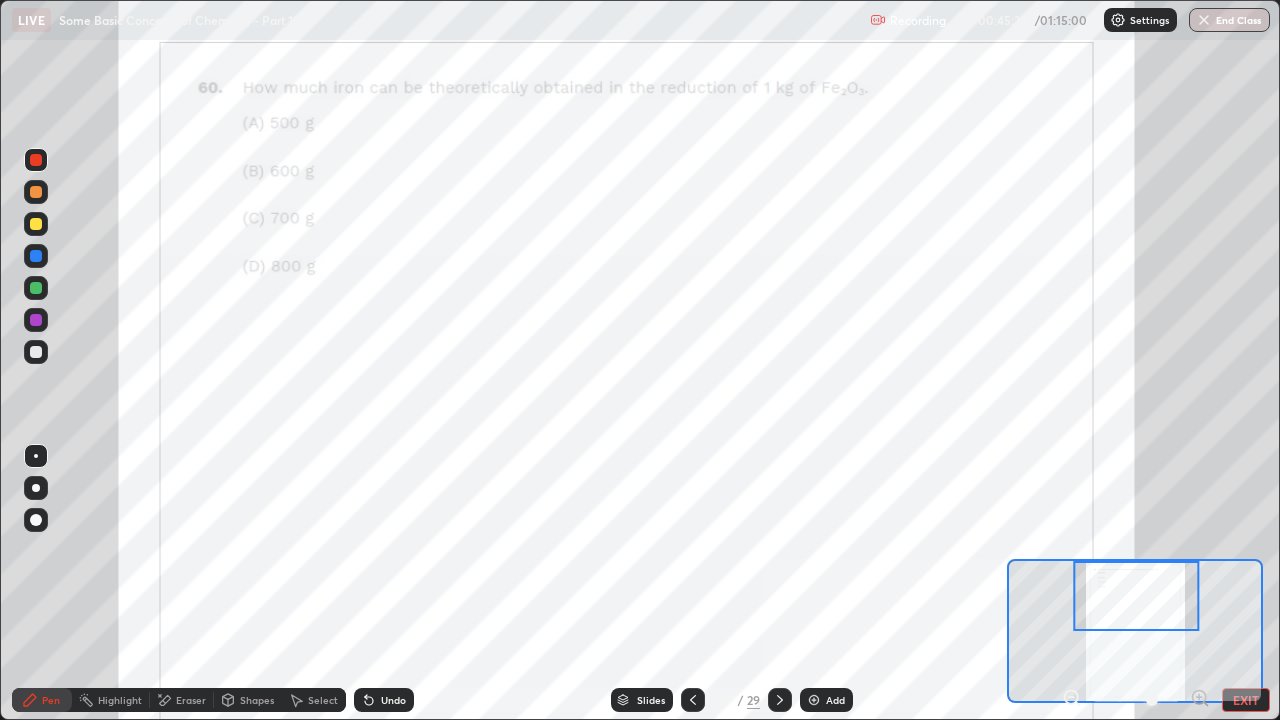 click on "Undo" at bounding box center (393, 700) 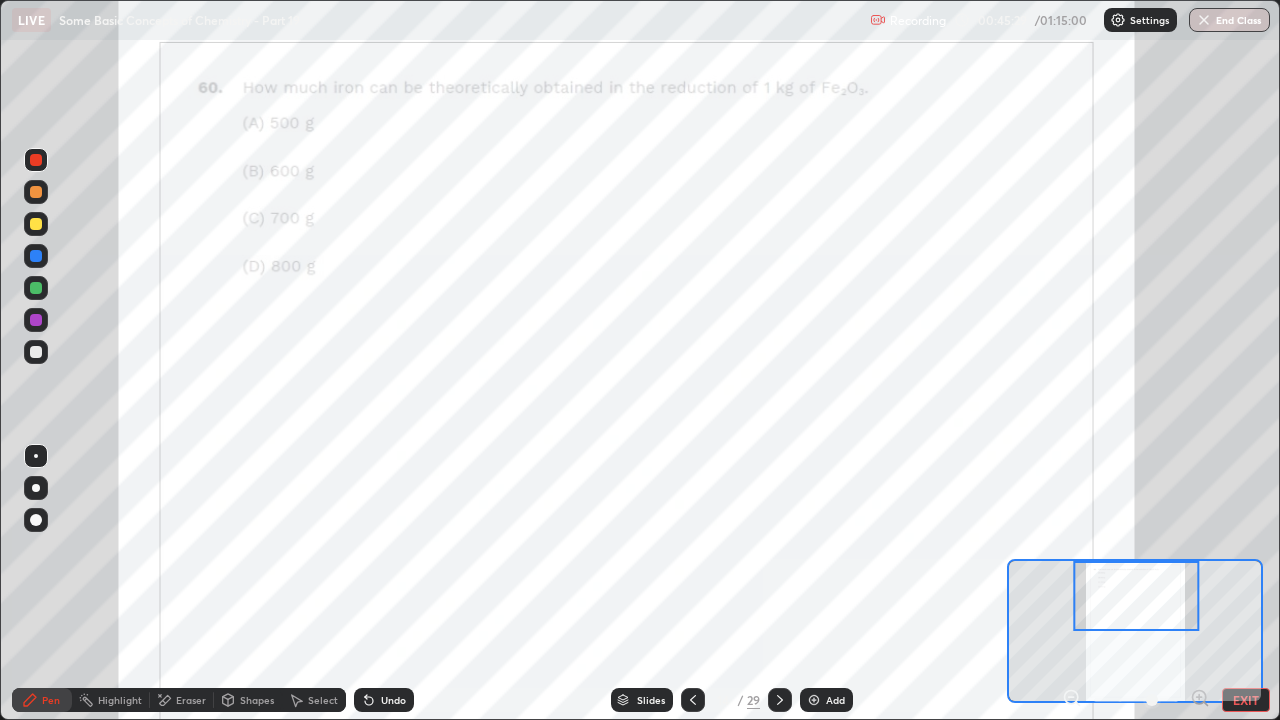 click on "Undo" at bounding box center (393, 700) 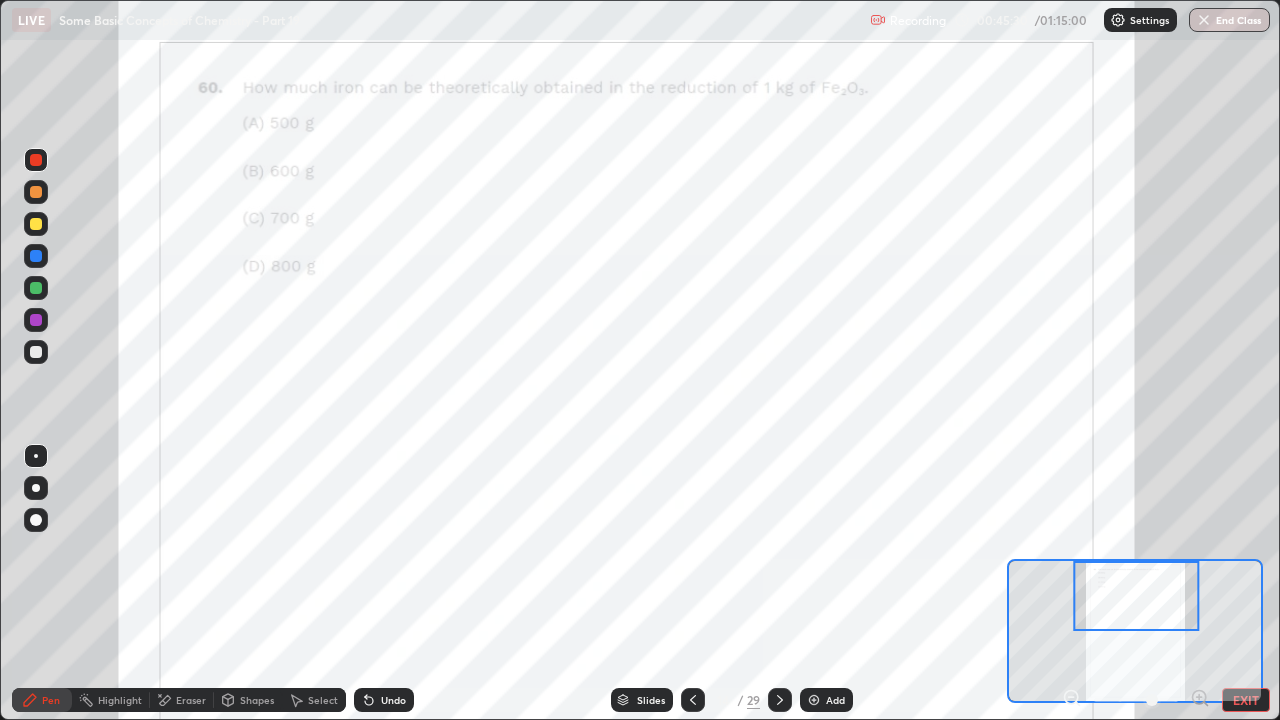click on "Undo" at bounding box center (384, 700) 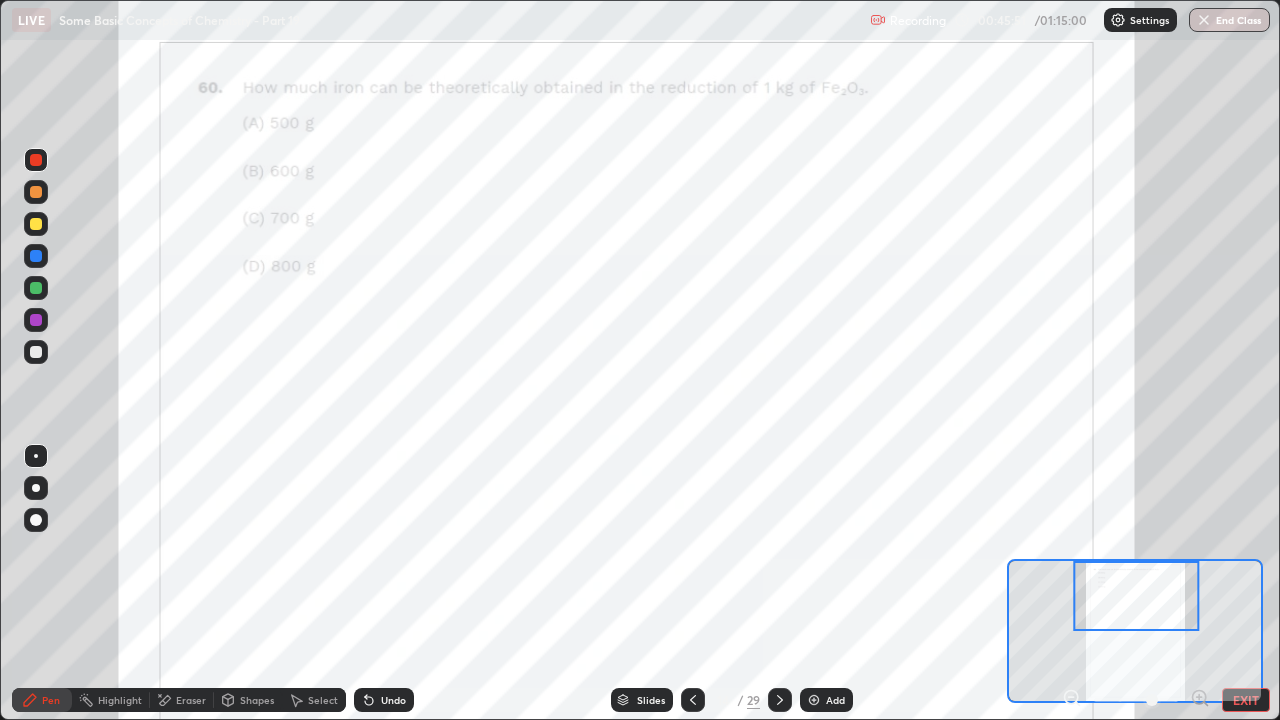 click on "Eraser" at bounding box center [191, 700] 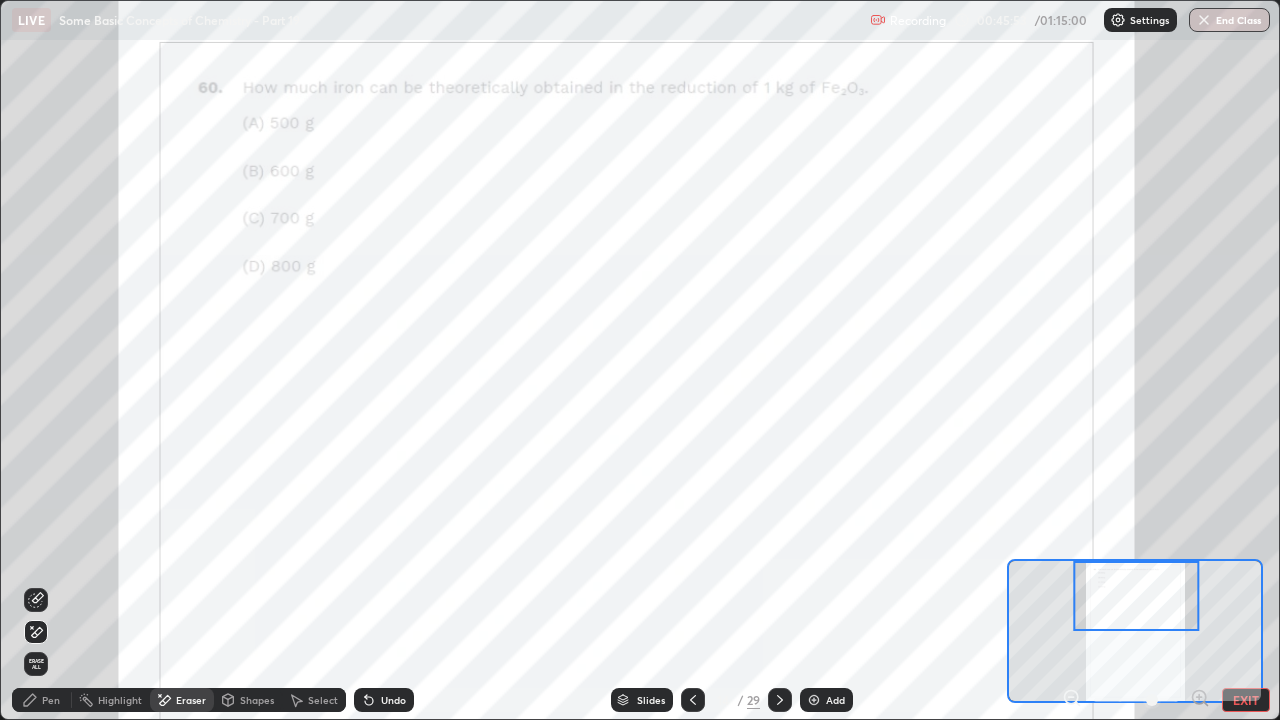 click on "Pen" at bounding box center (51, 700) 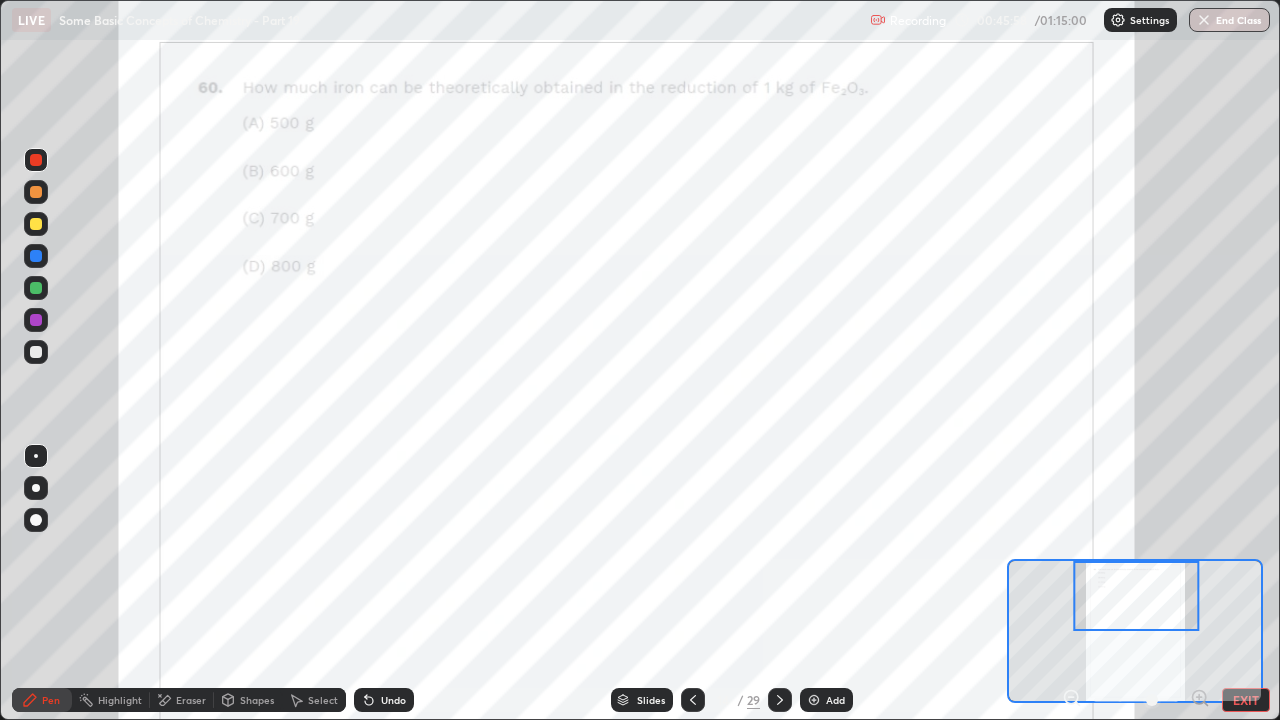 click at bounding box center [36, 288] 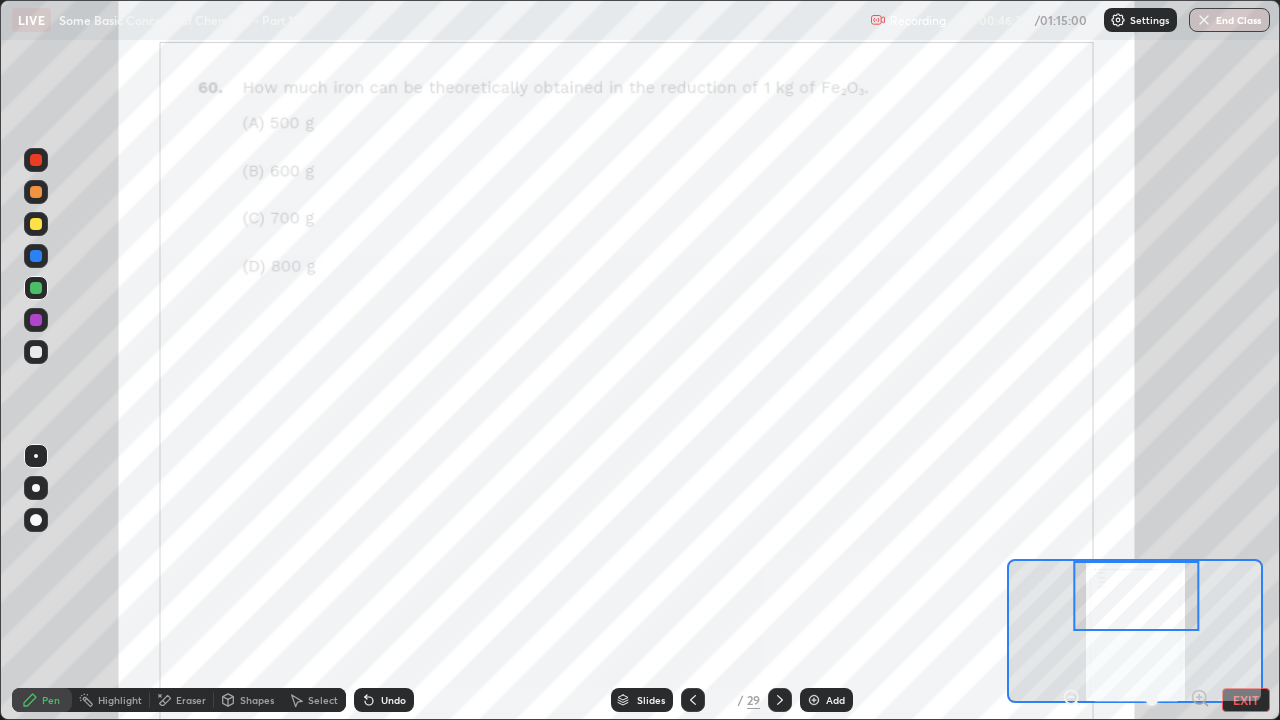 click on "Eraser" at bounding box center (191, 700) 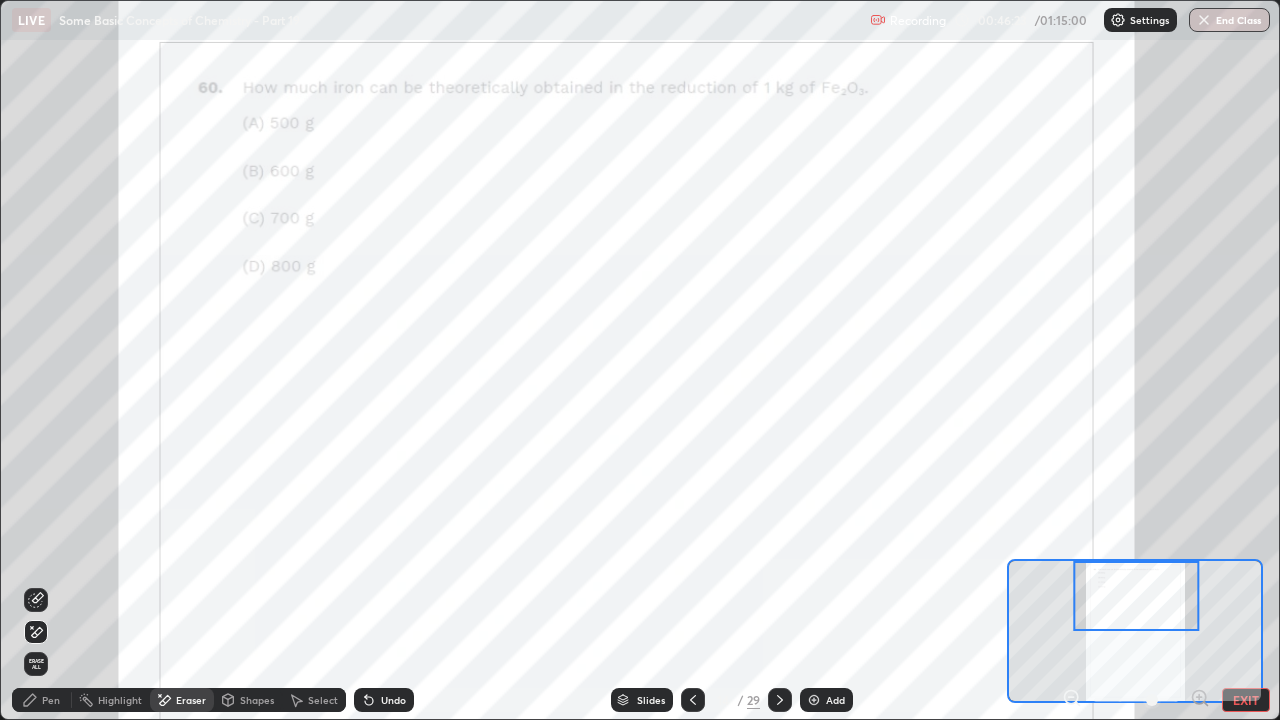 click on "Pen" at bounding box center [51, 700] 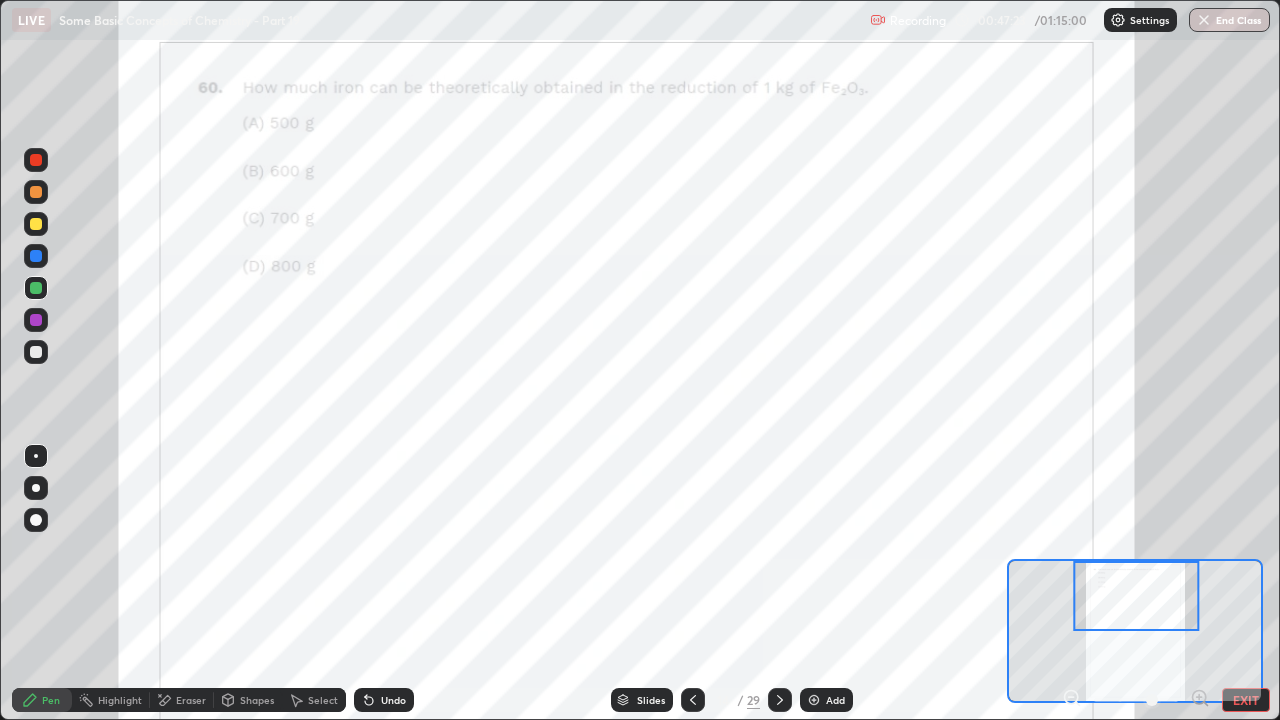 click on "Eraser" at bounding box center (191, 700) 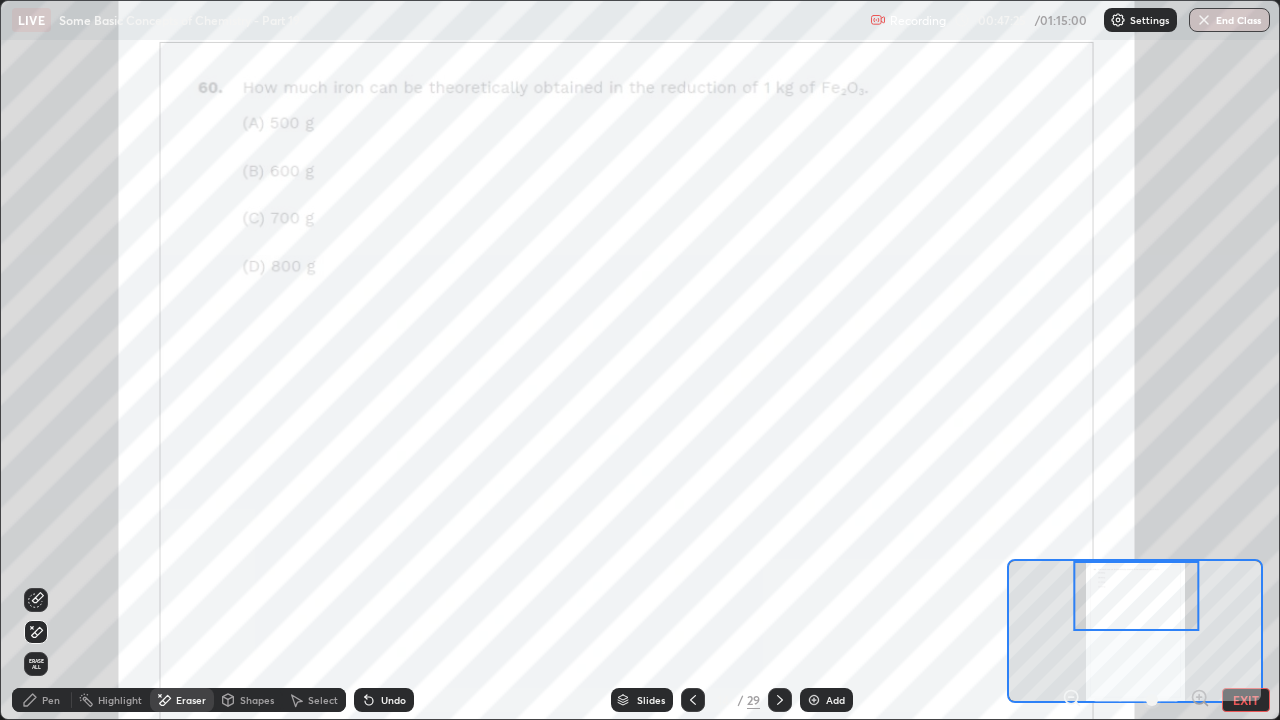 click on "Pen" at bounding box center [51, 700] 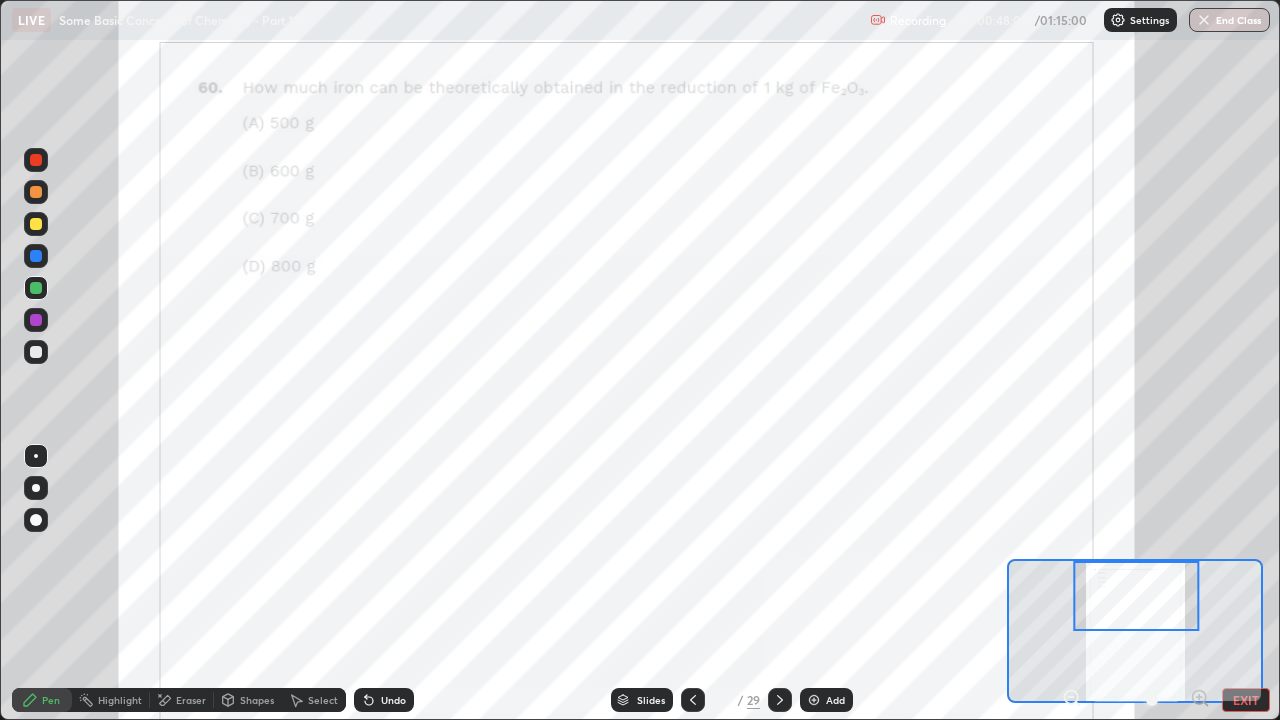click on "Undo" at bounding box center [393, 700] 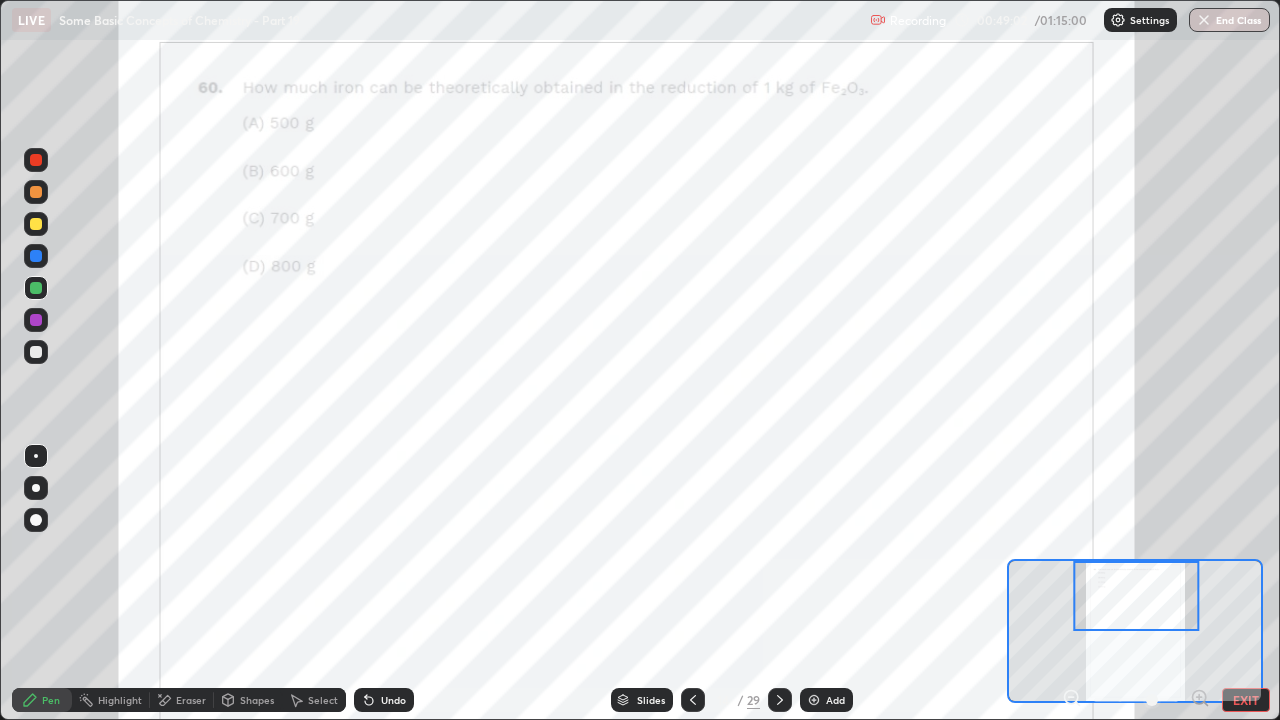 click 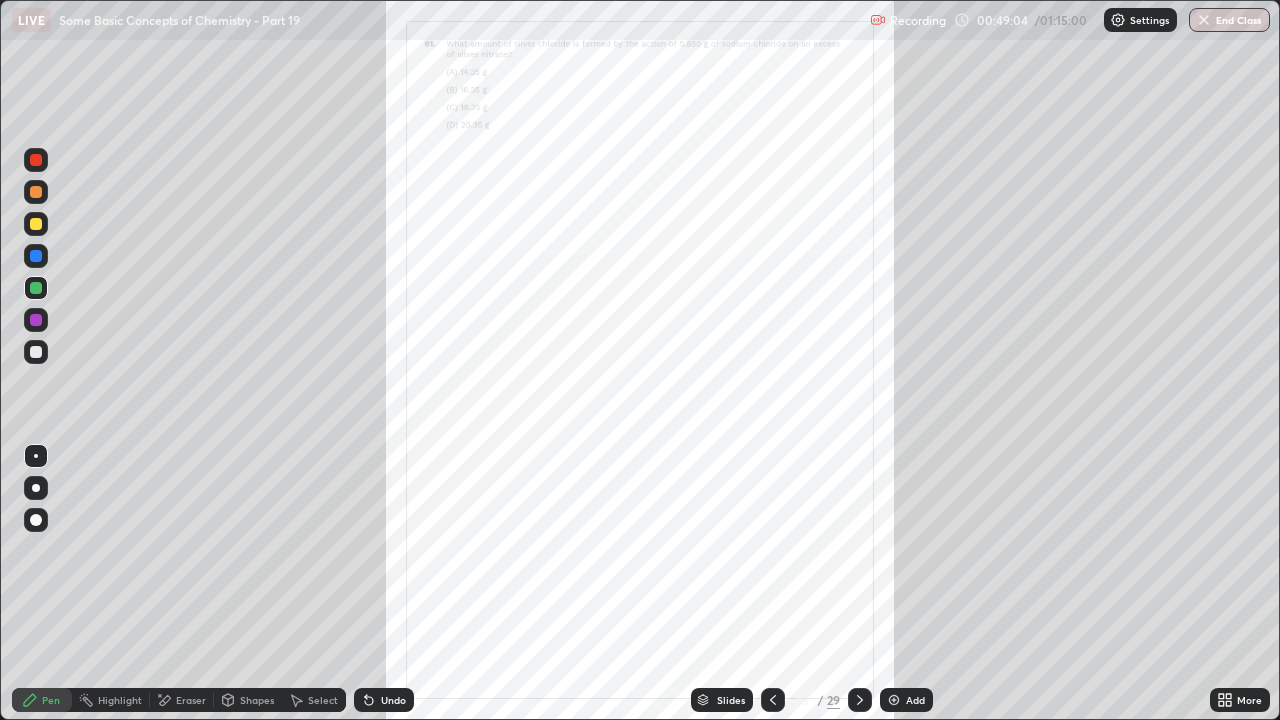 click on "More" at bounding box center (1249, 700) 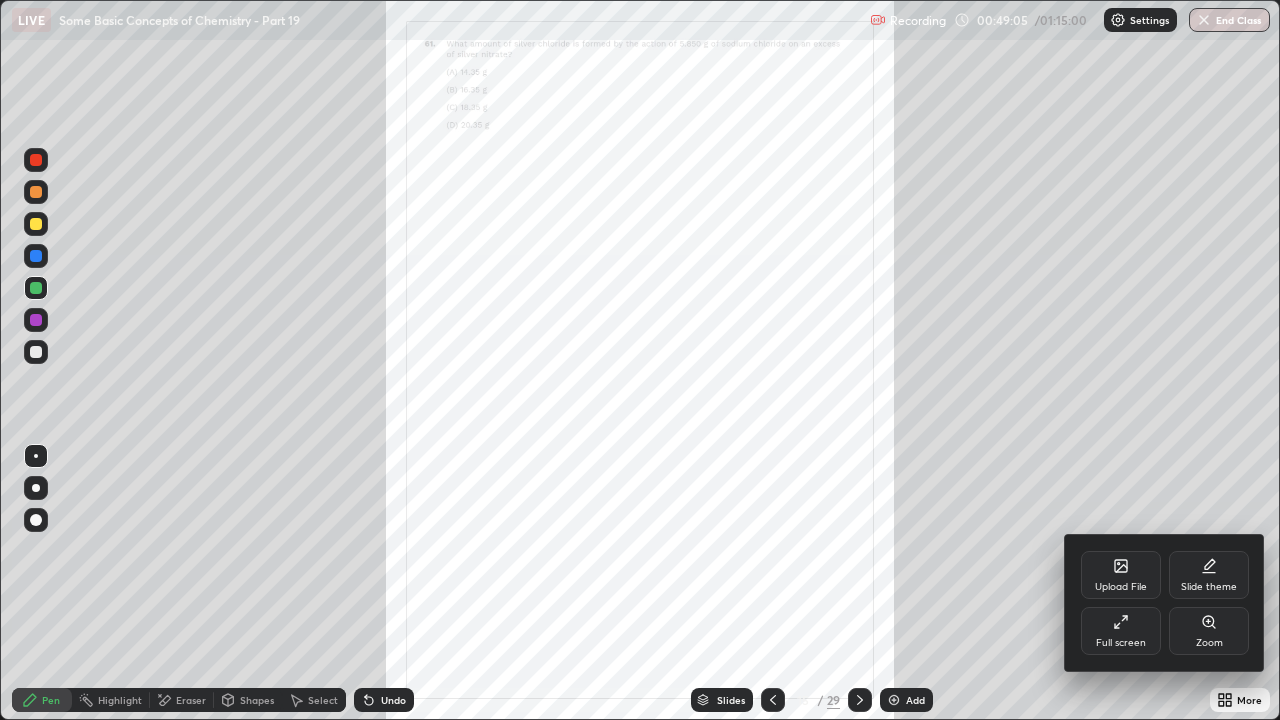 click on "Zoom" at bounding box center (1209, 631) 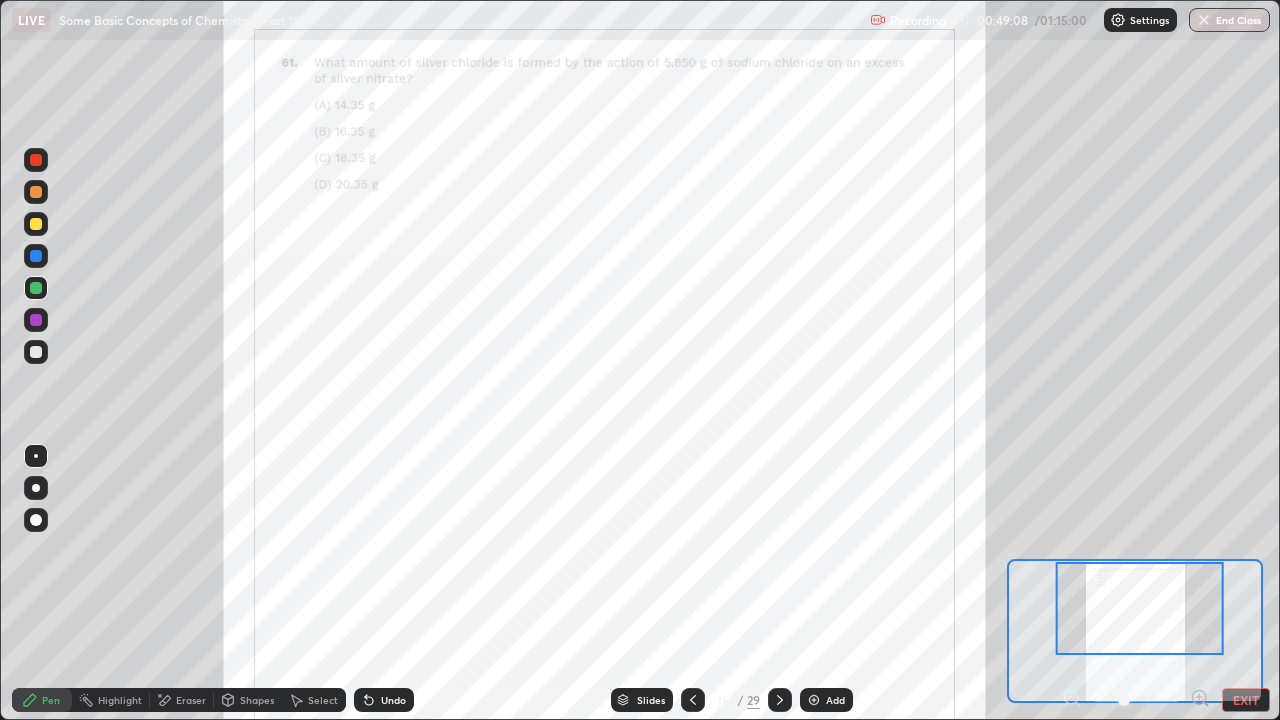 click 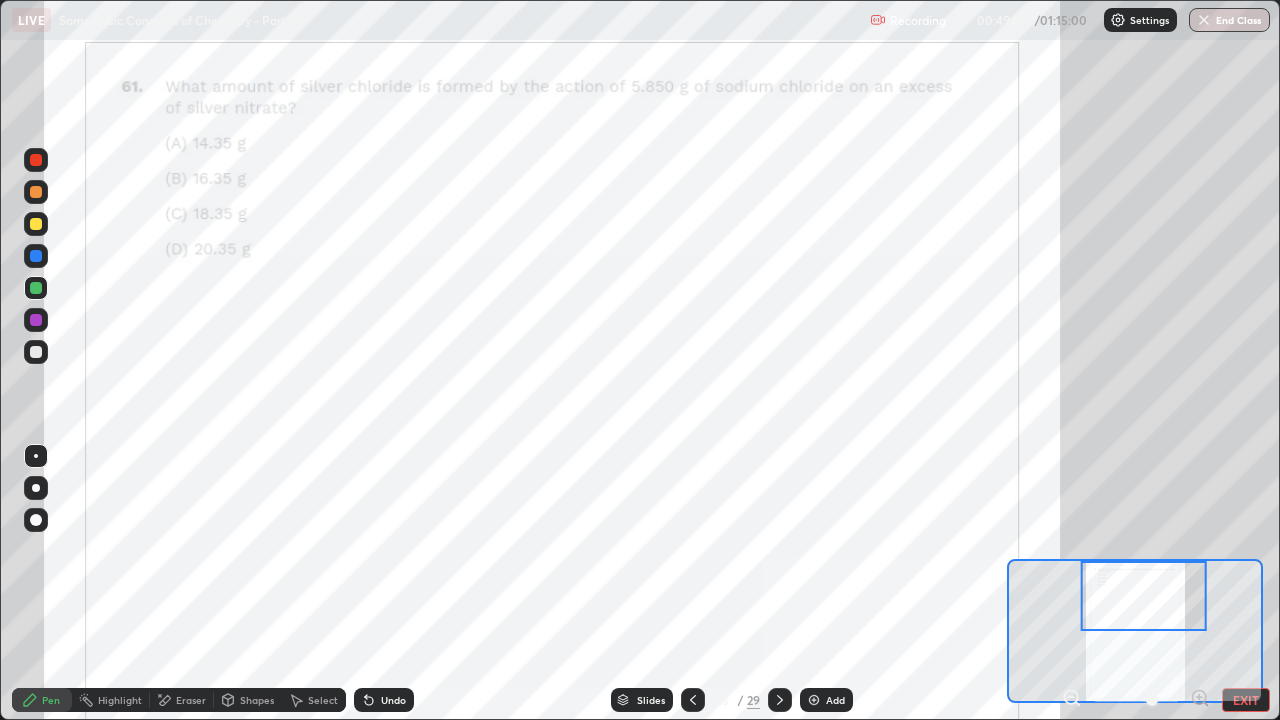 click at bounding box center [36, 160] 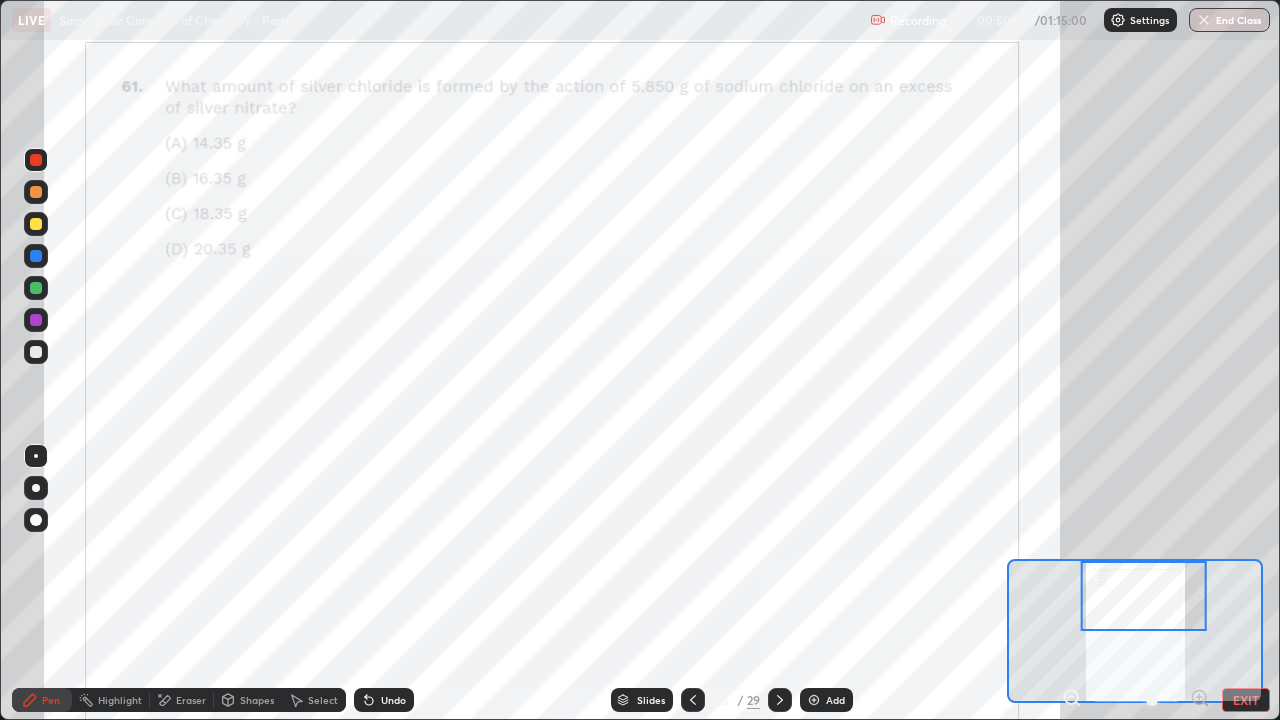 click on "Undo" at bounding box center (393, 700) 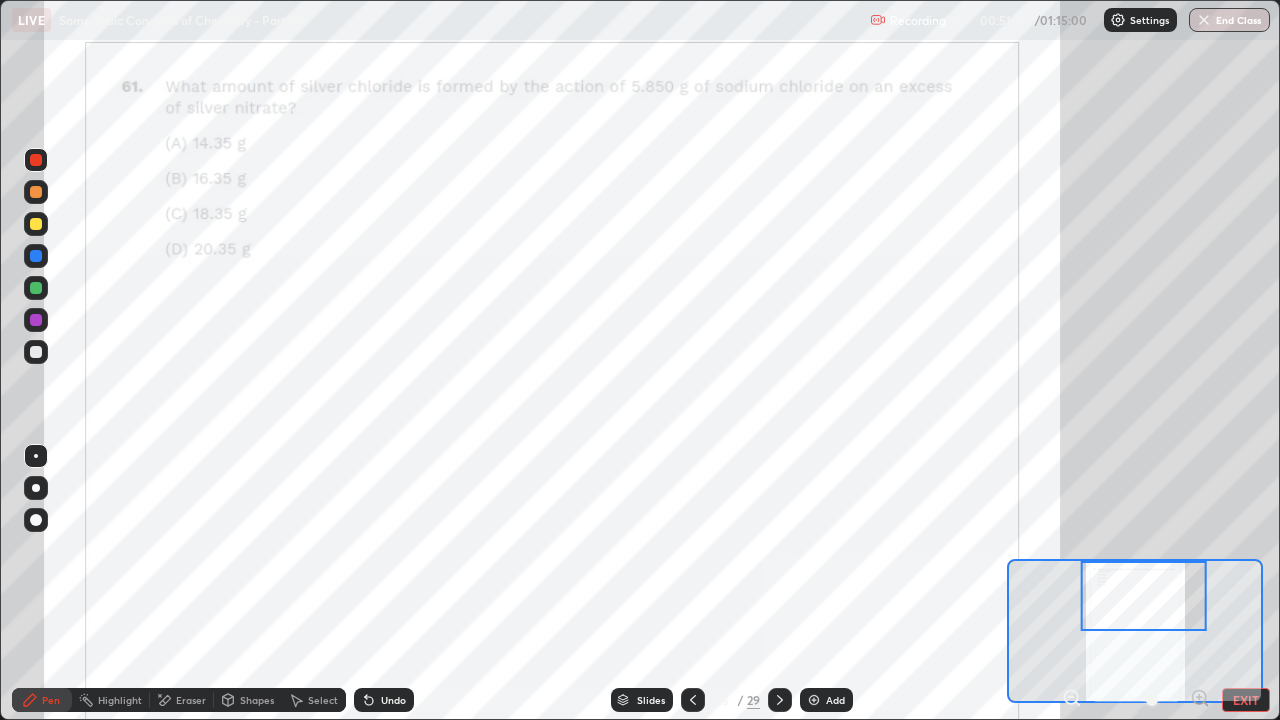 click at bounding box center [36, 192] 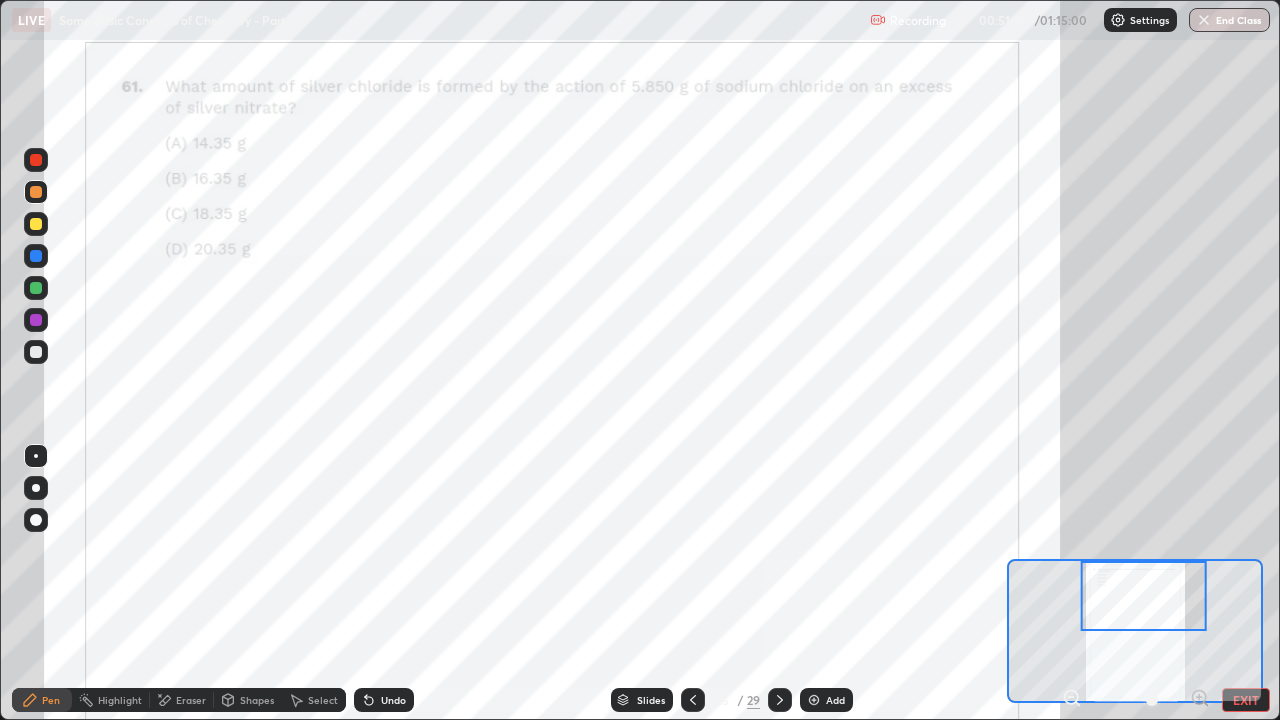 click at bounding box center [36, 160] 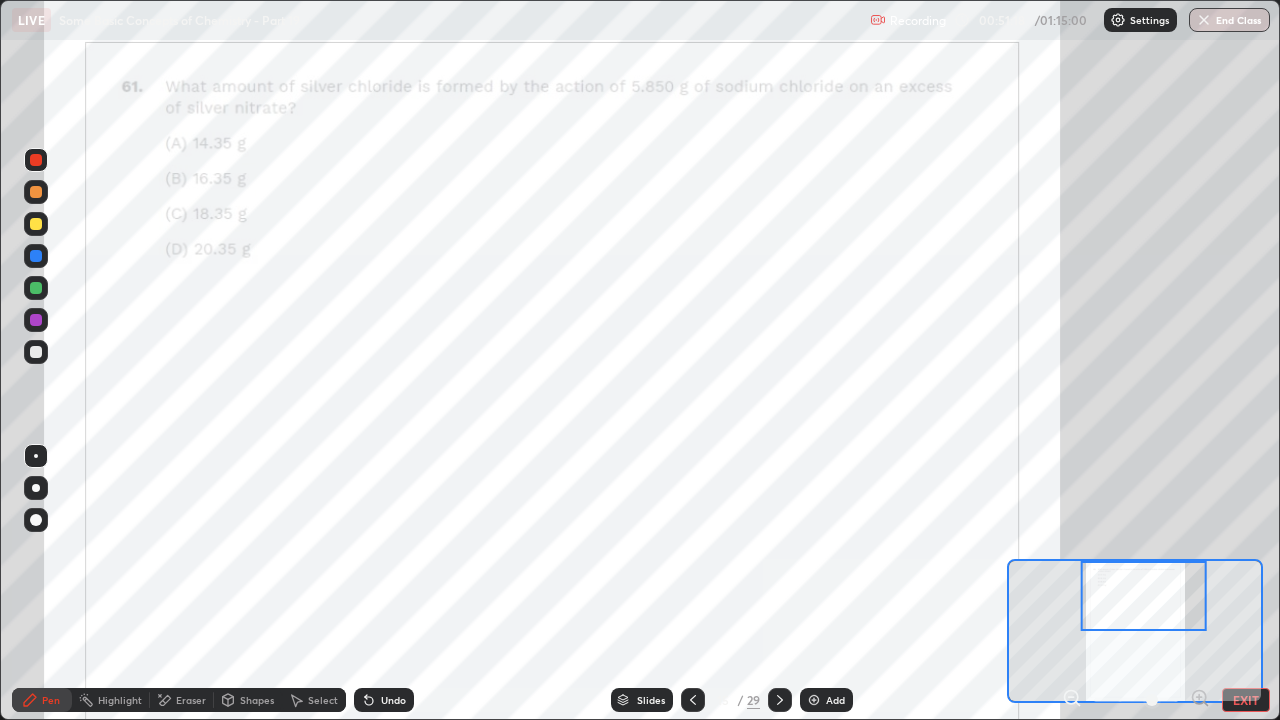 click at bounding box center [36, 288] 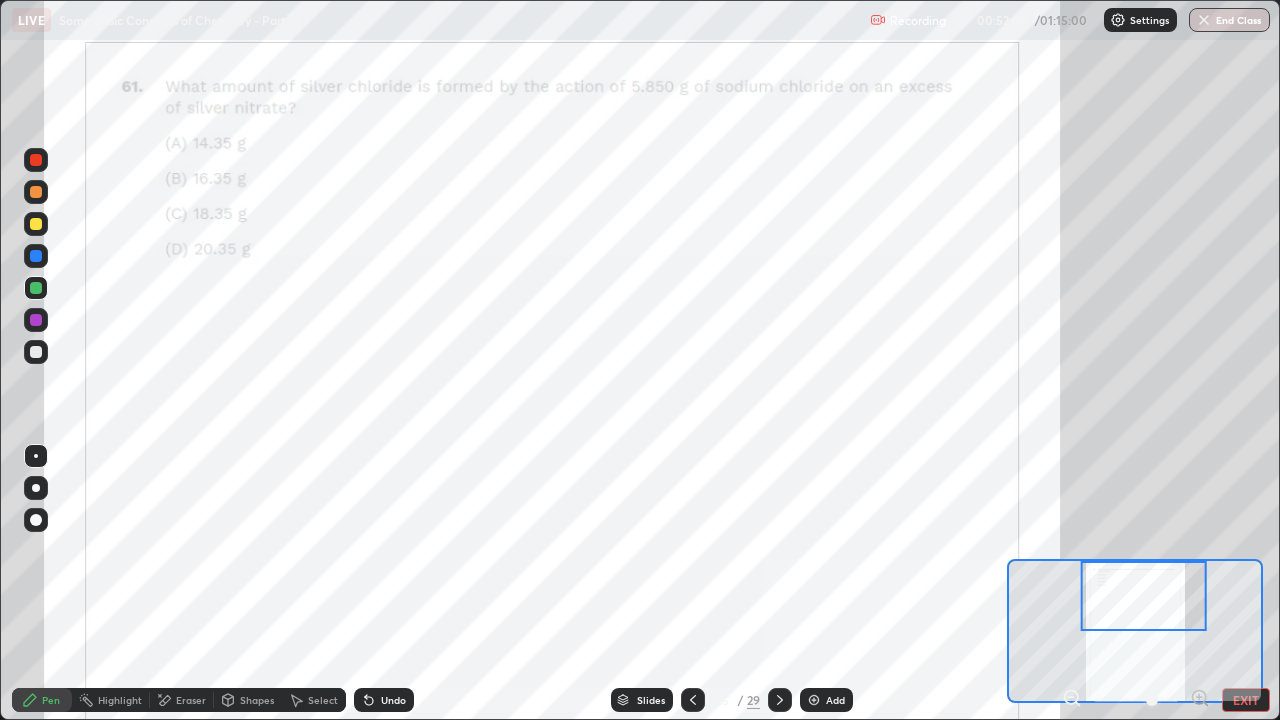 click 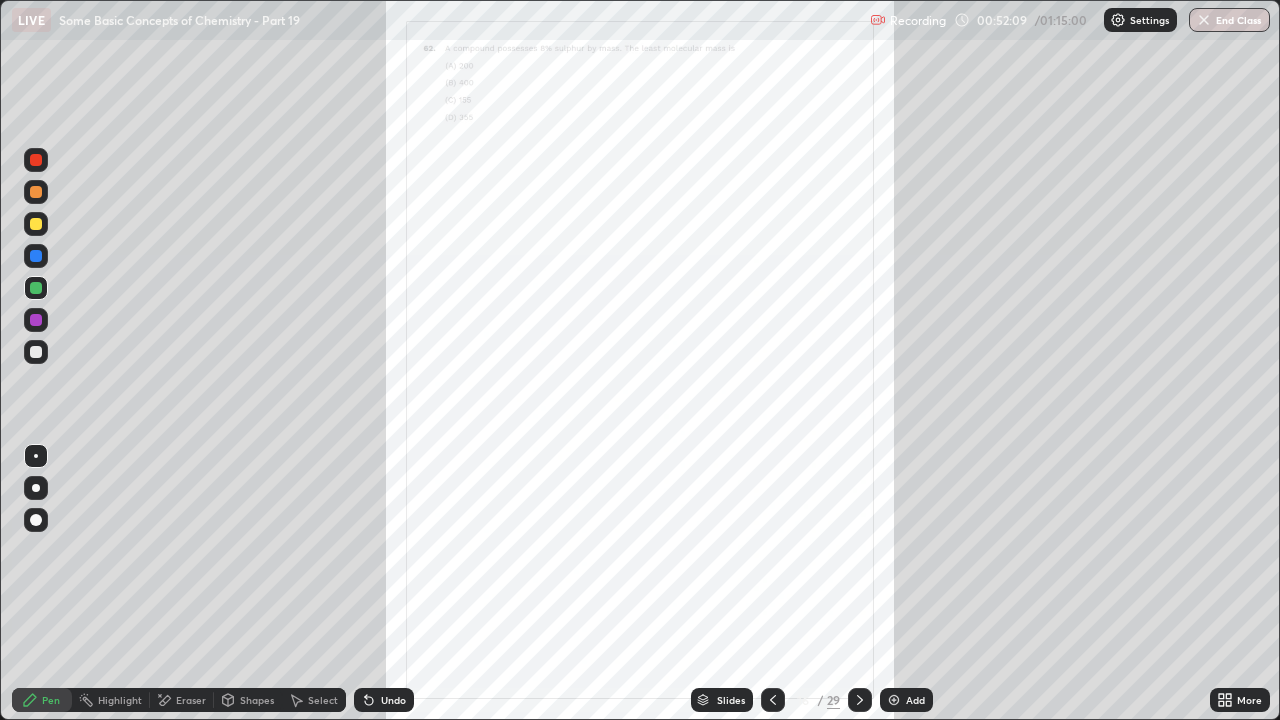 click on "More" at bounding box center [1249, 700] 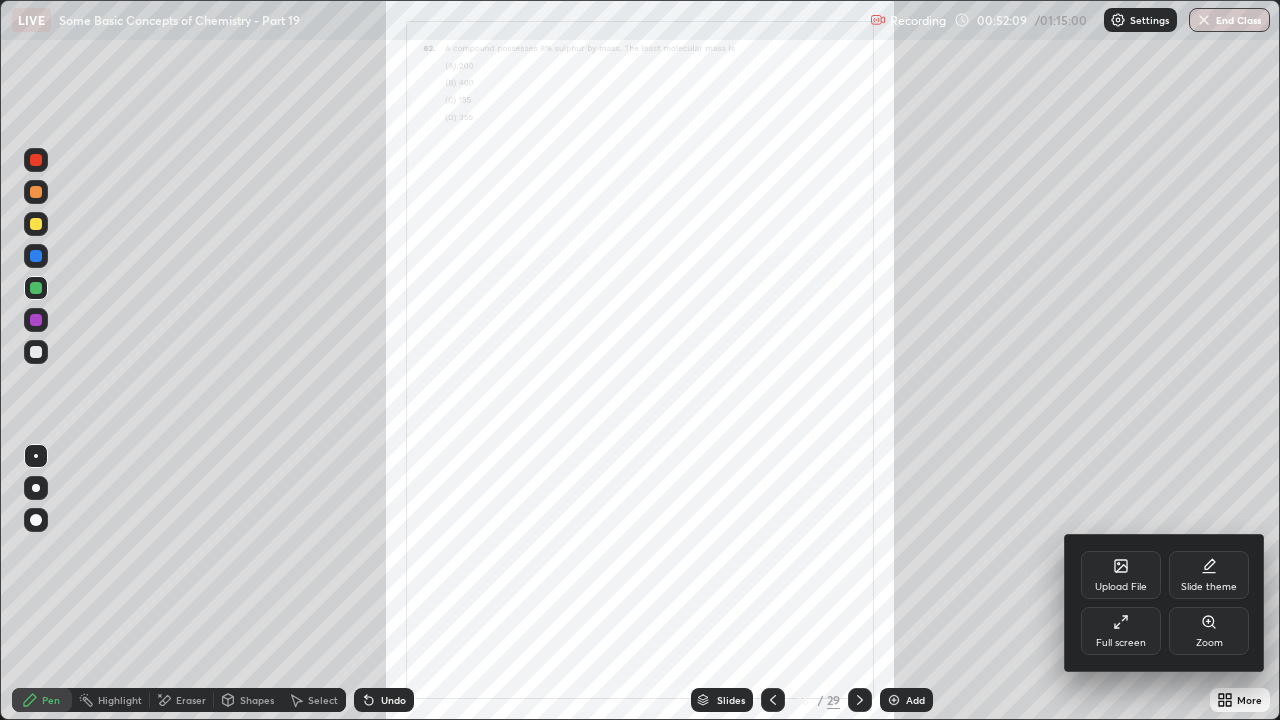 click 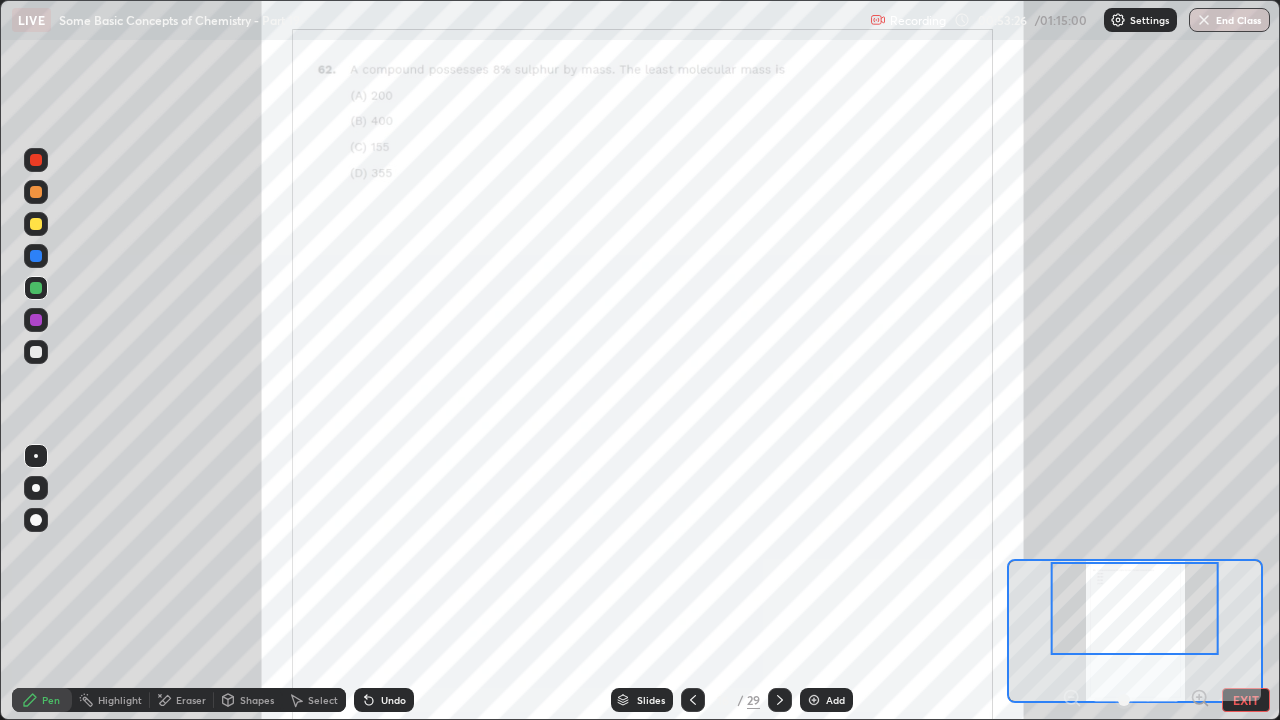 click 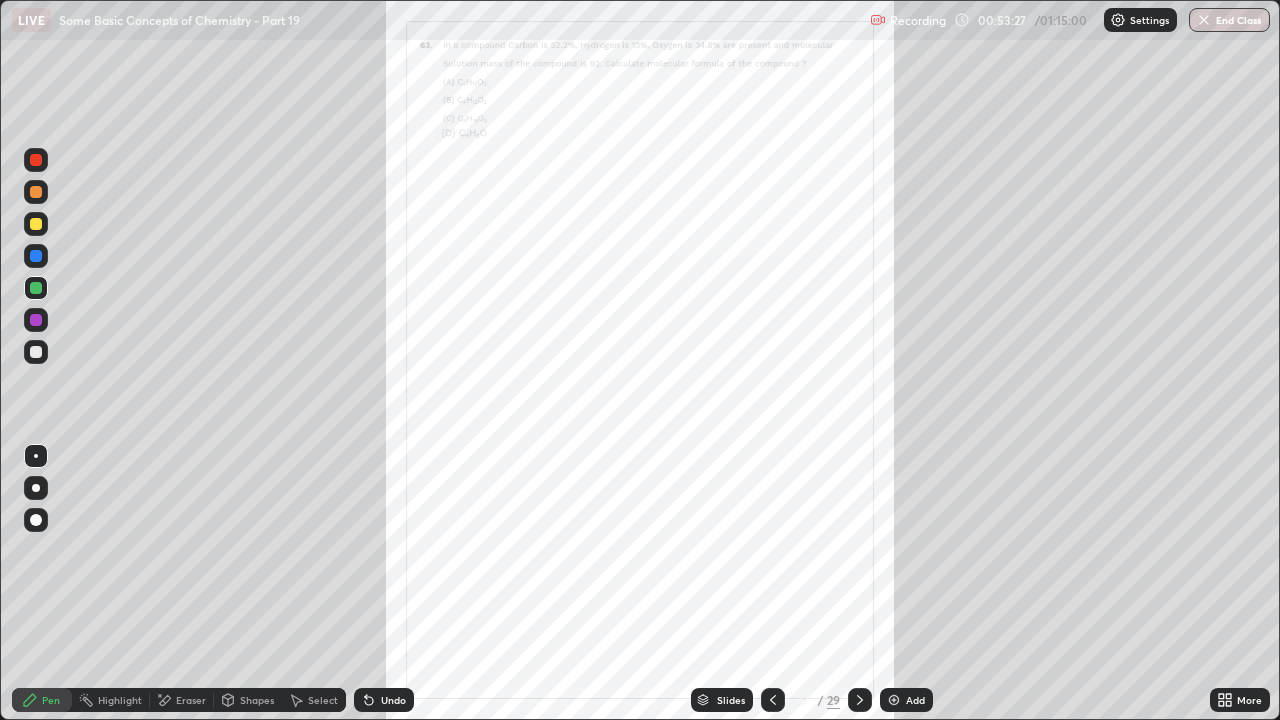 click on "More" at bounding box center (1249, 700) 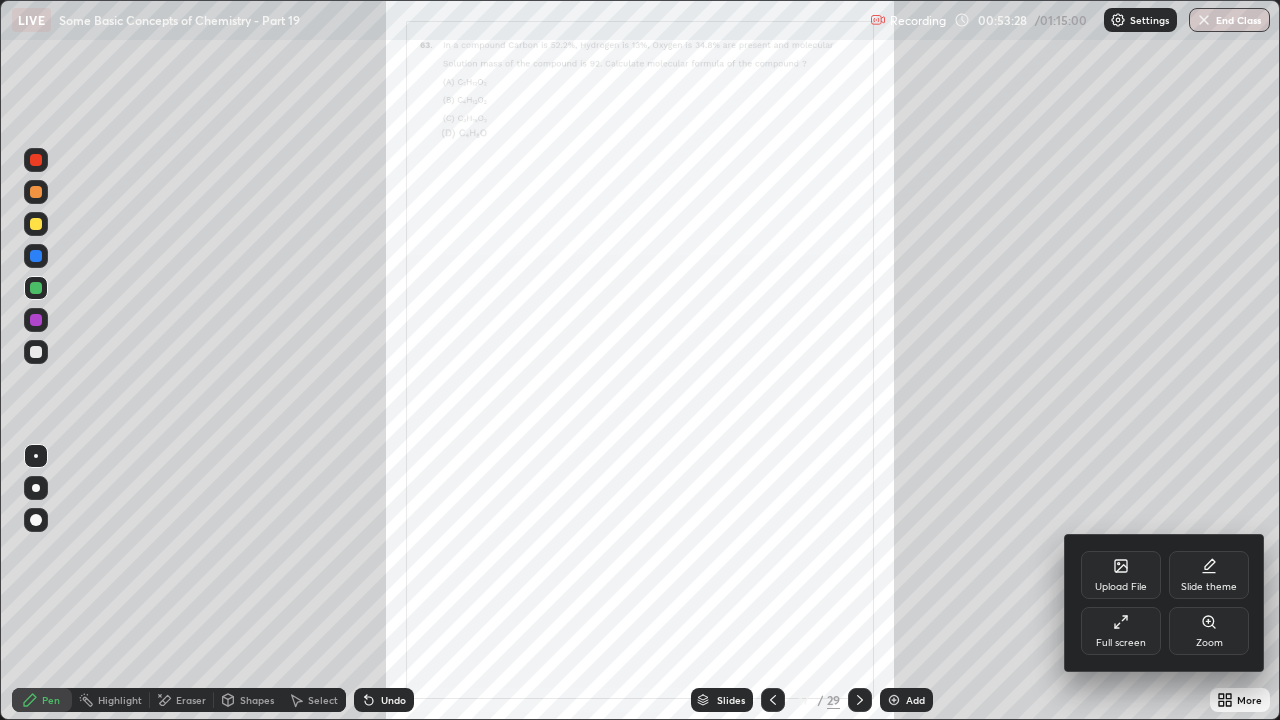 click on "Zoom" at bounding box center (1209, 631) 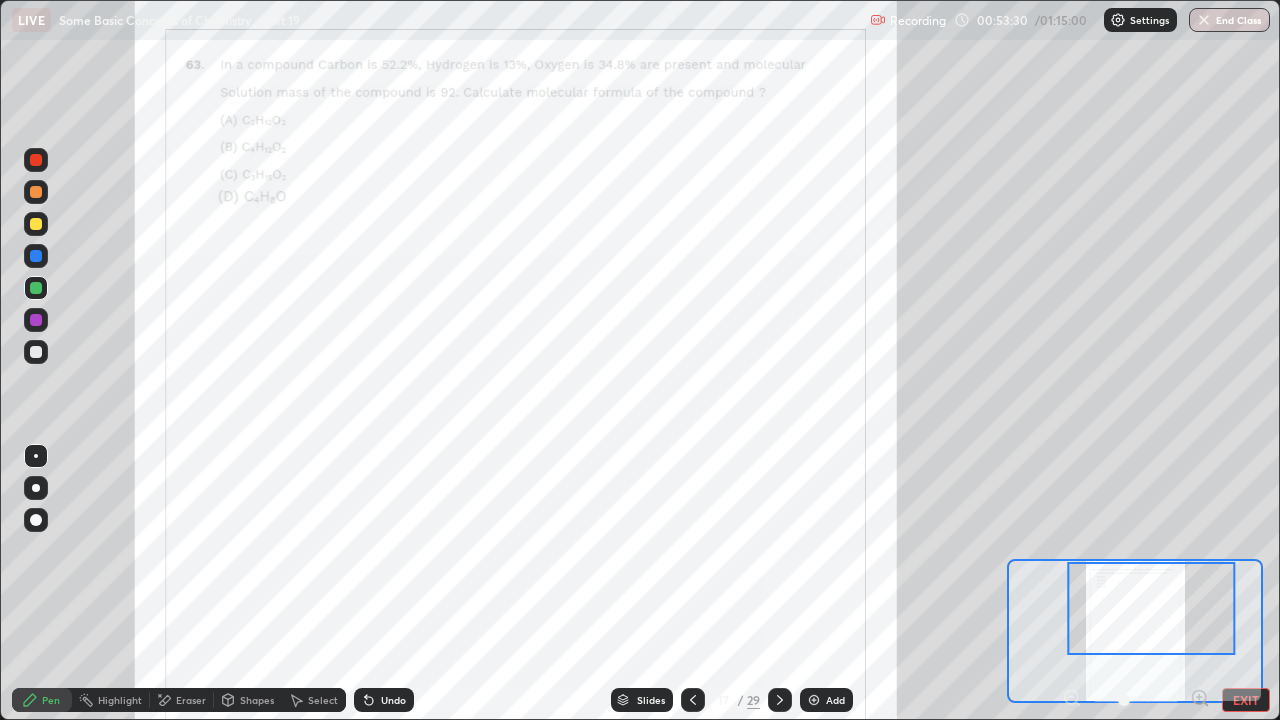 click 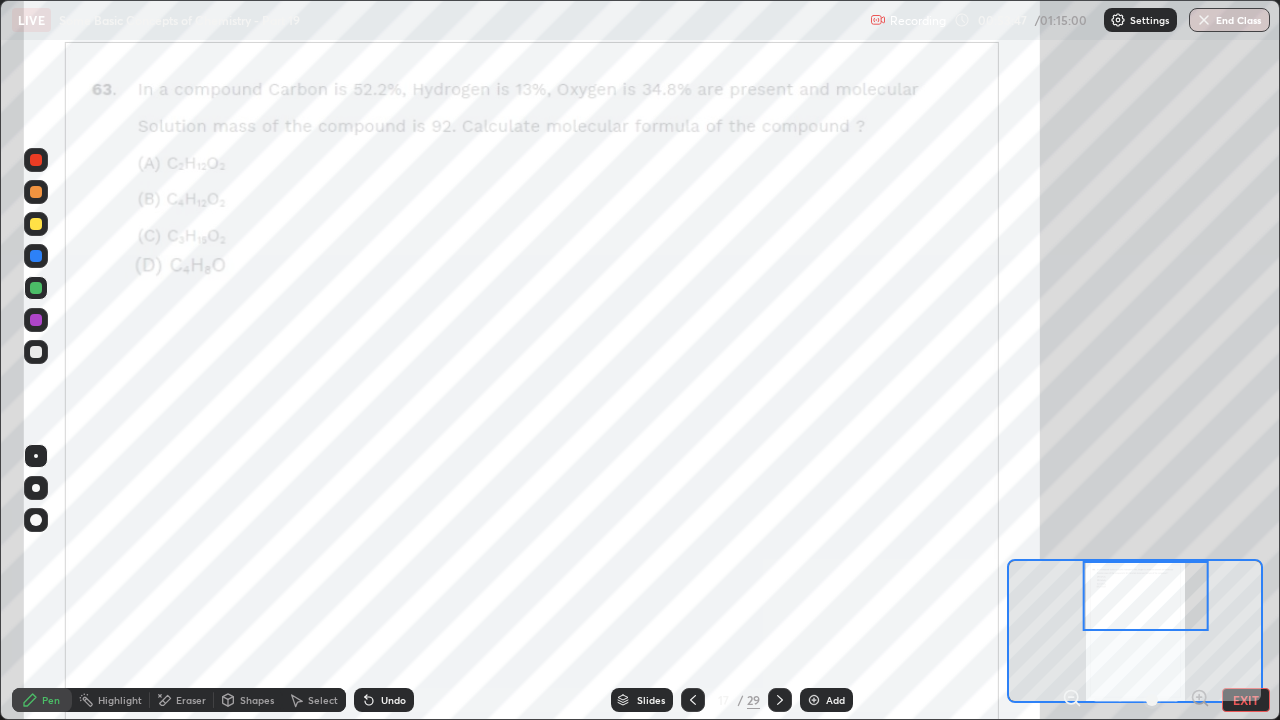 click at bounding box center [36, 160] 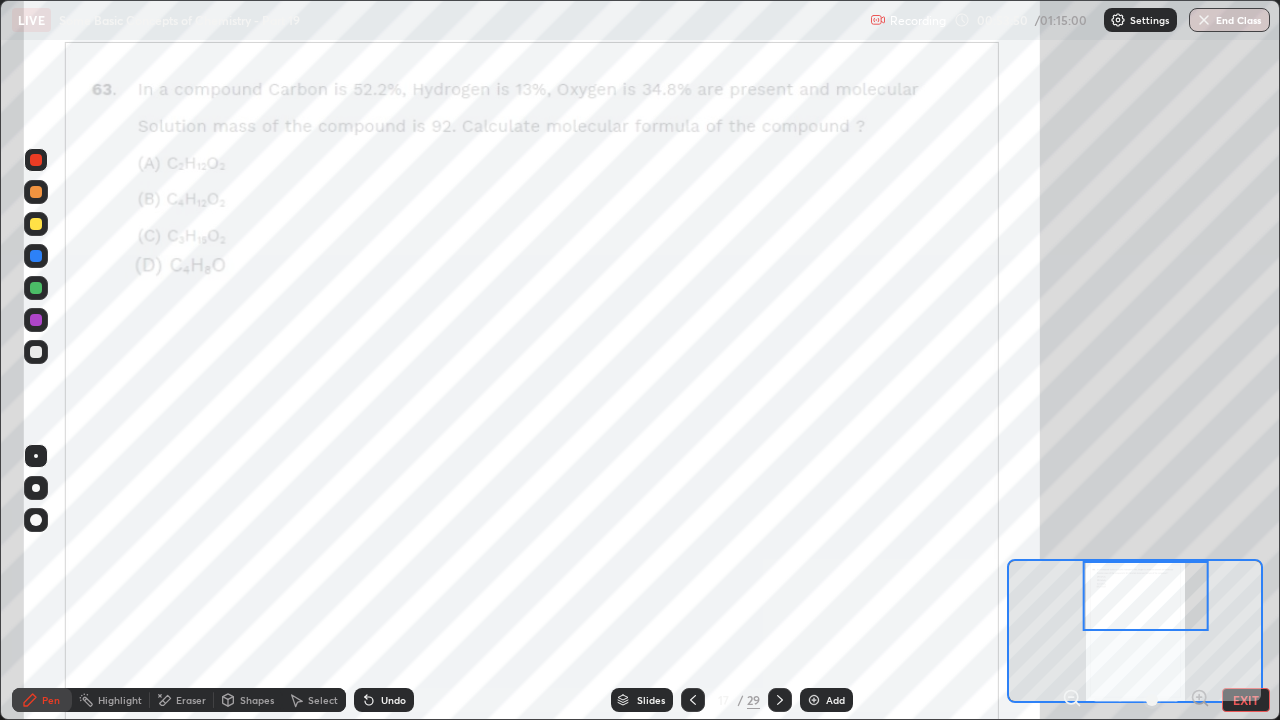 click at bounding box center [36, 160] 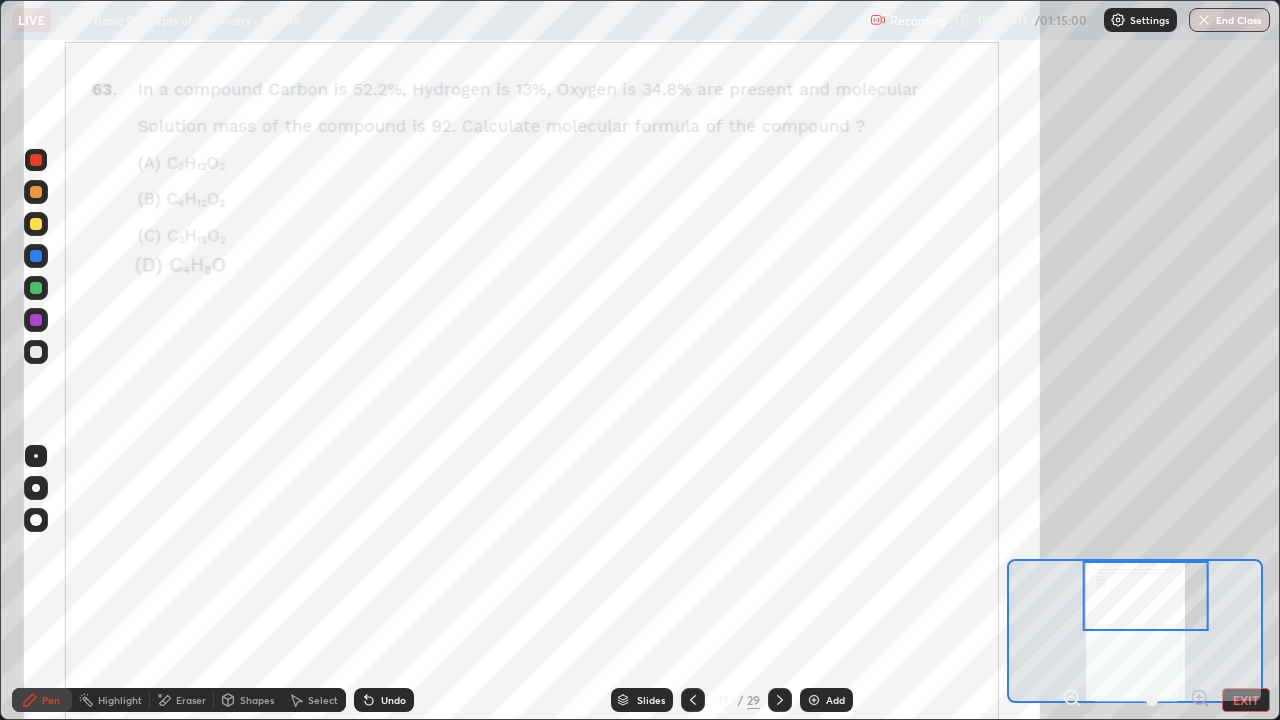 click on "Undo" at bounding box center (384, 700) 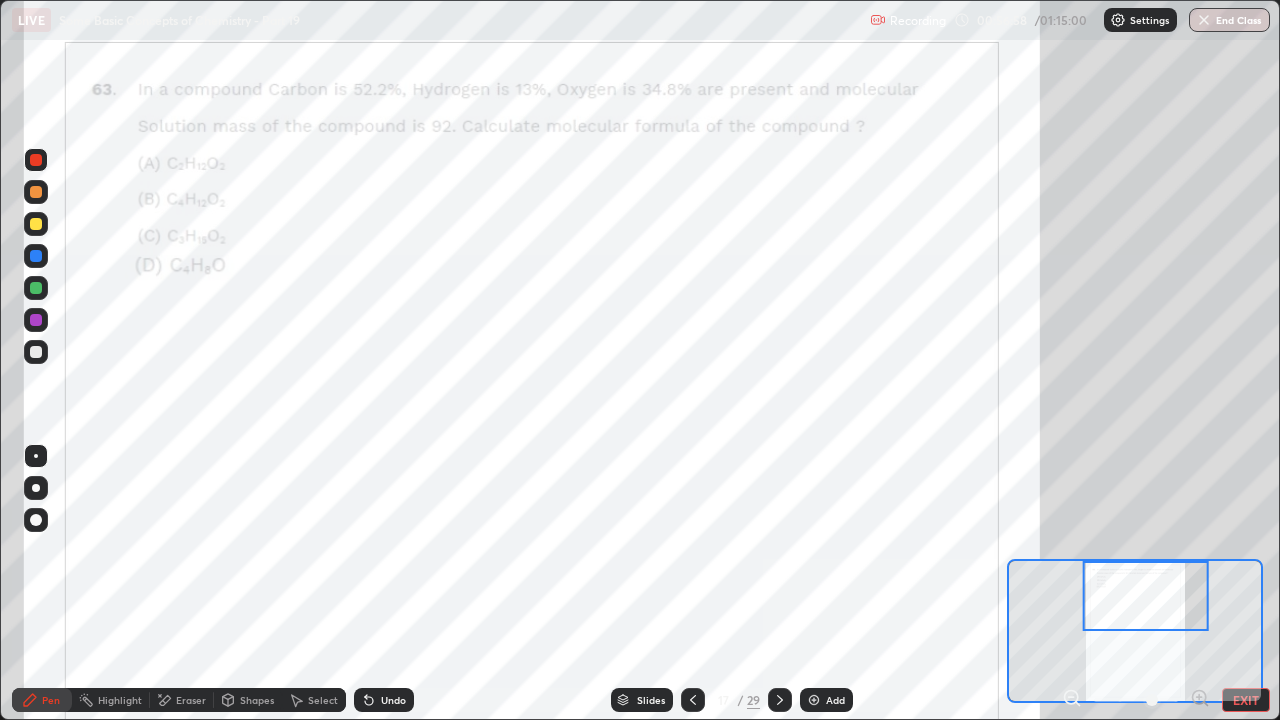 click on "Undo" at bounding box center [384, 700] 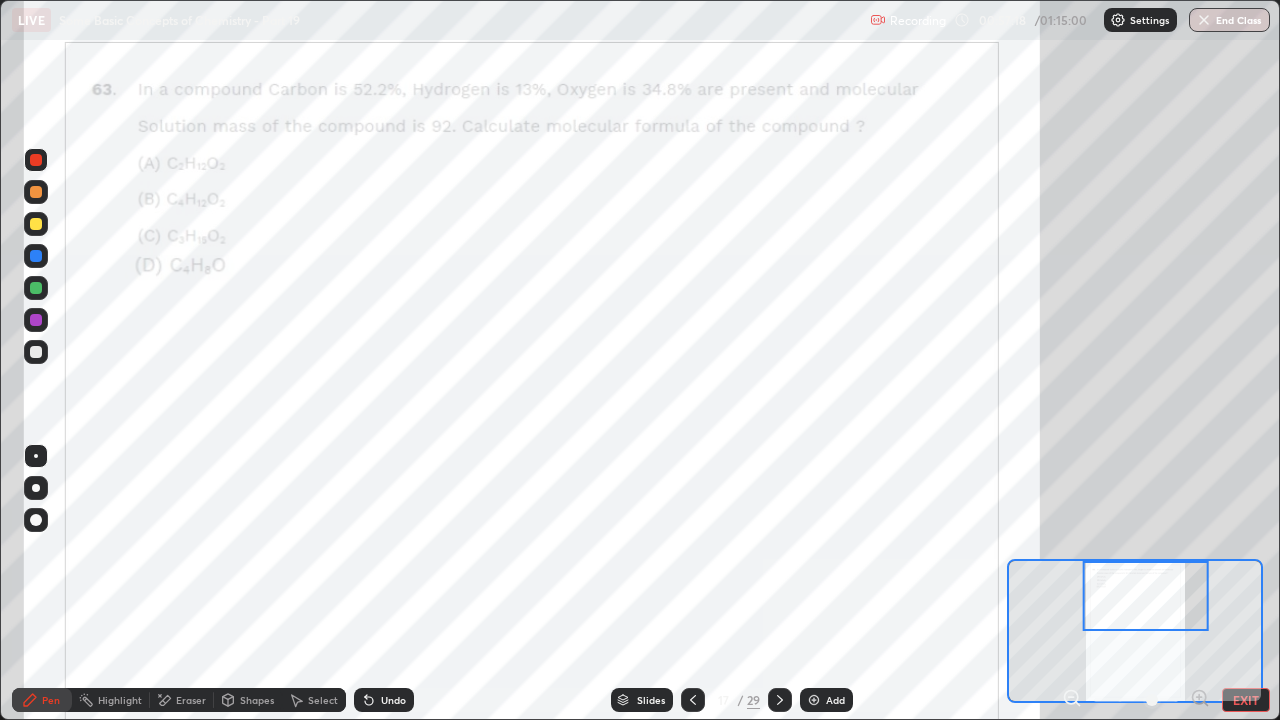 click at bounding box center [36, 224] 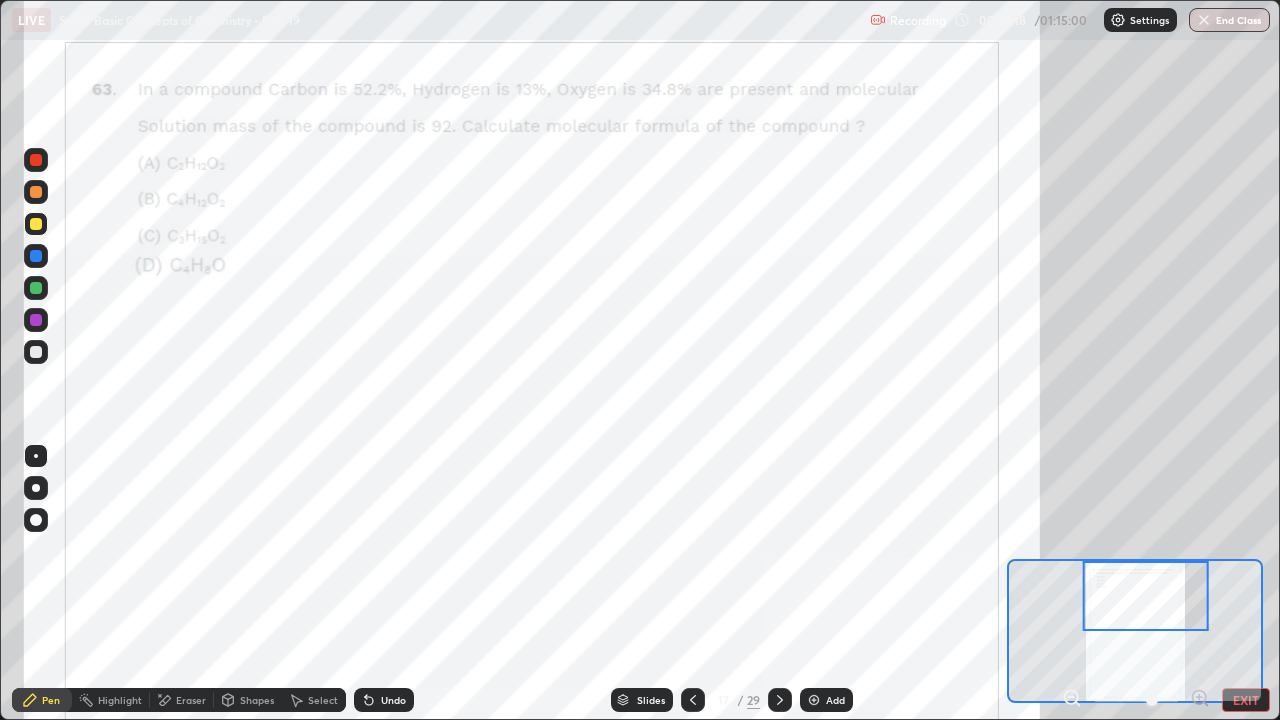 click at bounding box center (36, 192) 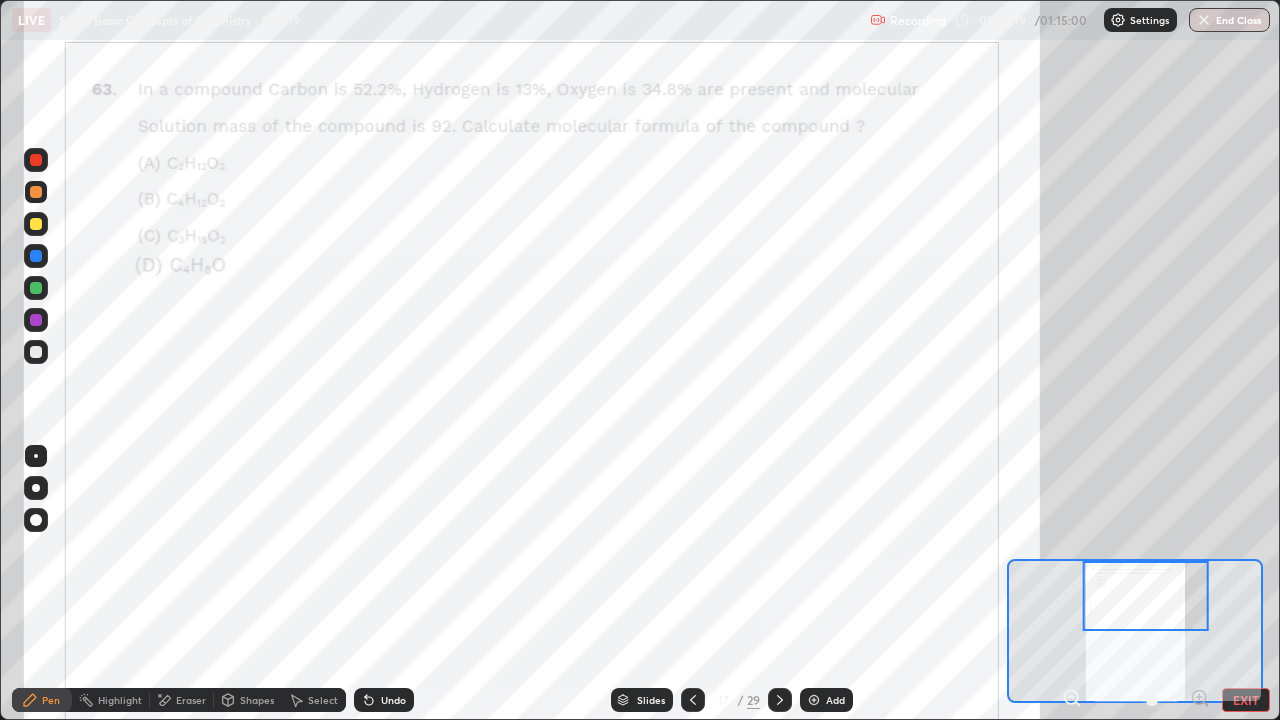 click at bounding box center [36, 288] 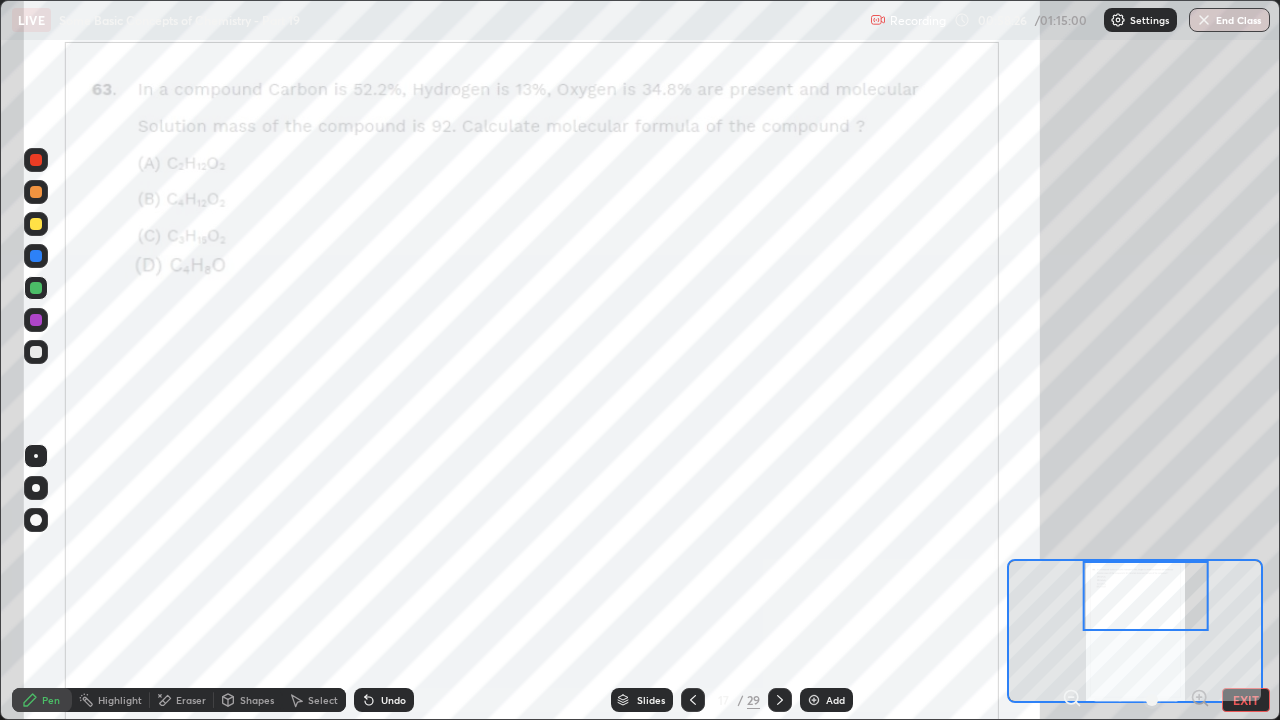 click 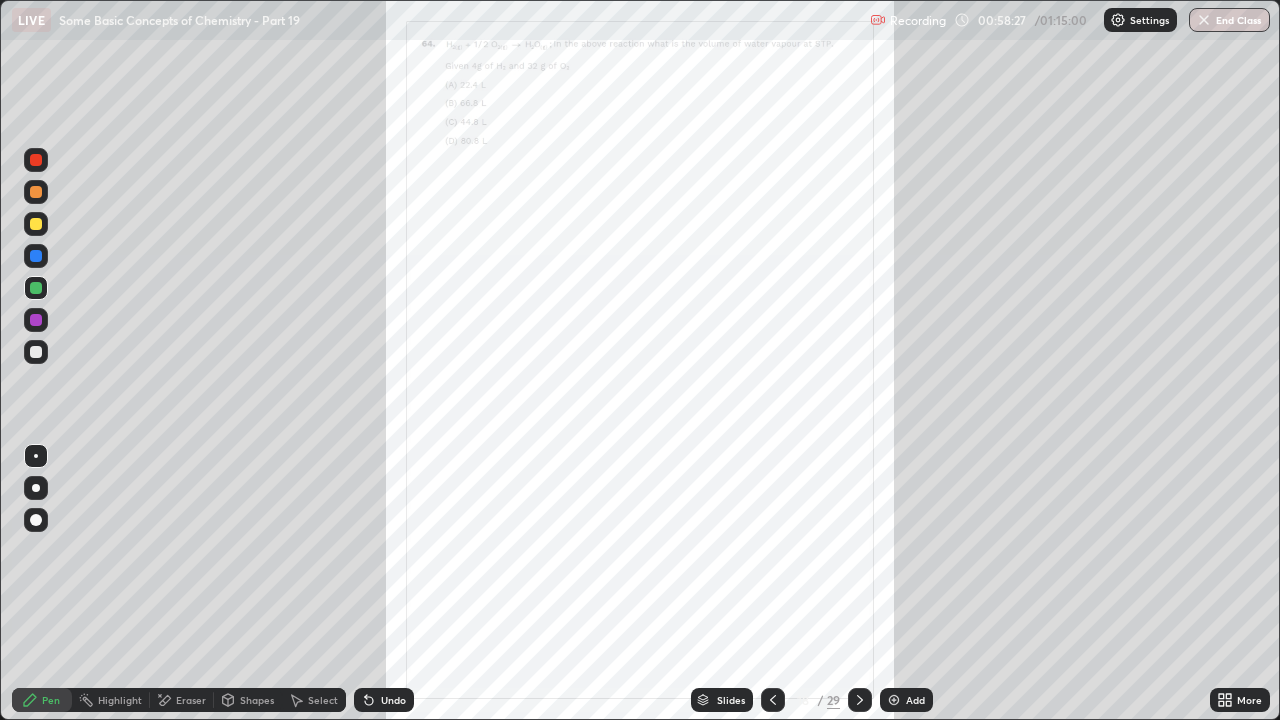 click on "More" at bounding box center (1249, 700) 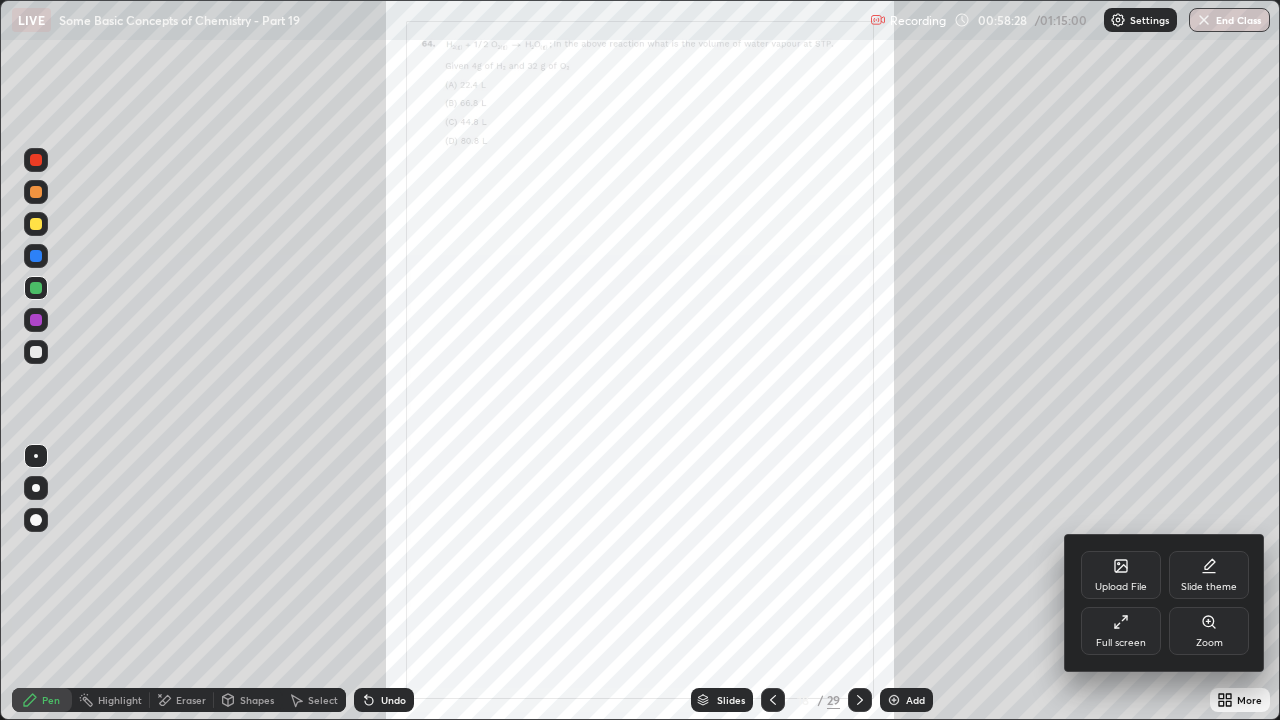 click on "Zoom" at bounding box center [1209, 631] 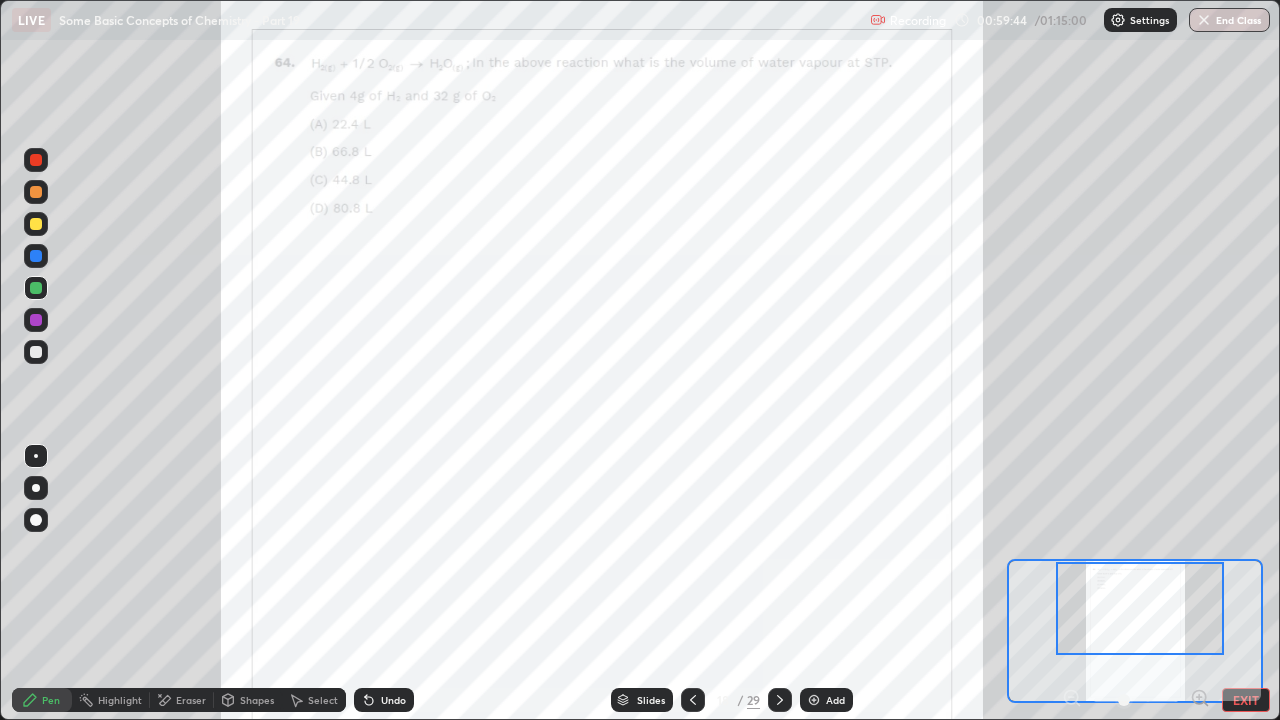 click at bounding box center (36, 160) 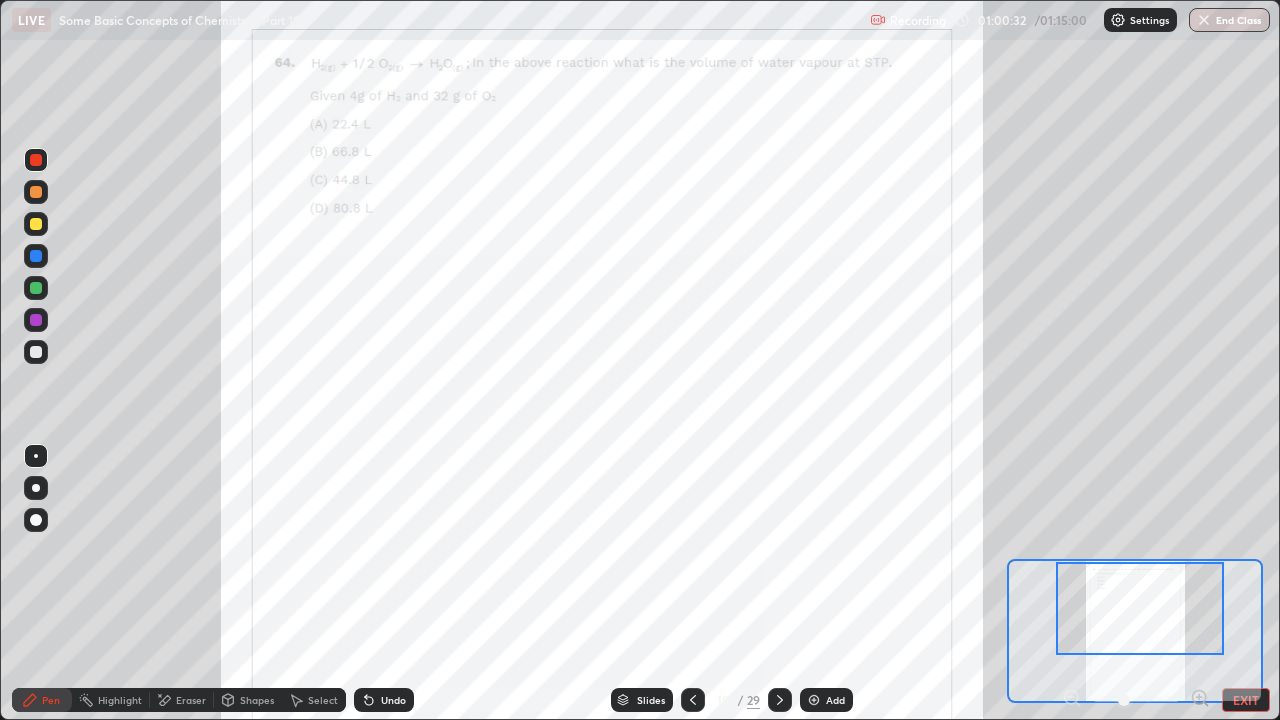 click 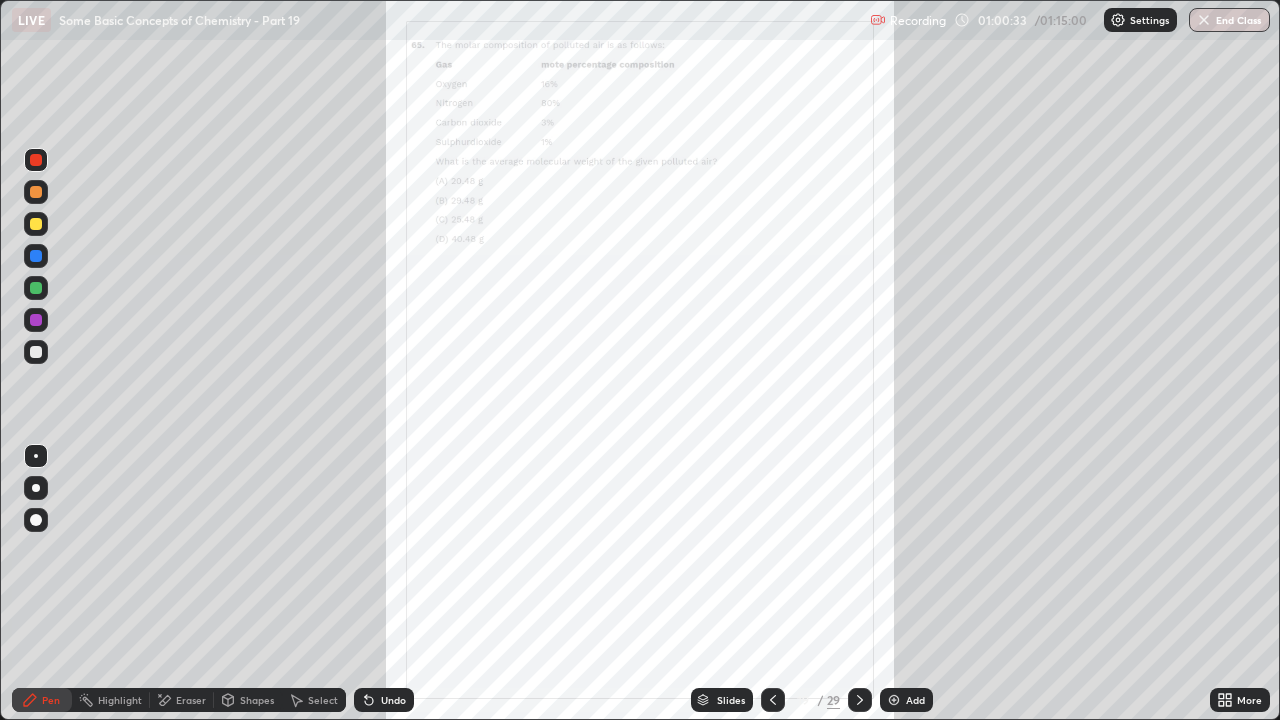 click on "More" at bounding box center [1249, 700] 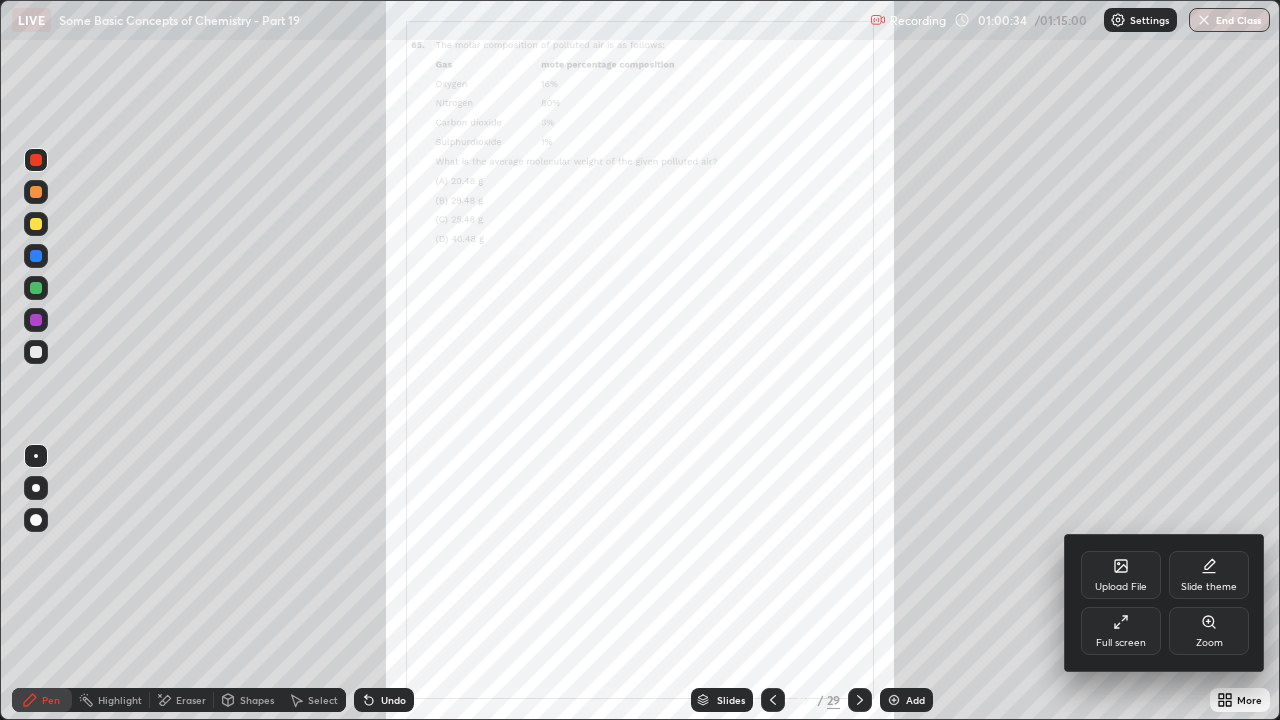 click 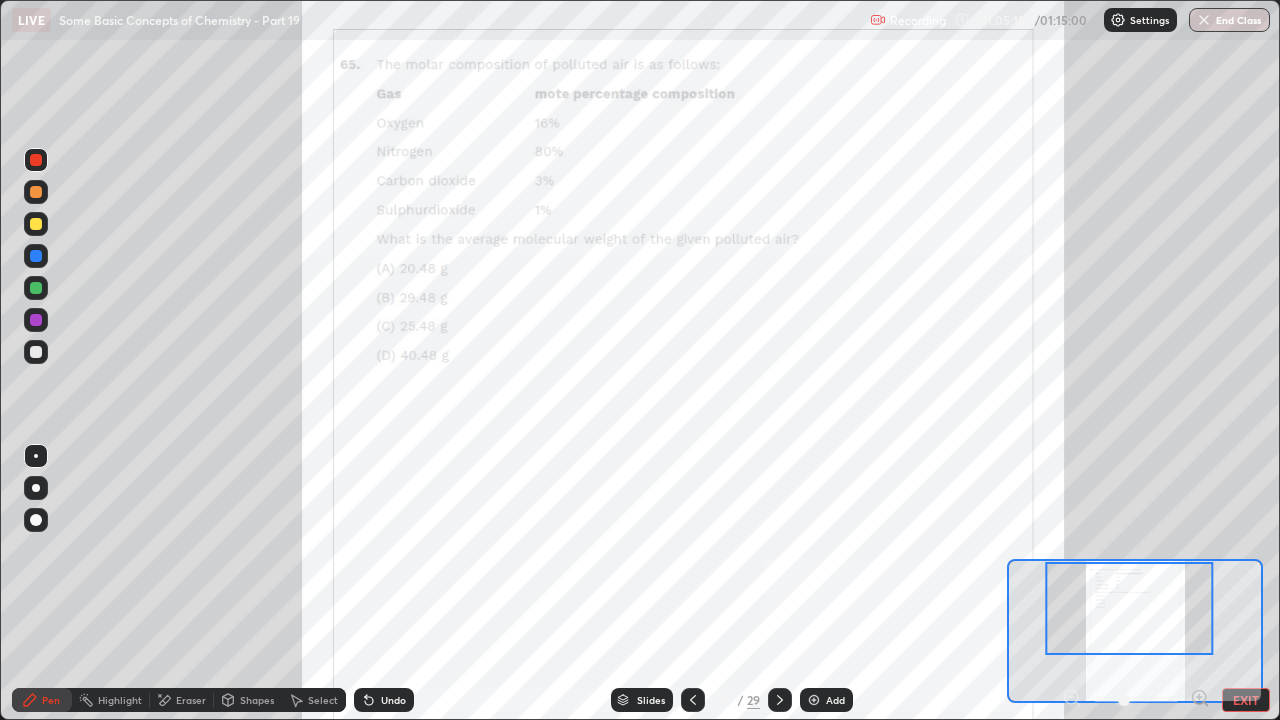 click at bounding box center (780, 700) 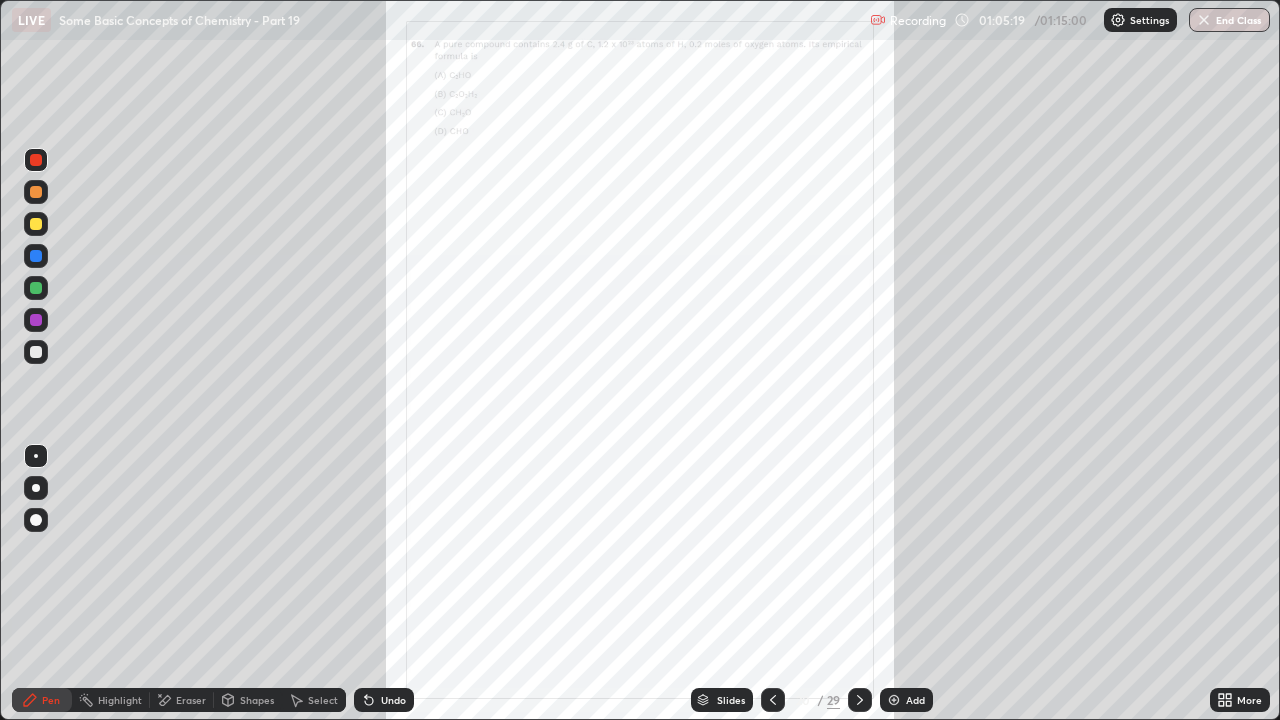 click on "More" at bounding box center [1240, 700] 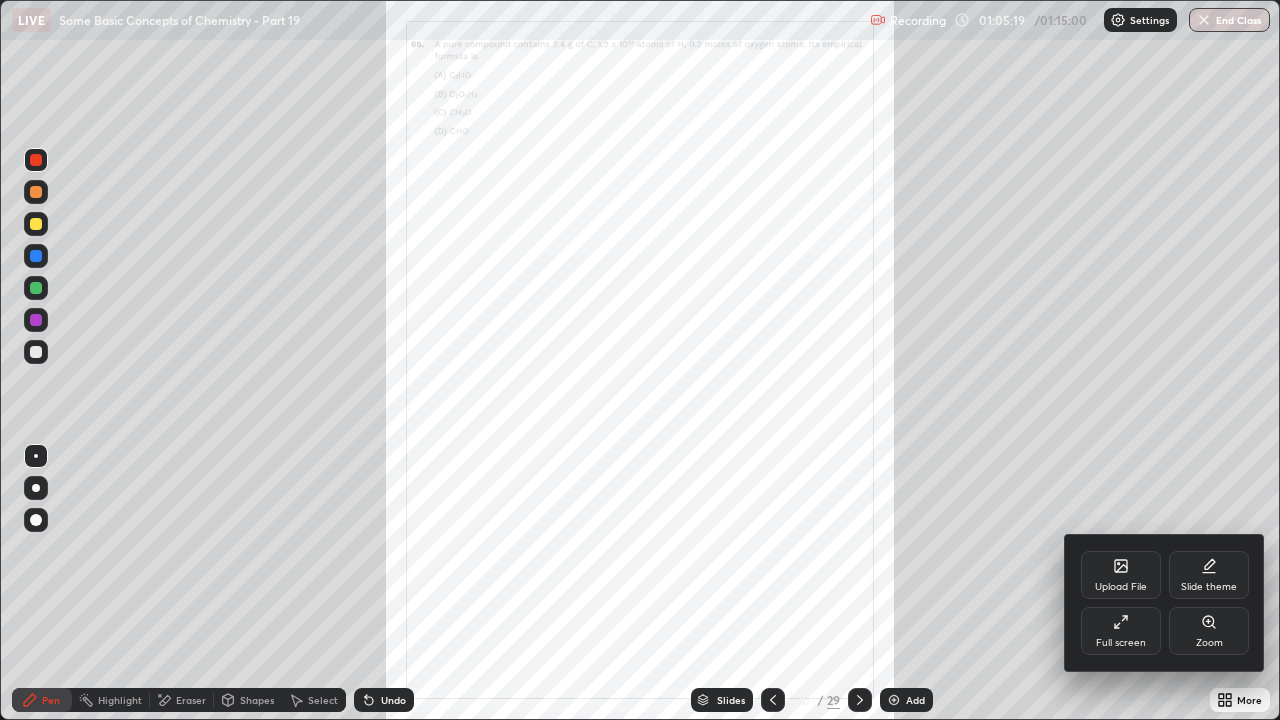 click 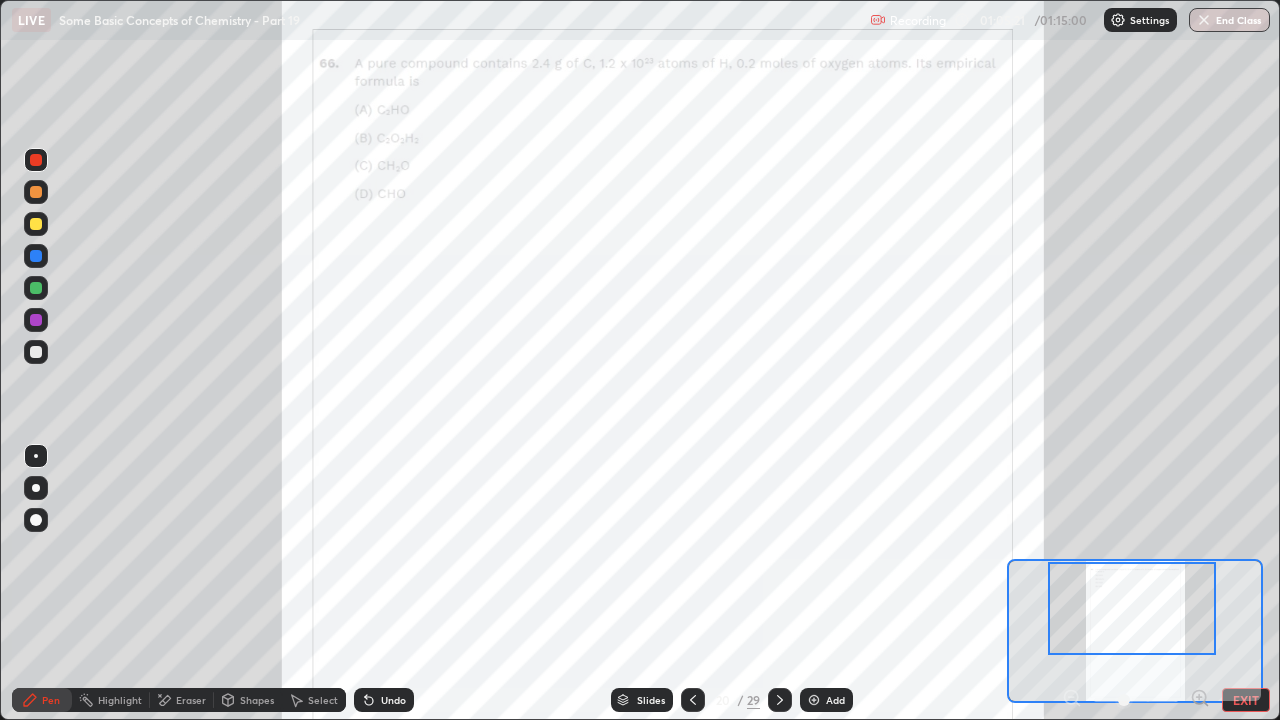 click 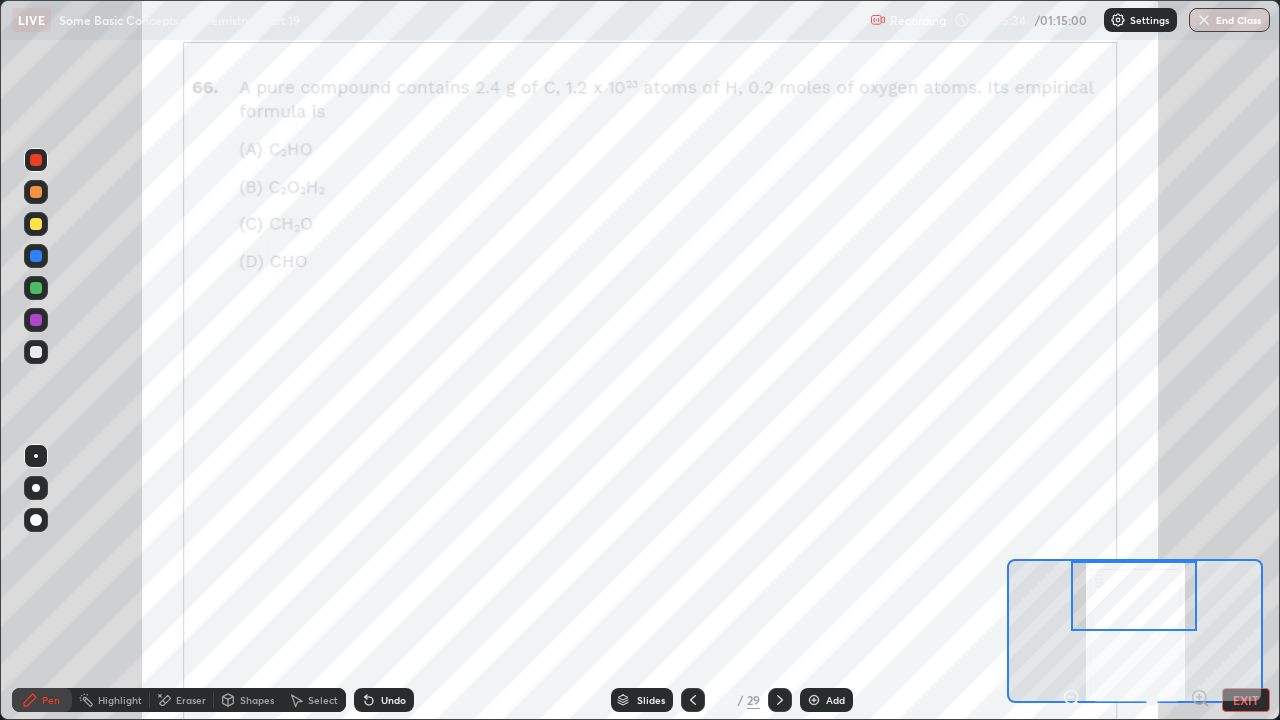 click at bounding box center [36, 224] 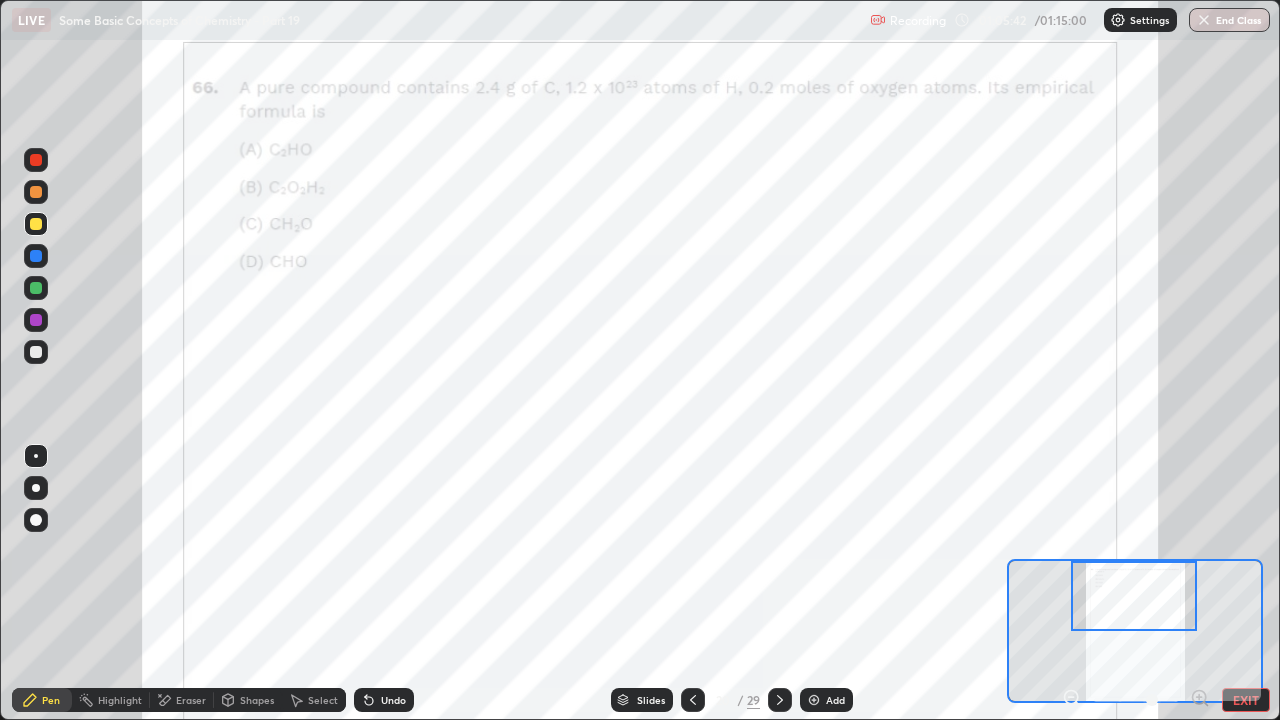 click at bounding box center [36, 160] 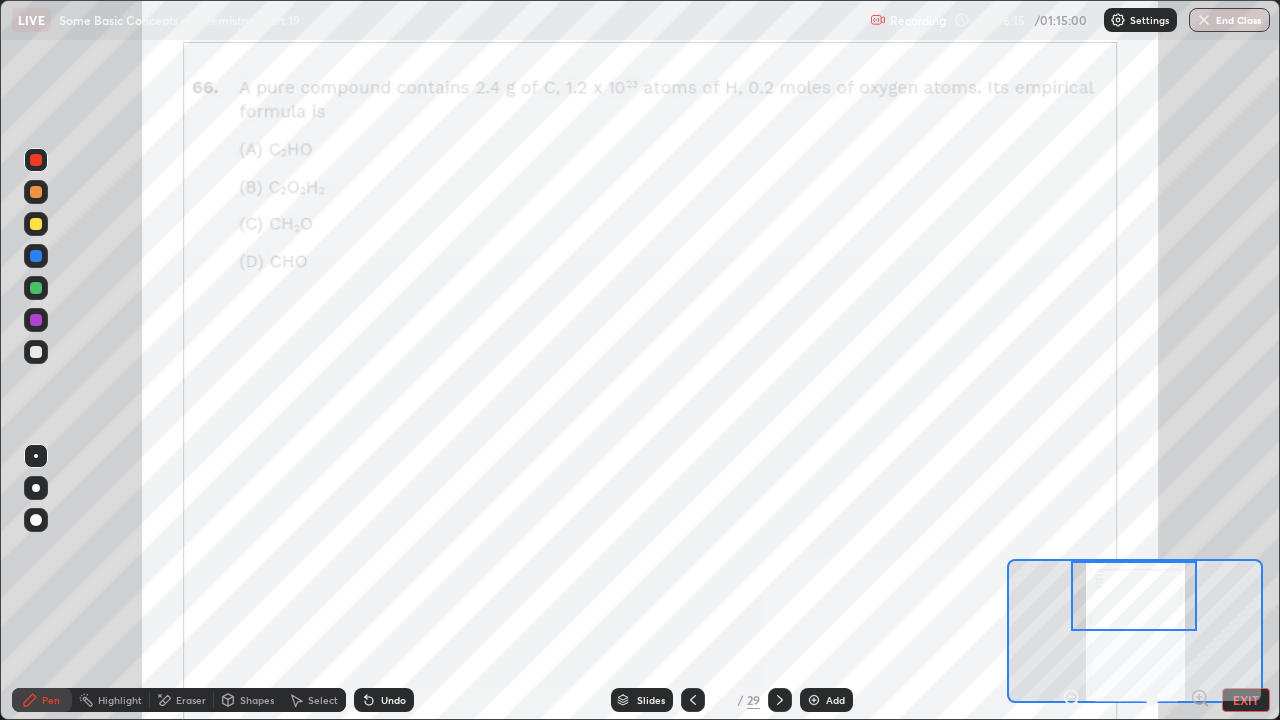 click on "Eraser" at bounding box center (182, 700) 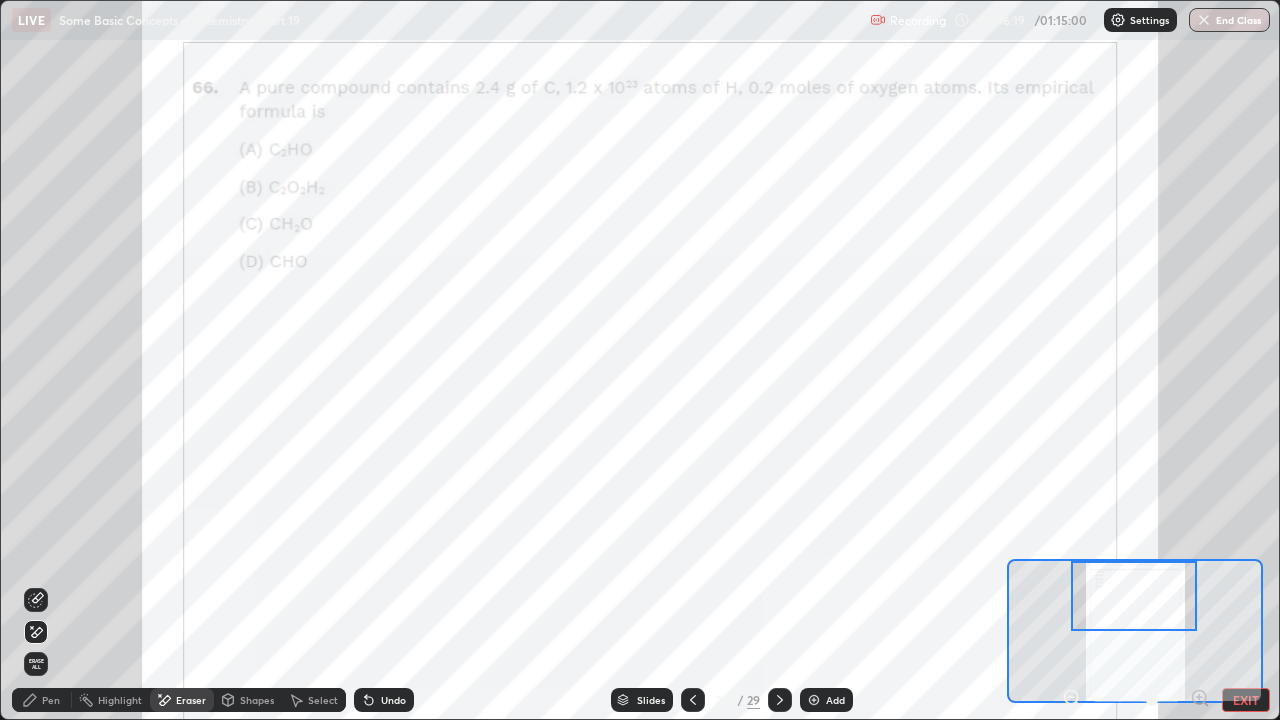 click on "Pen" at bounding box center (51, 700) 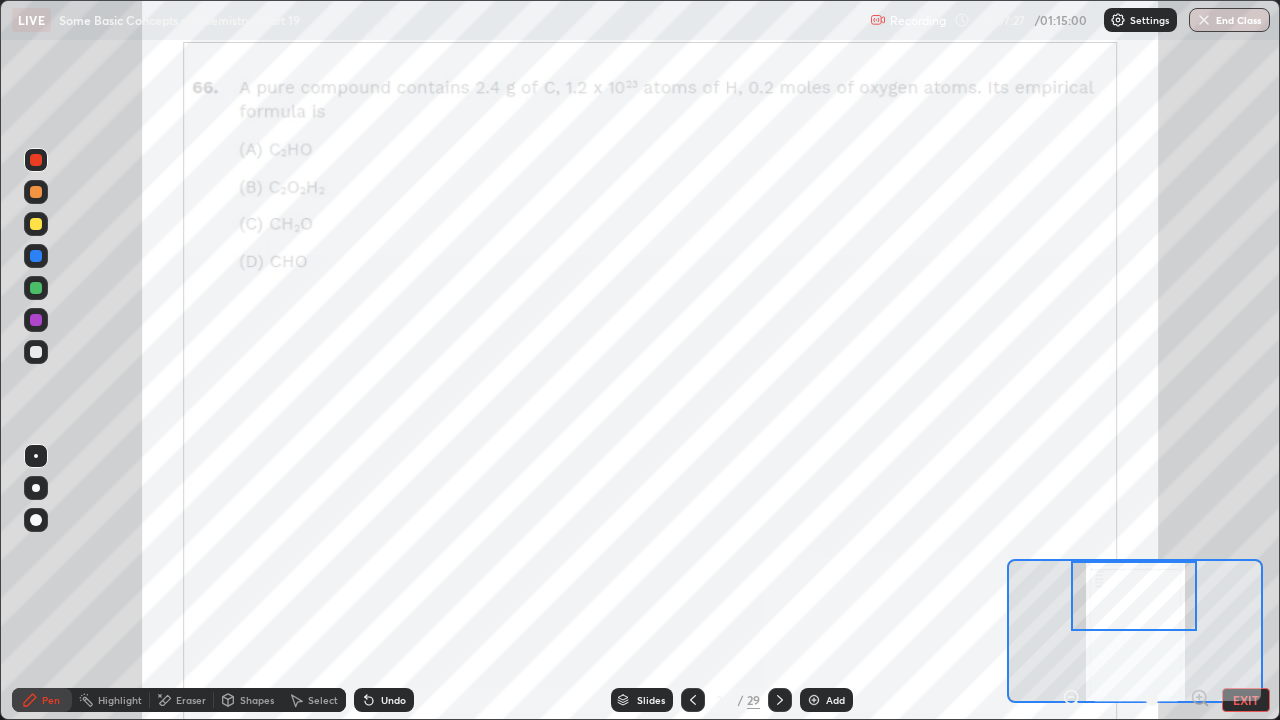 click 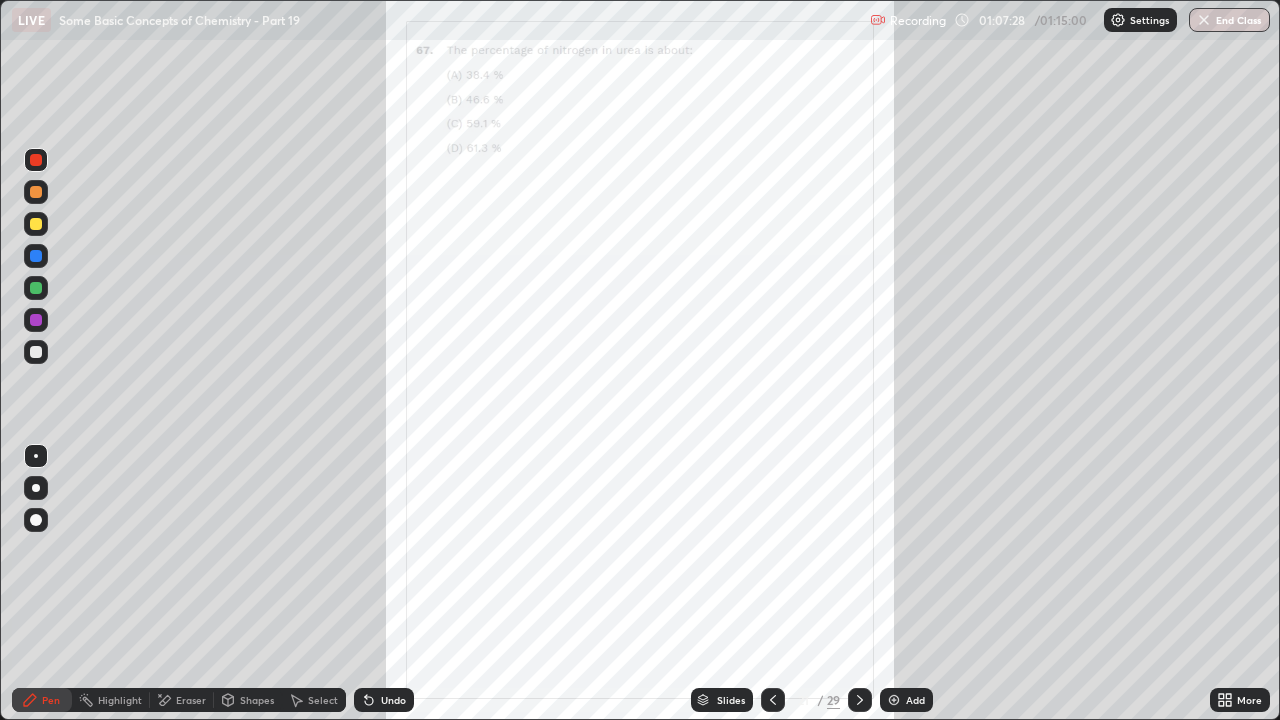 click on "More" at bounding box center [1249, 700] 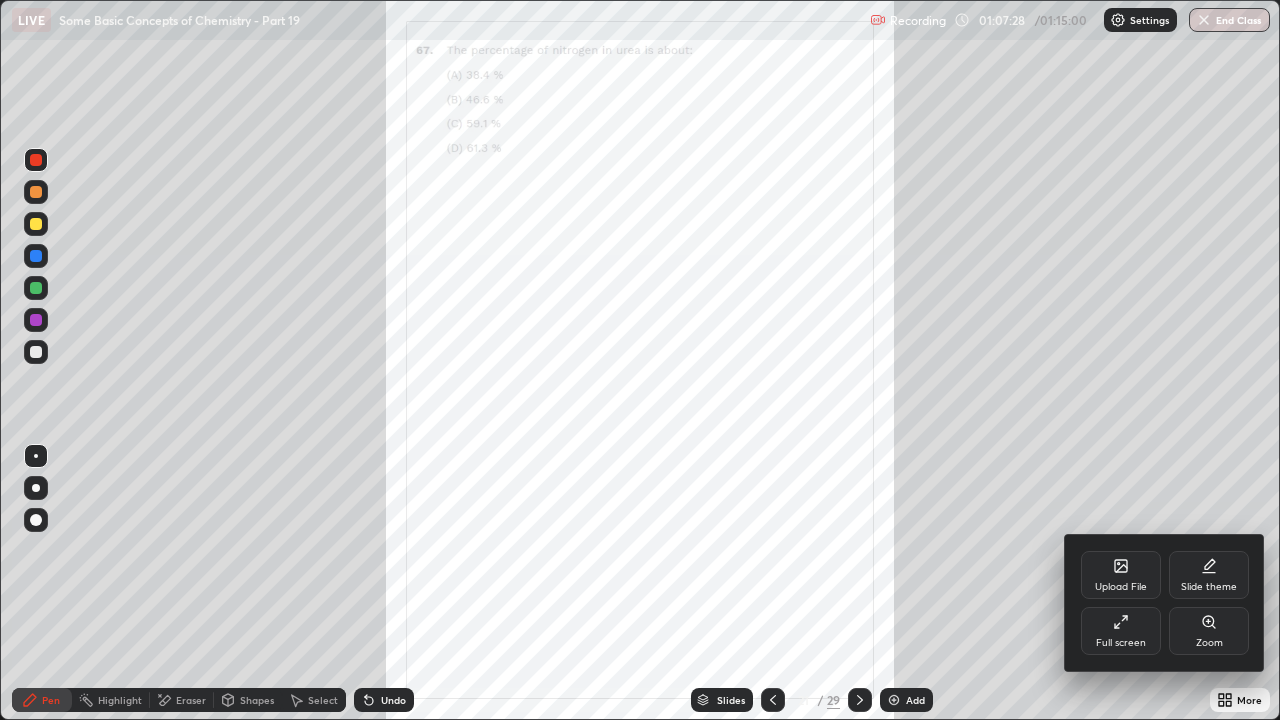 click on "Zoom" at bounding box center (1209, 631) 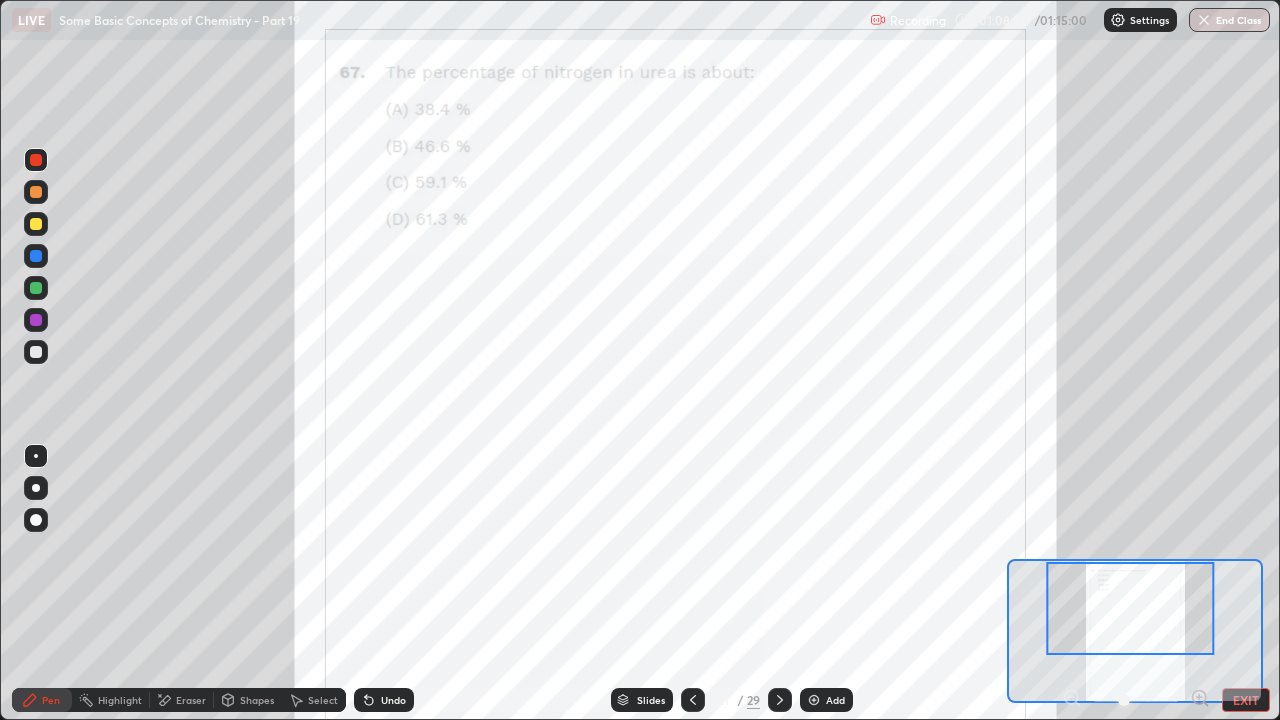 click 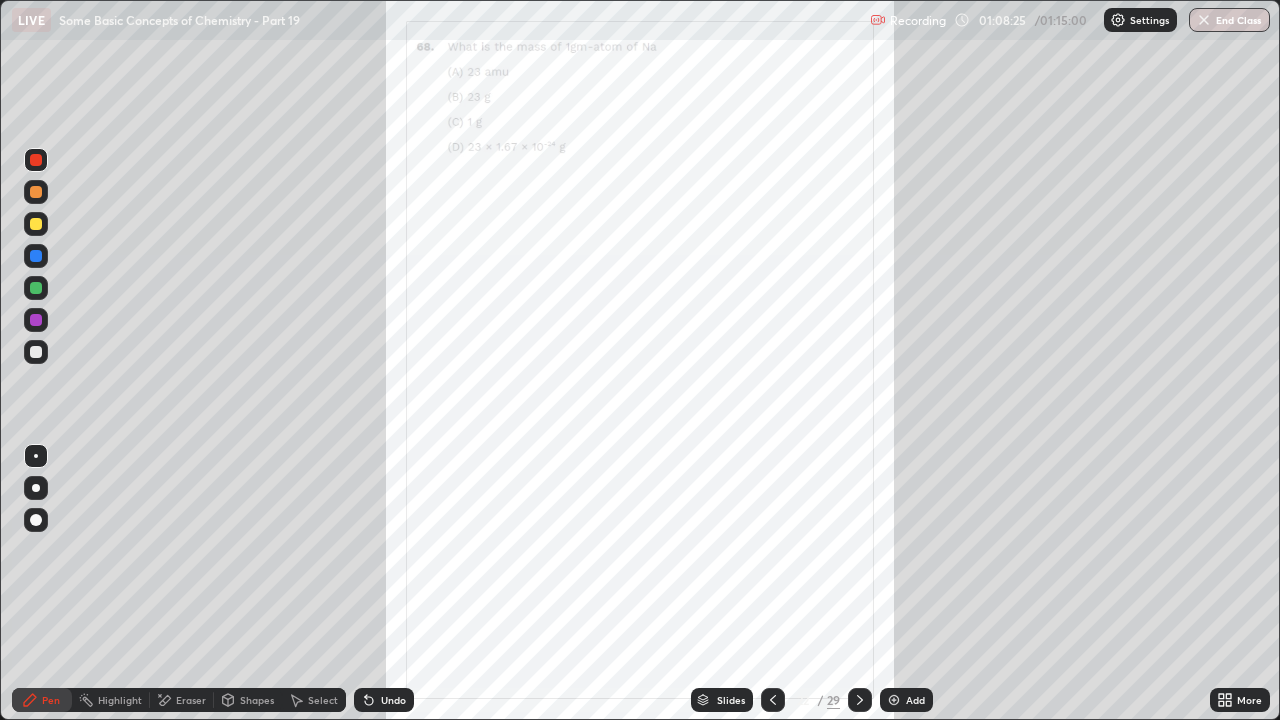 click 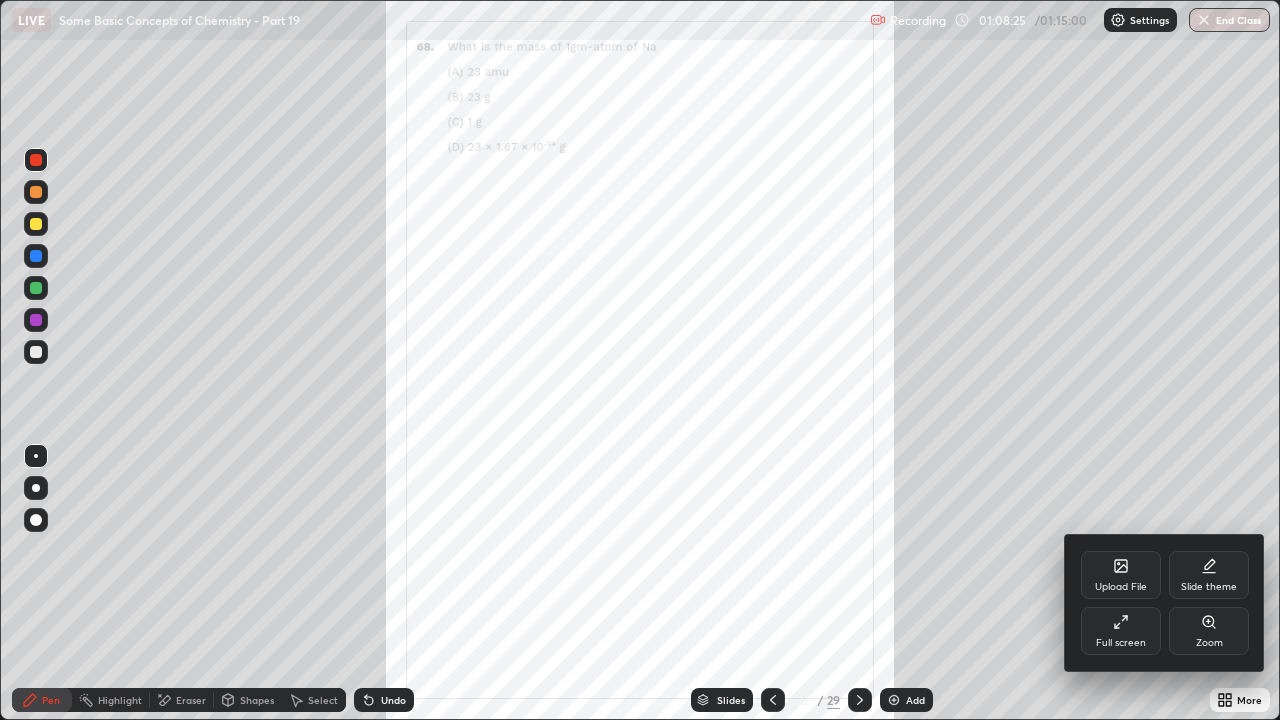click 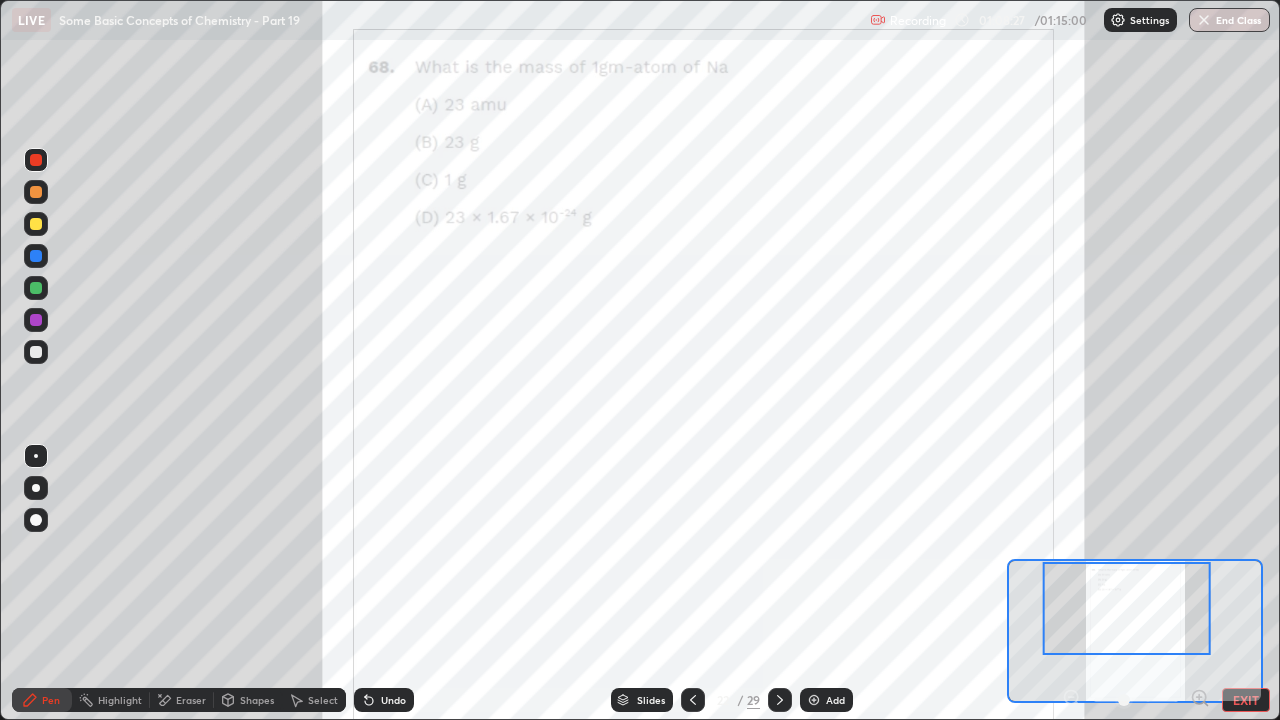 click 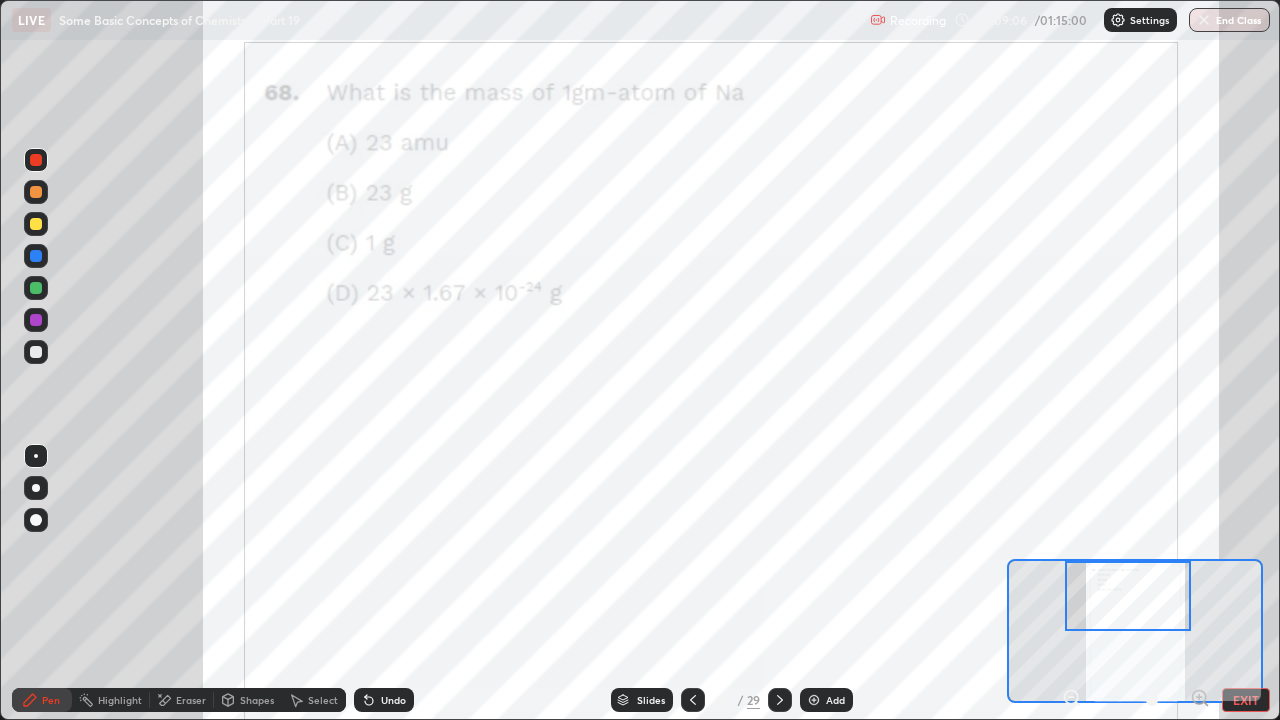 click 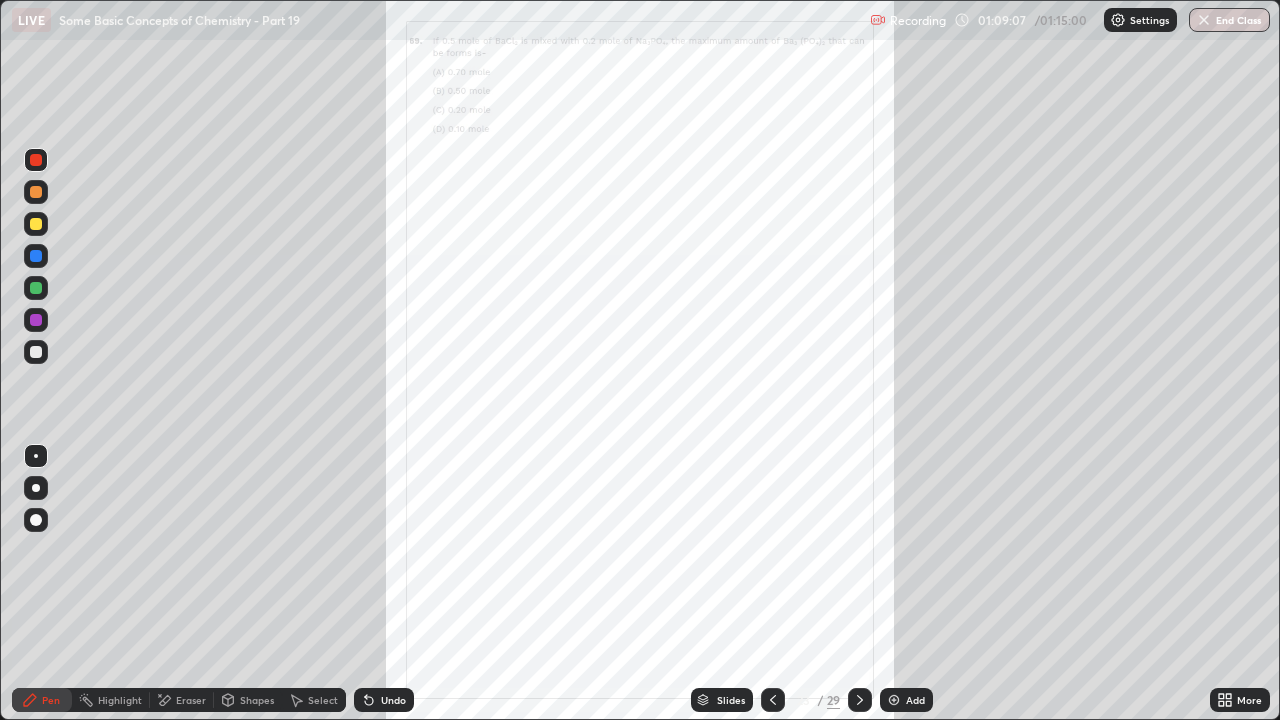 click on "More" at bounding box center [1240, 700] 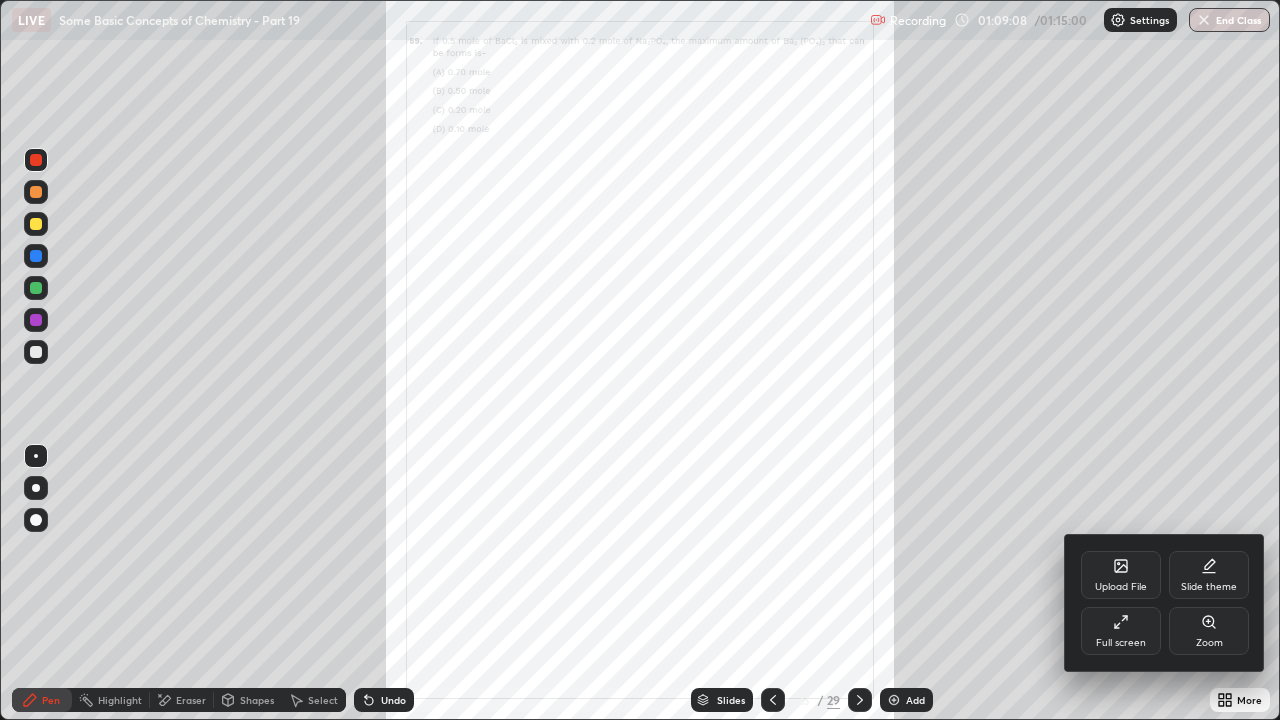 click on "Zoom" at bounding box center [1209, 631] 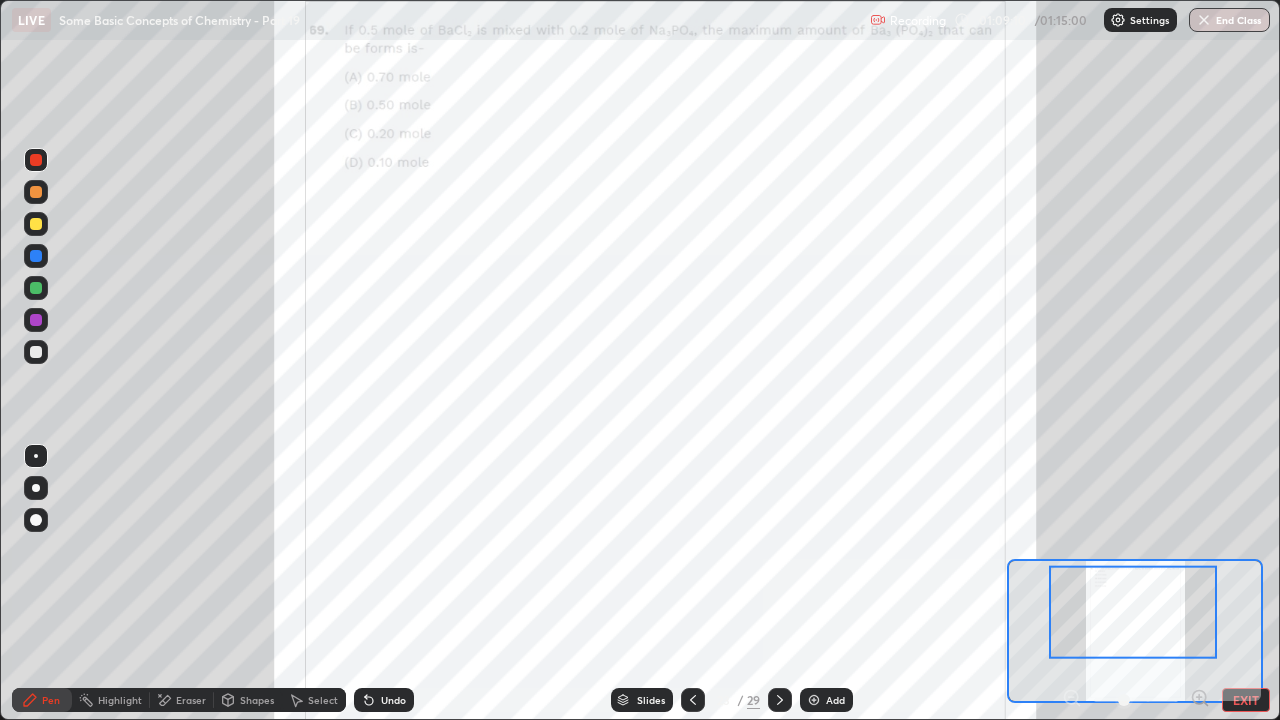 click 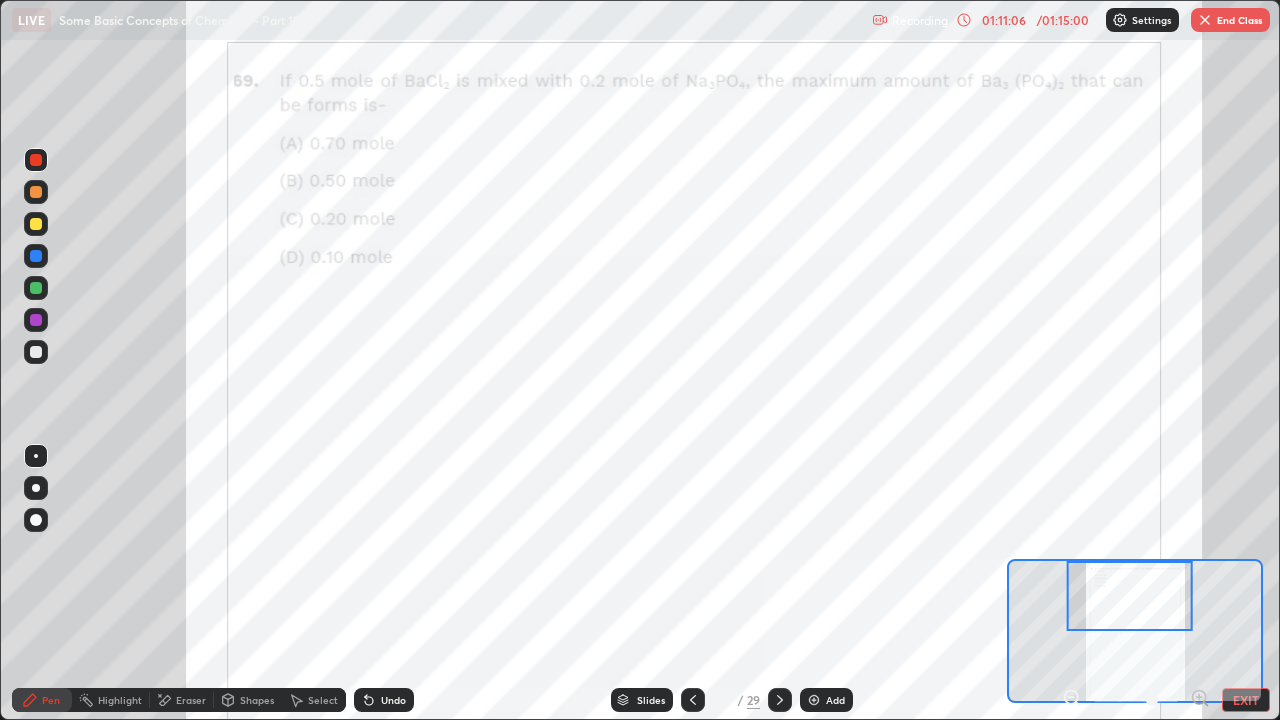 click on "Undo" at bounding box center (384, 700) 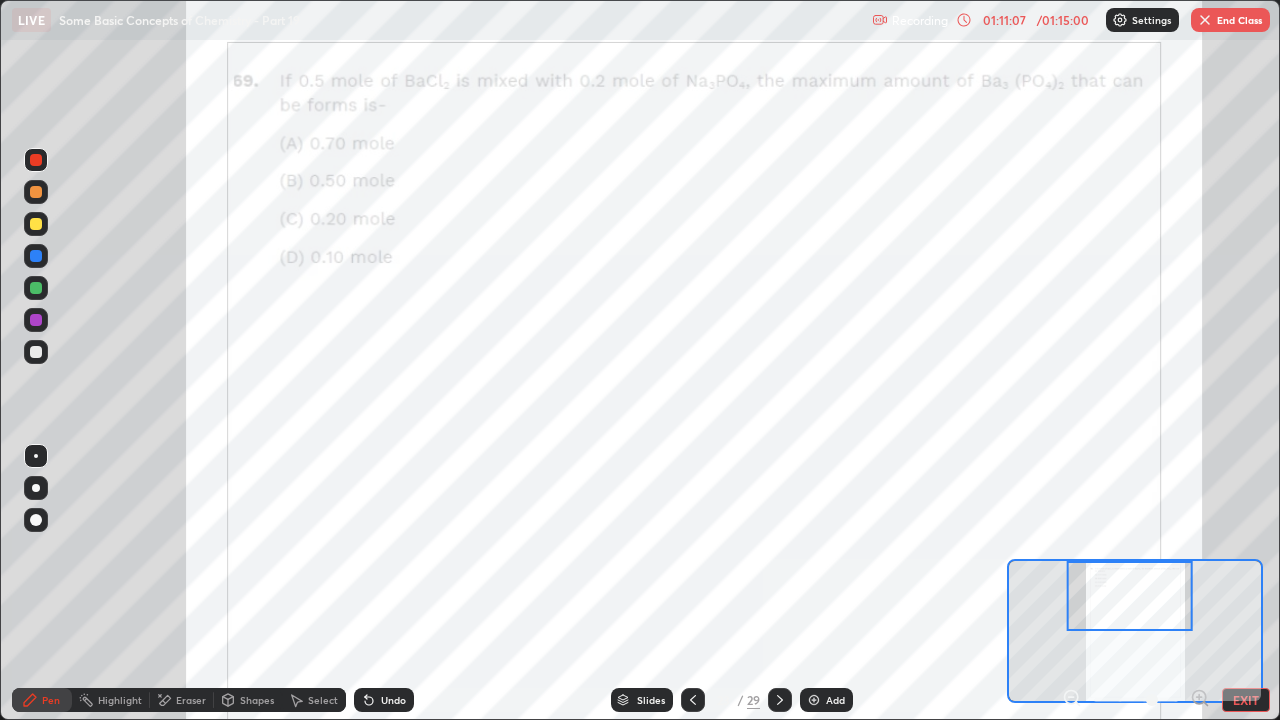 click on "Undo" at bounding box center (384, 700) 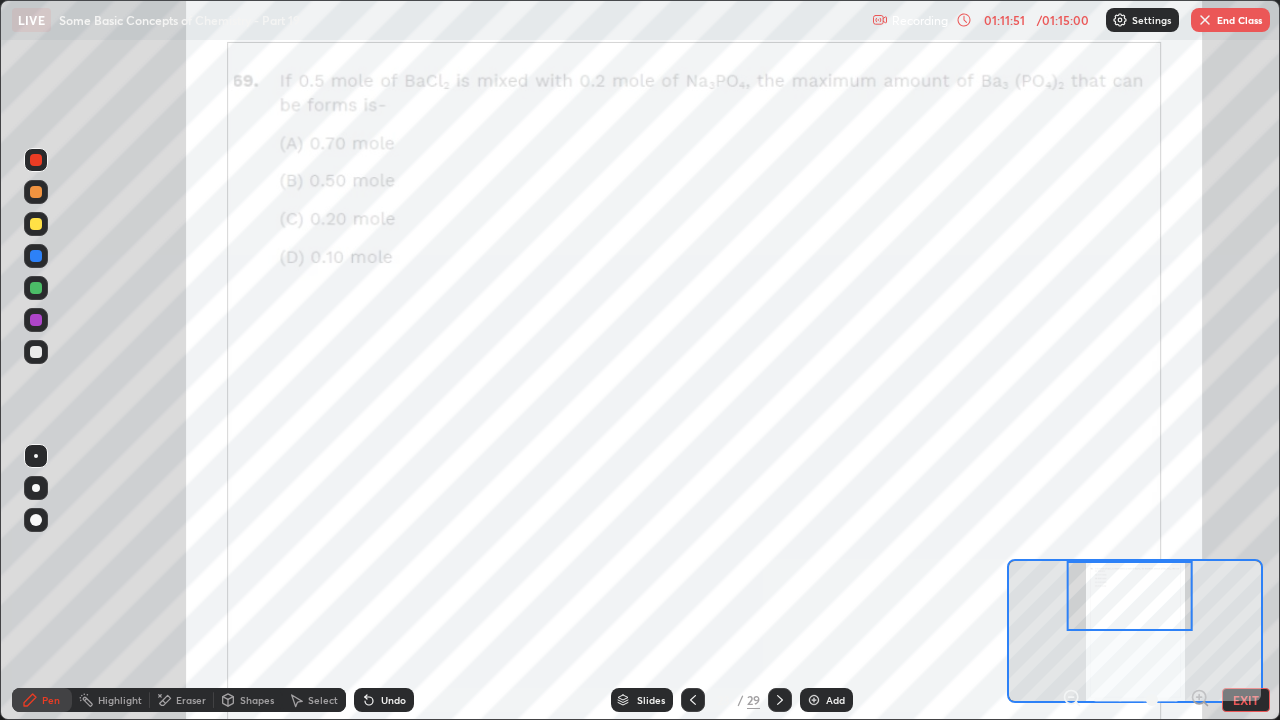 click on "Undo" at bounding box center [384, 700] 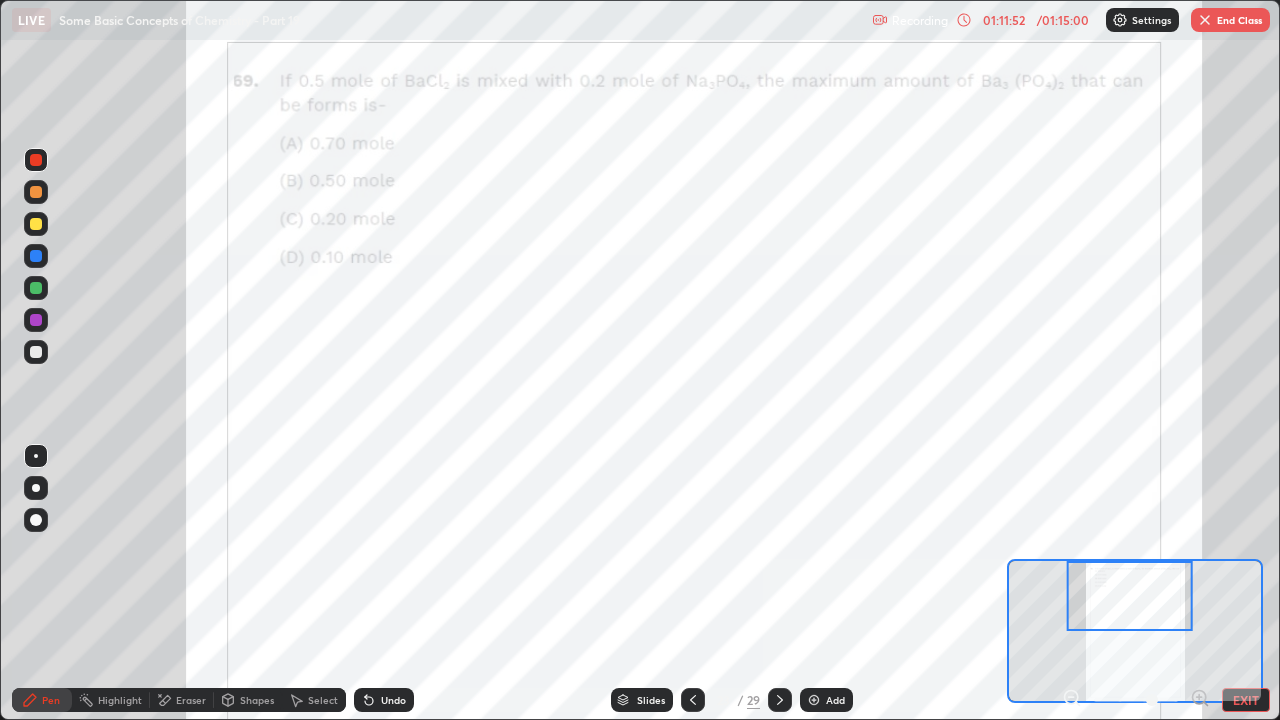 click on "Undo" at bounding box center (393, 700) 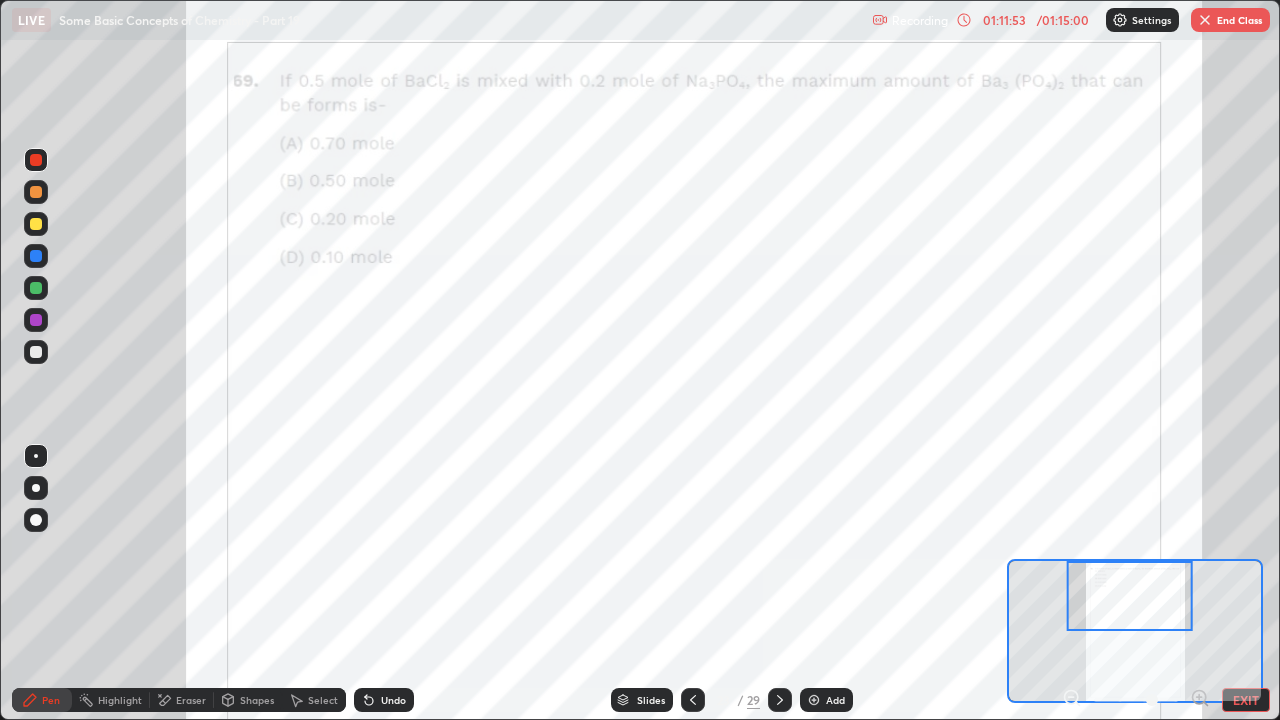 click on "Undo" at bounding box center [384, 700] 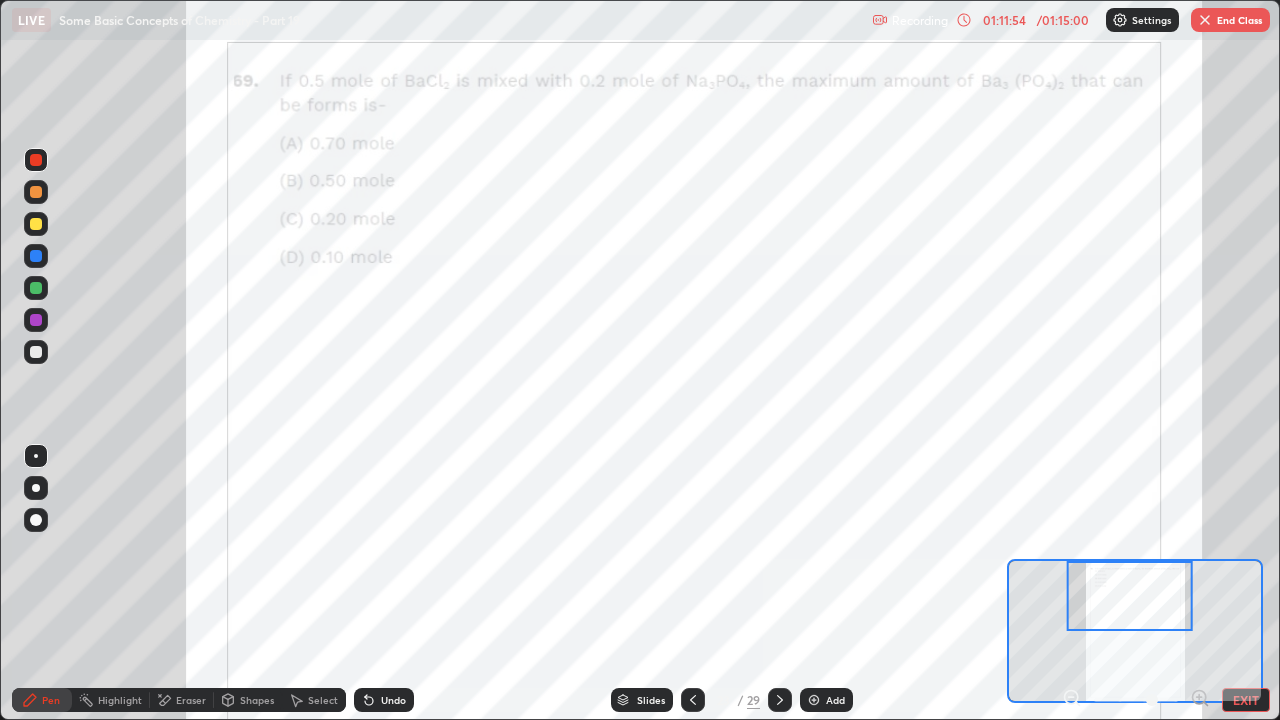 click on "Undo" at bounding box center [384, 700] 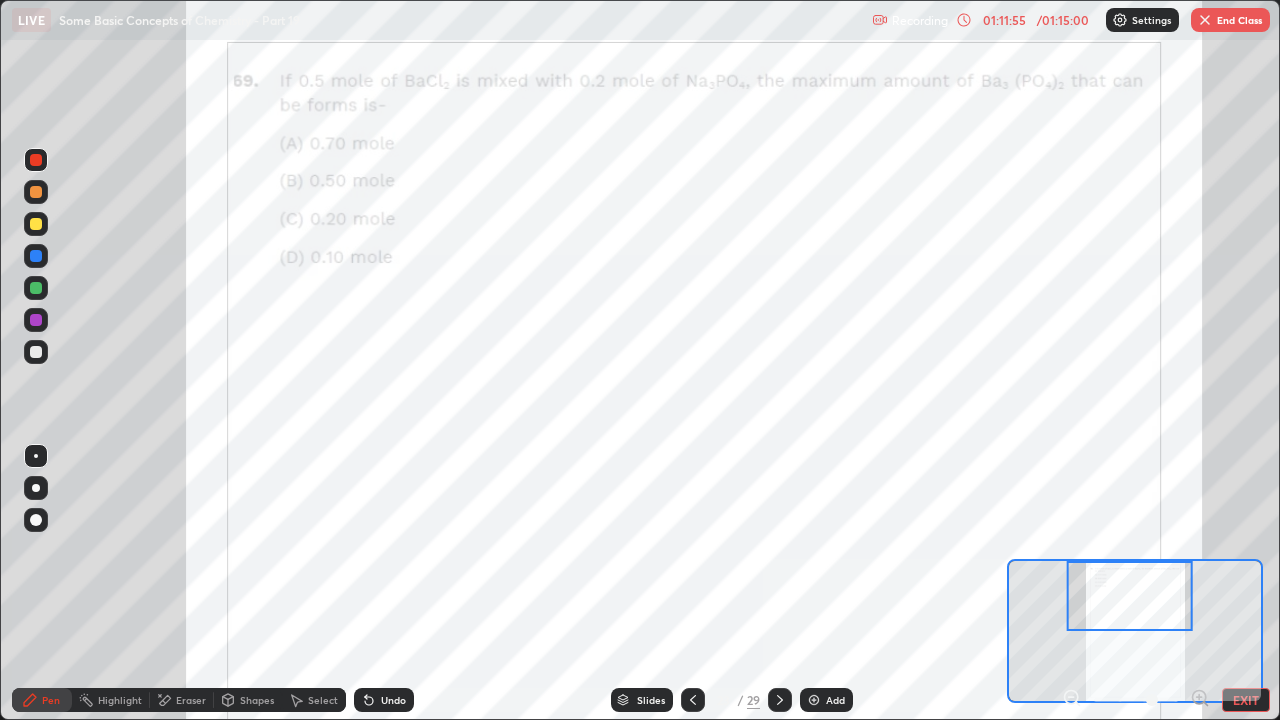 click on "Undo" at bounding box center [384, 700] 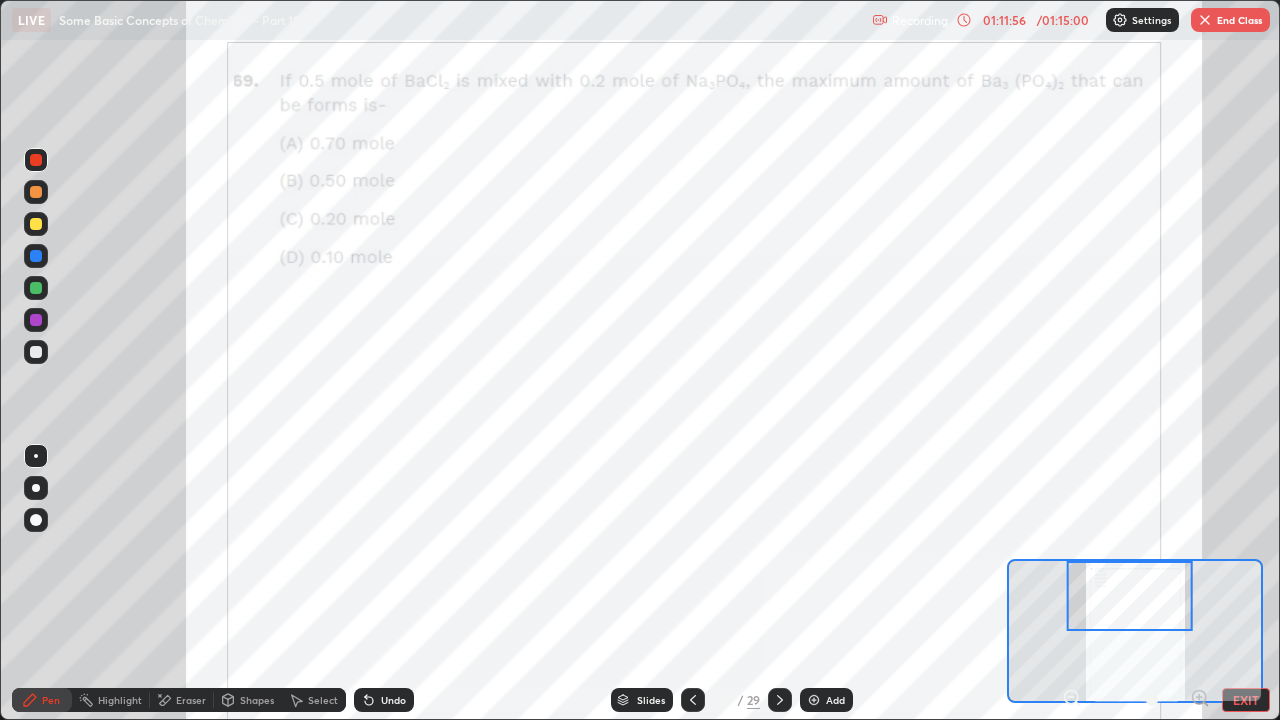 click on "Undo" at bounding box center [393, 700] 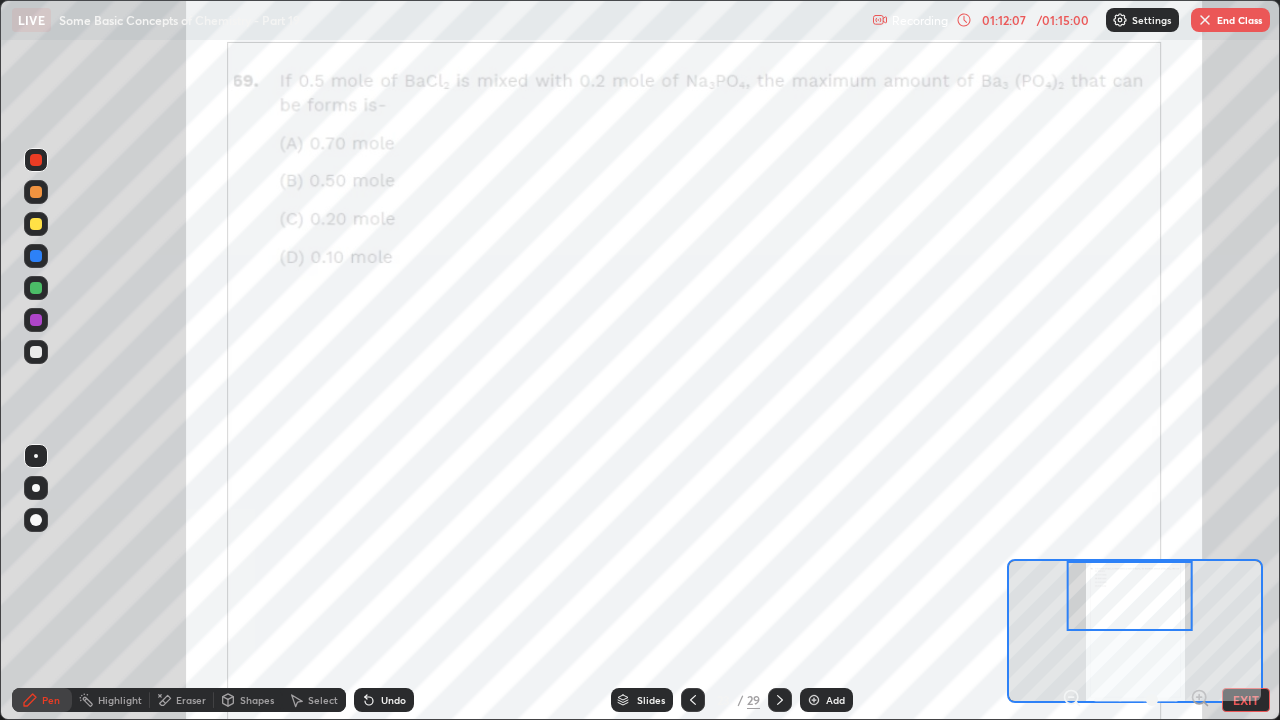 click on "Undo" at bounding box center (393, 700) 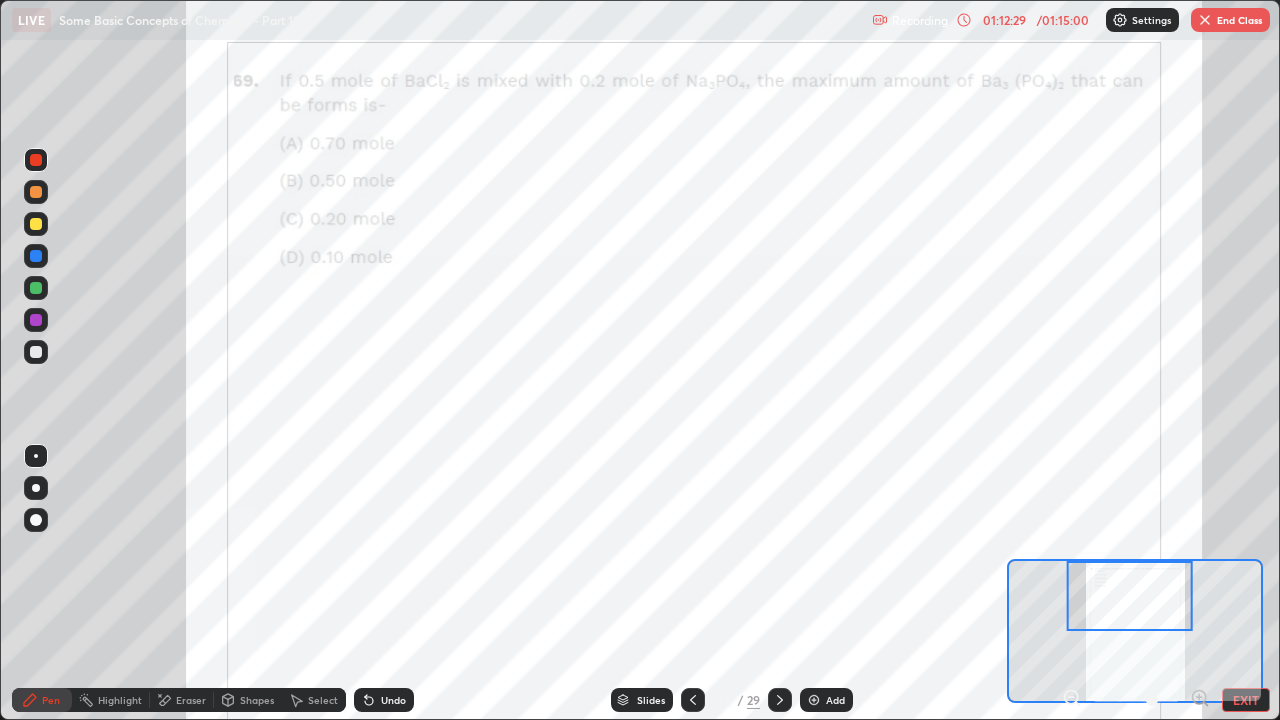 click 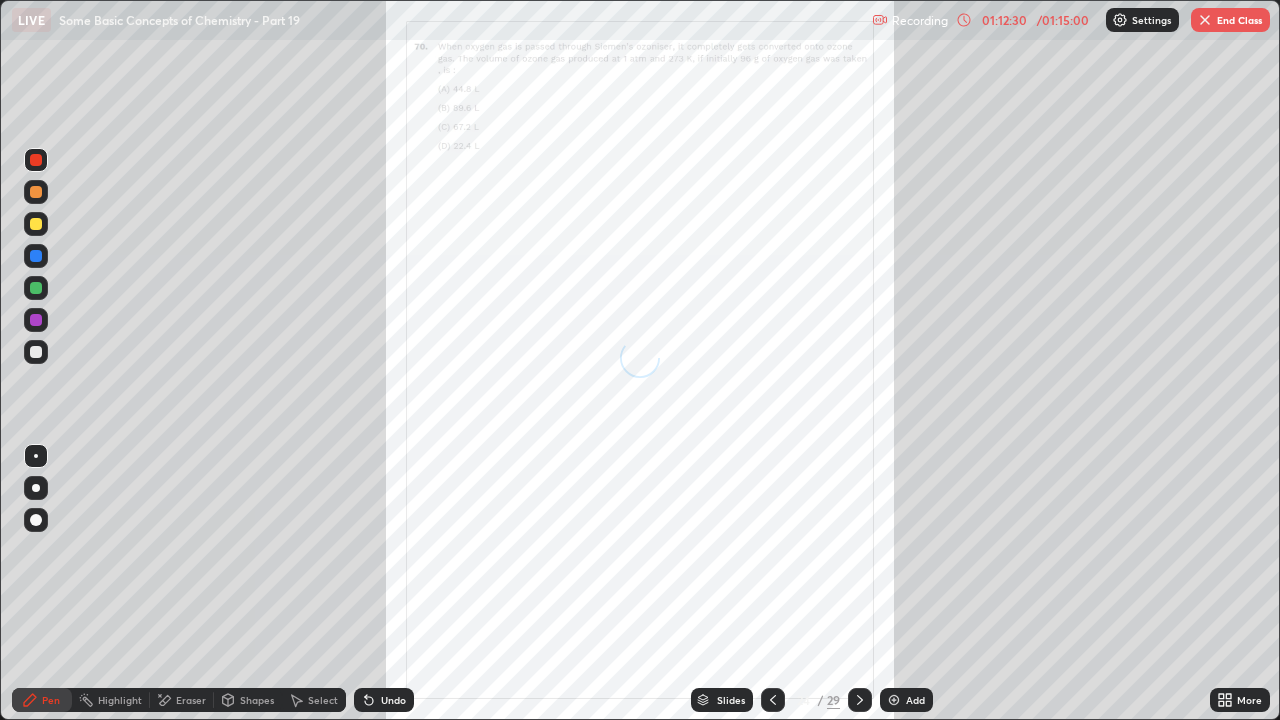 click on "More" at bounding box center [1240, 700] 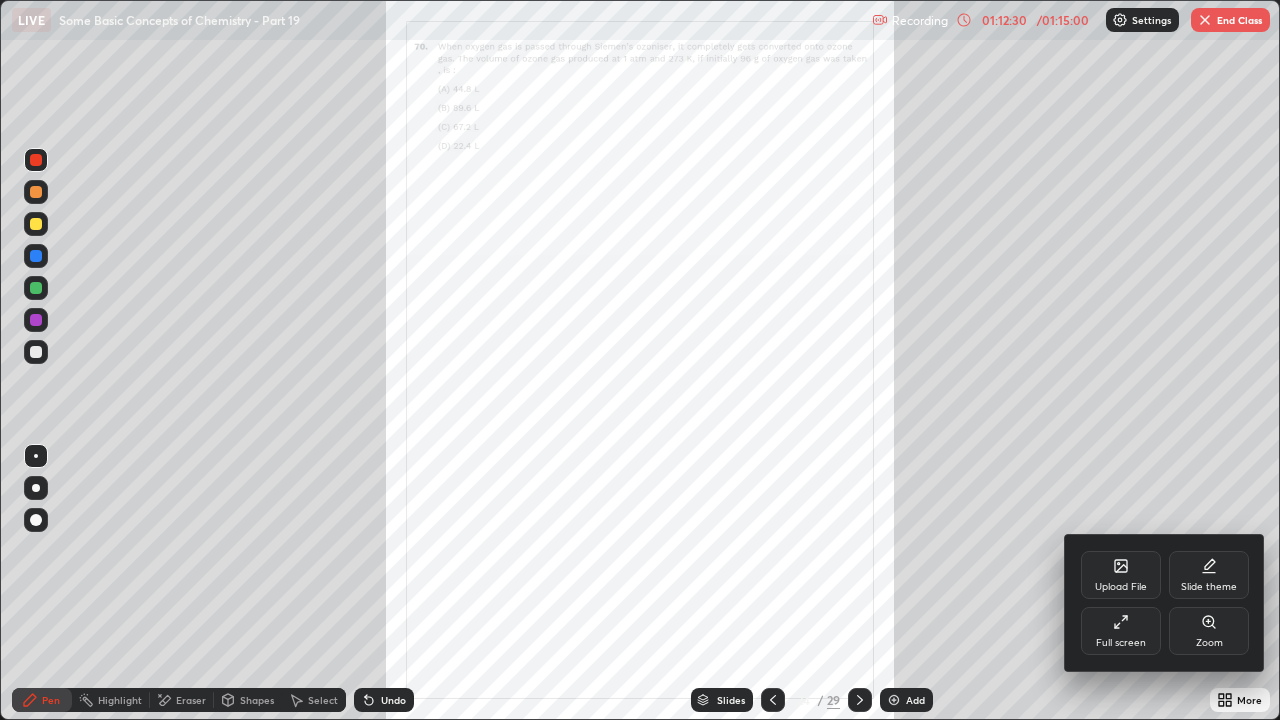 click on "Zoom" at bounding box center (1209, 631) 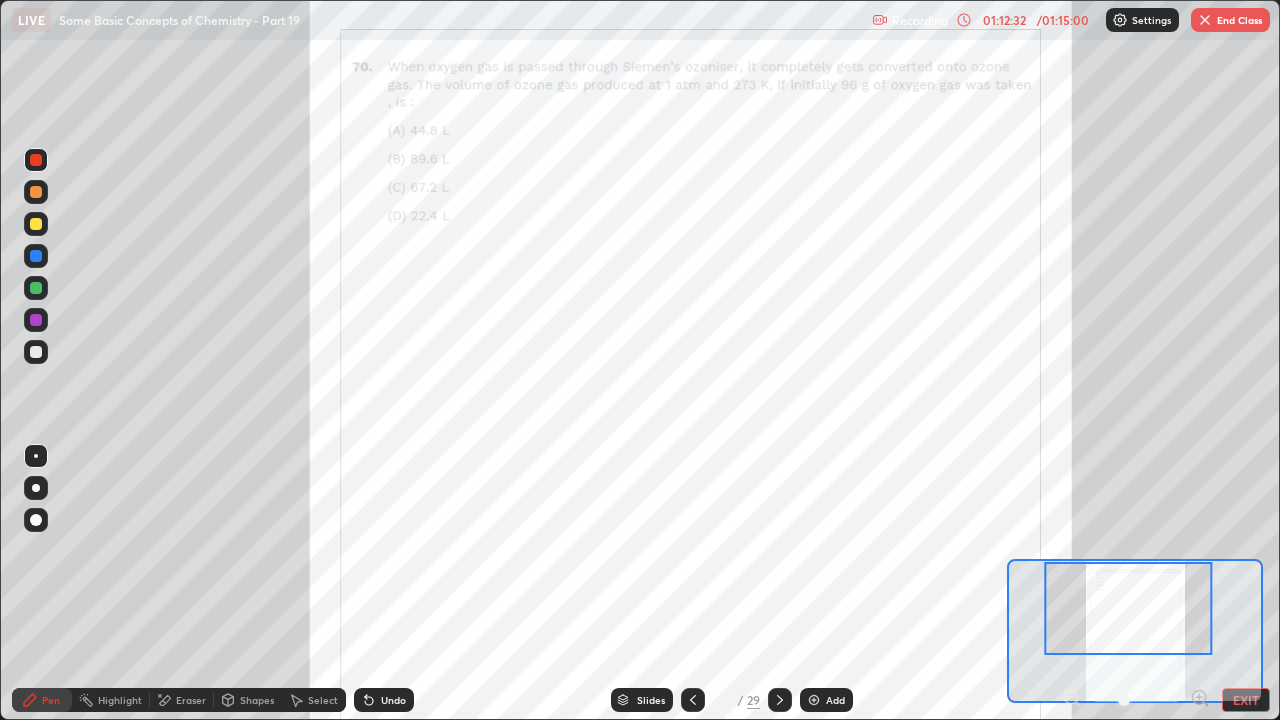 click 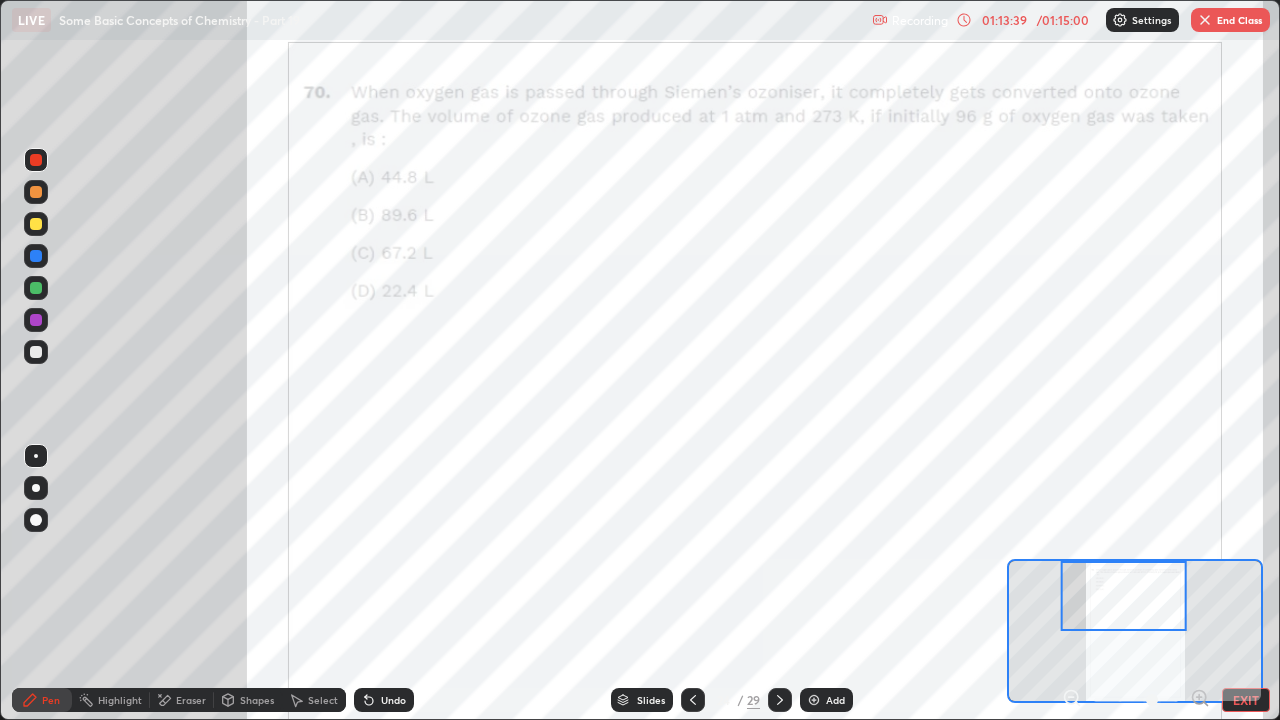 click 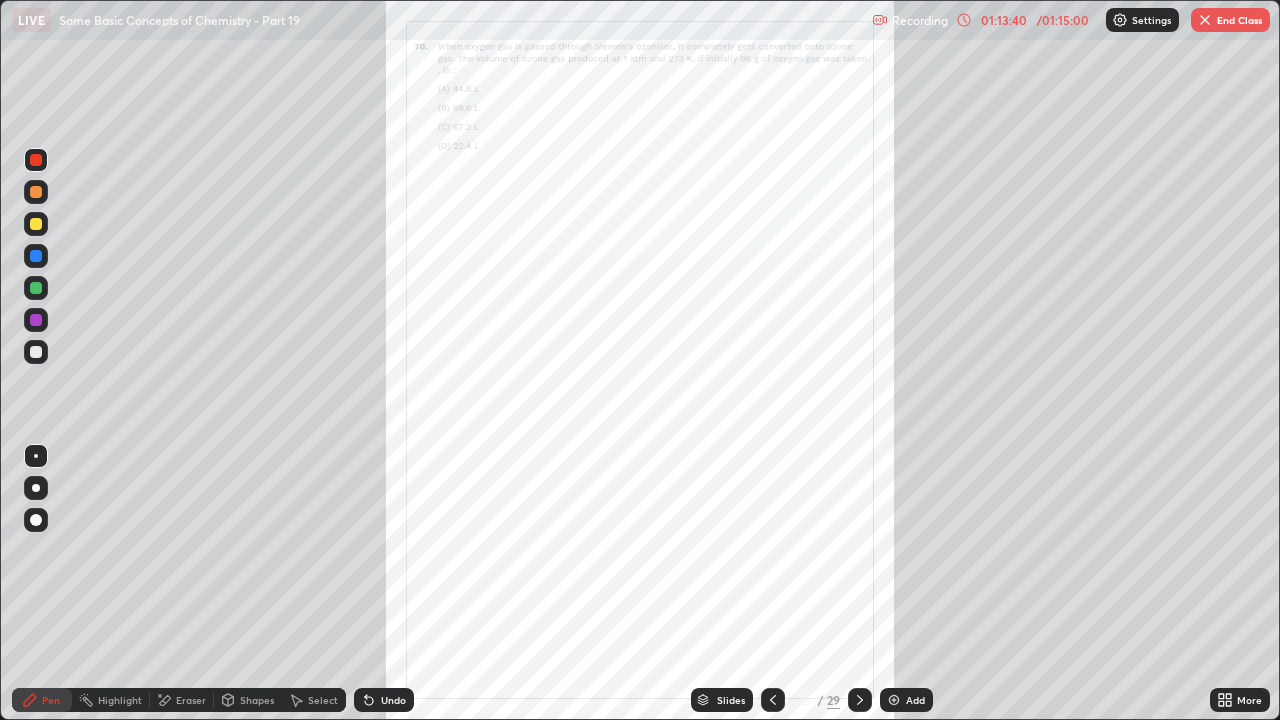 click on "More" at bounding box center (1249, 700) 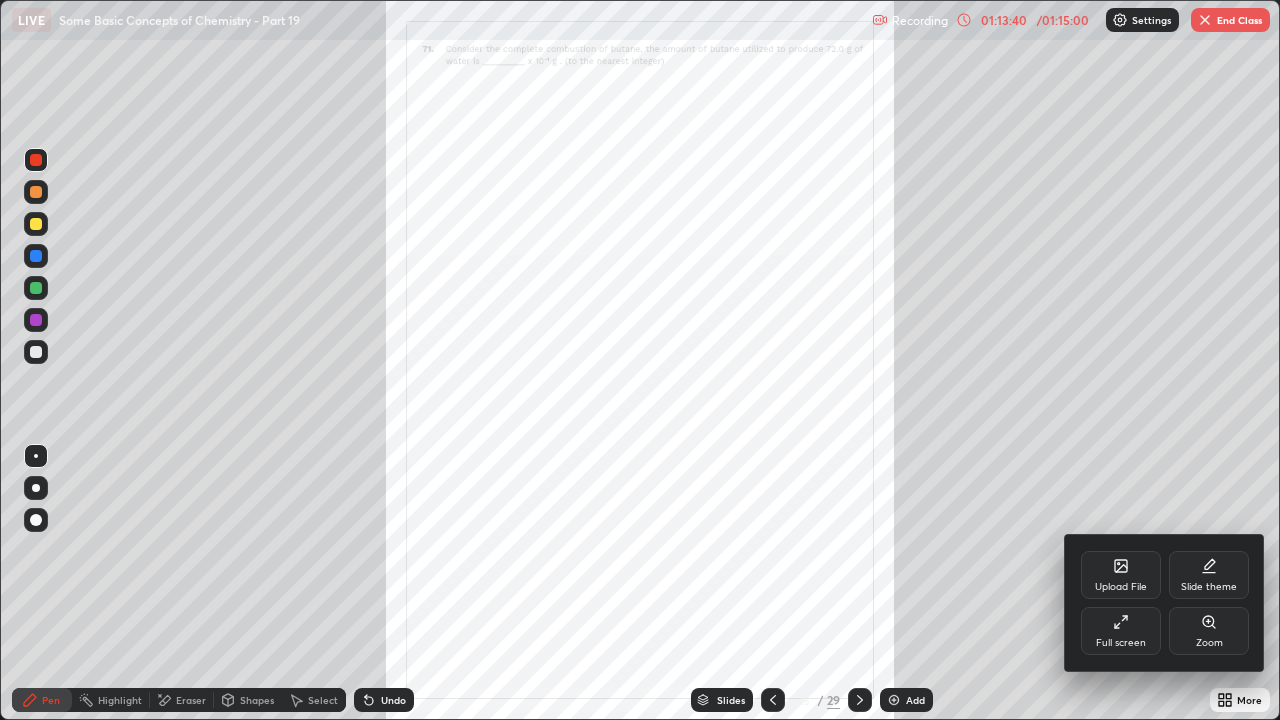 click 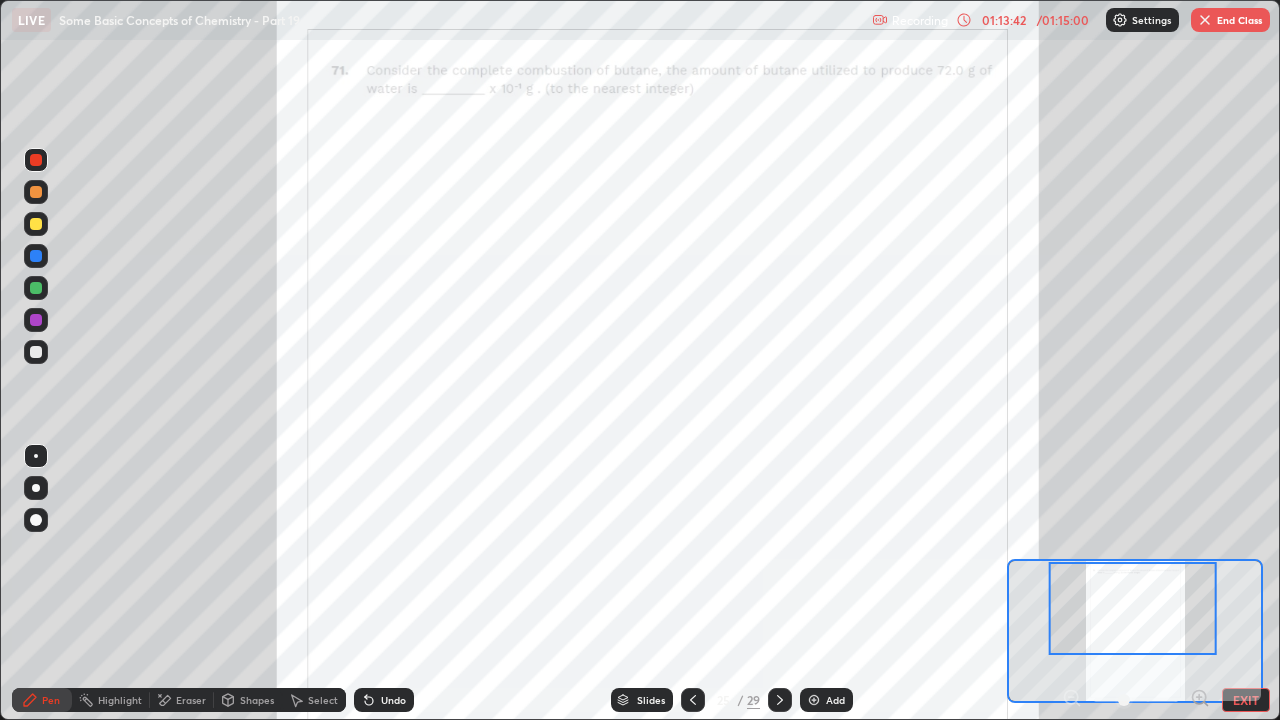click 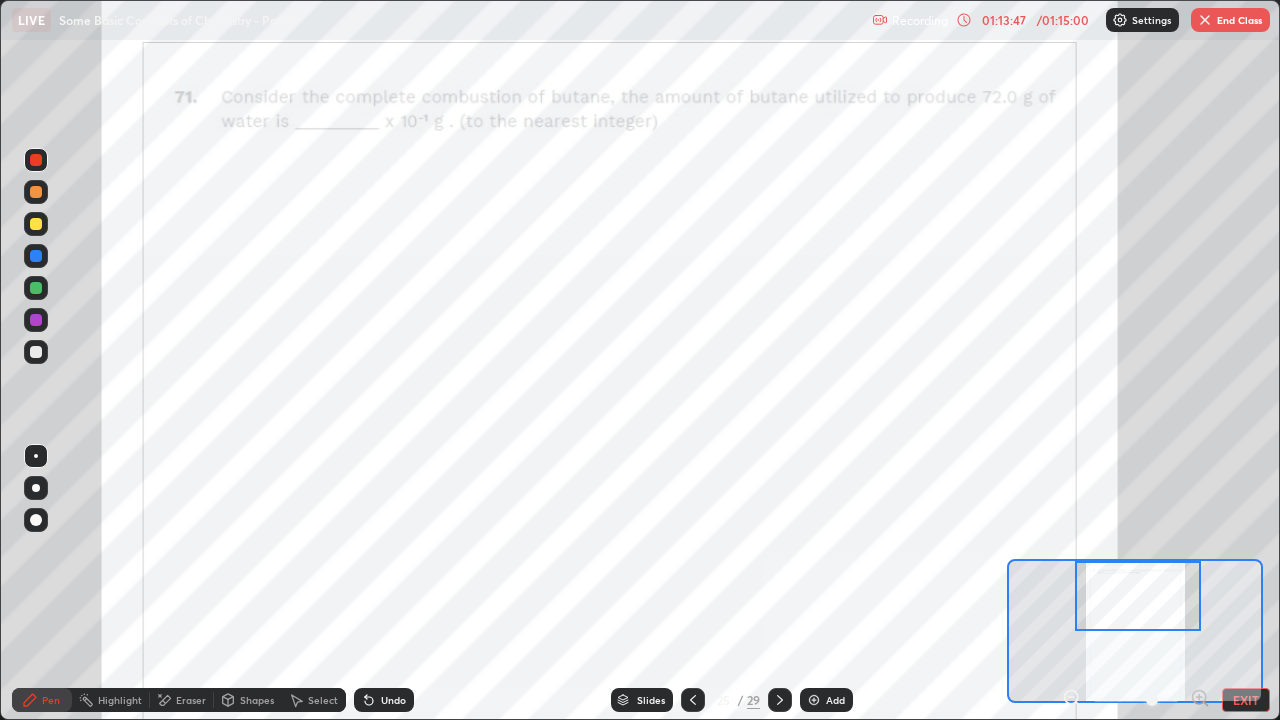 click at bounding box center (36, 288) 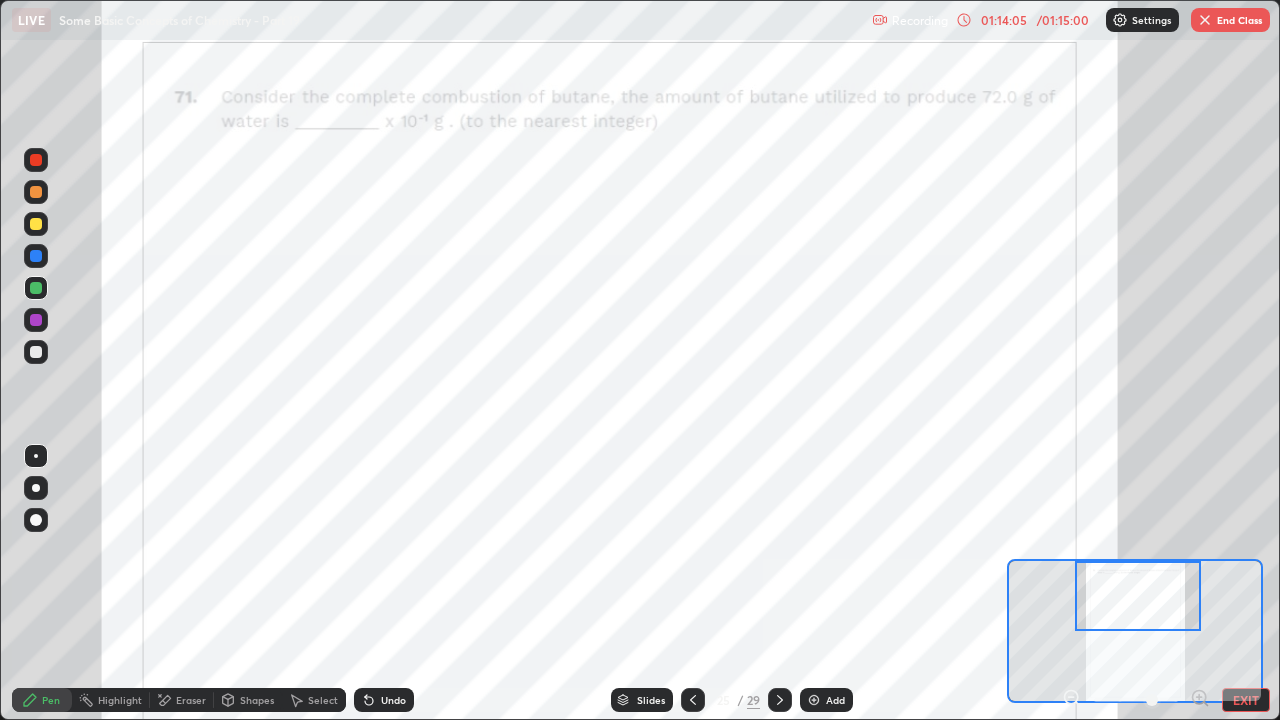 click on "Undo" at bounding box center [384, 700] 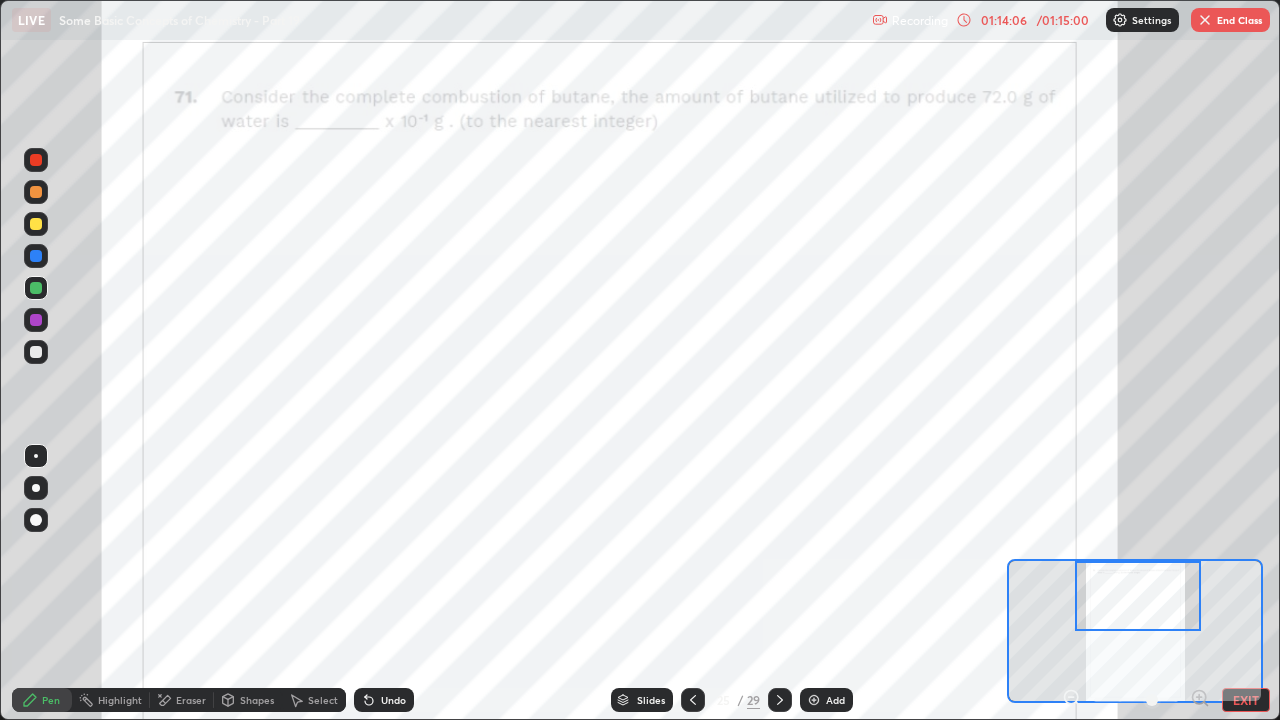 click on "Undo" at bounding box center (384, 700) 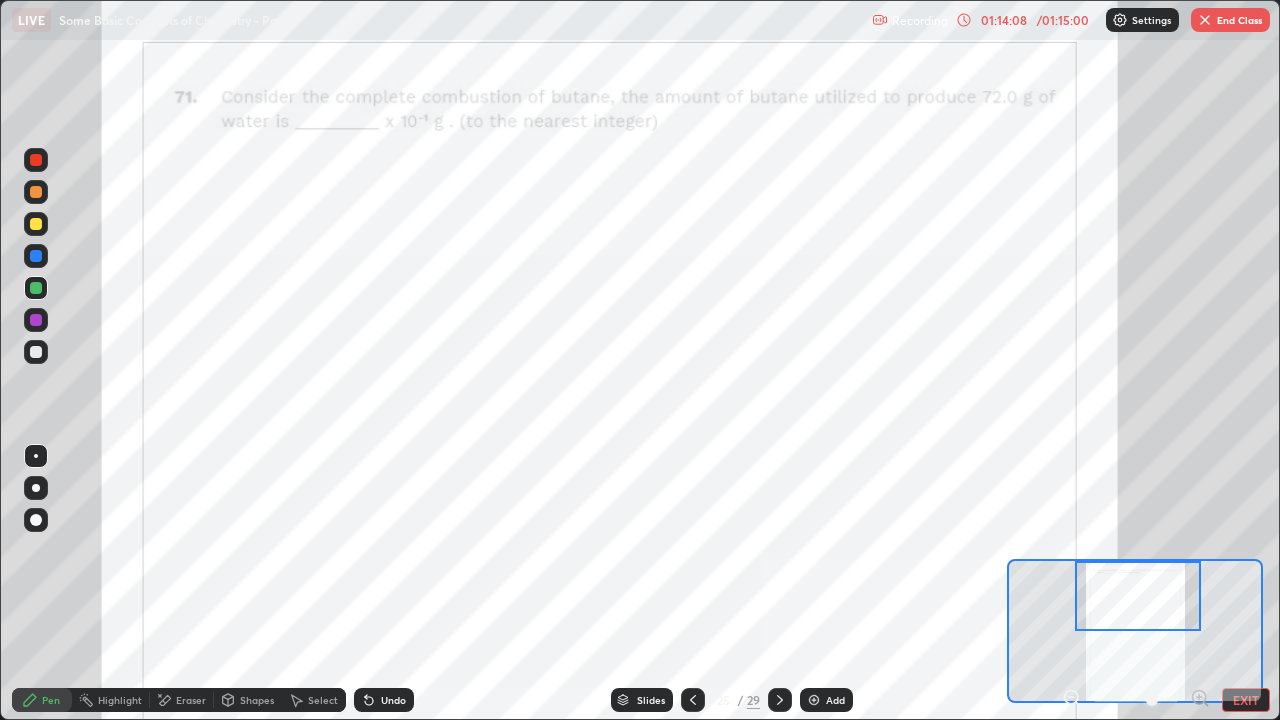 click on "Undo" at bounding box center (384, 700) 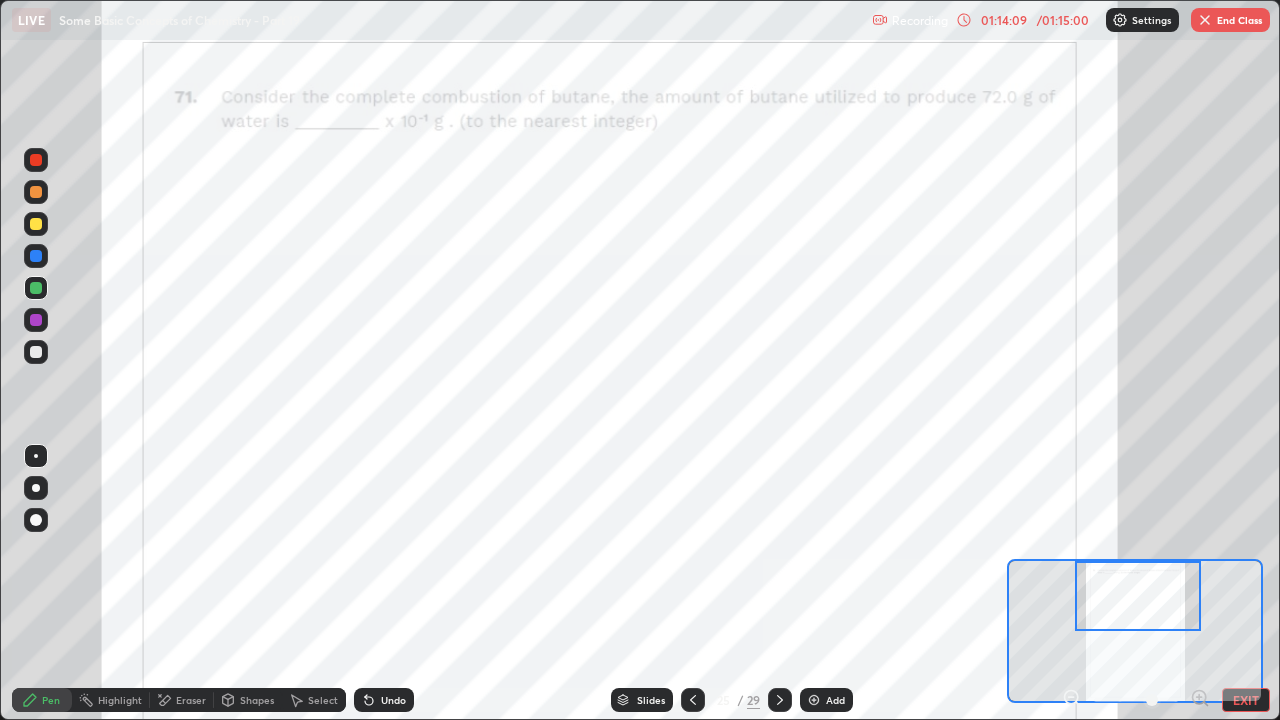 click on "Undo" at bounding box center [393, 700] 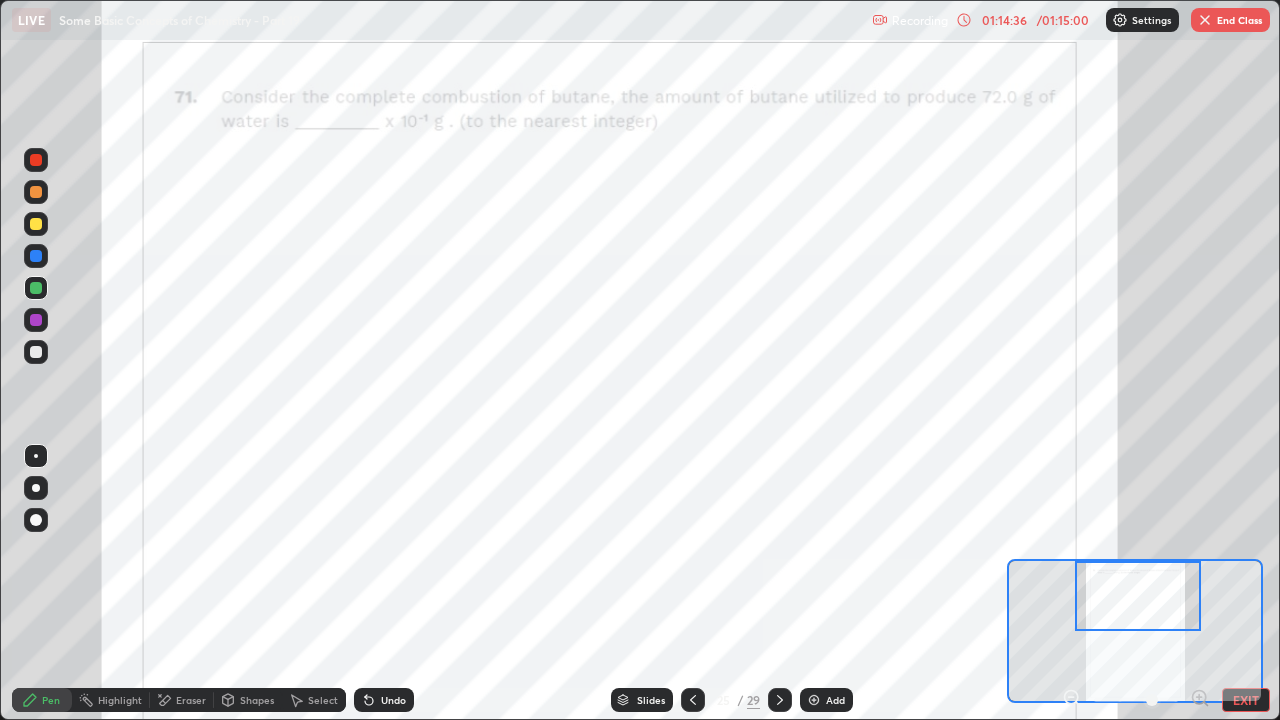 click at bounding box center (36, 160) 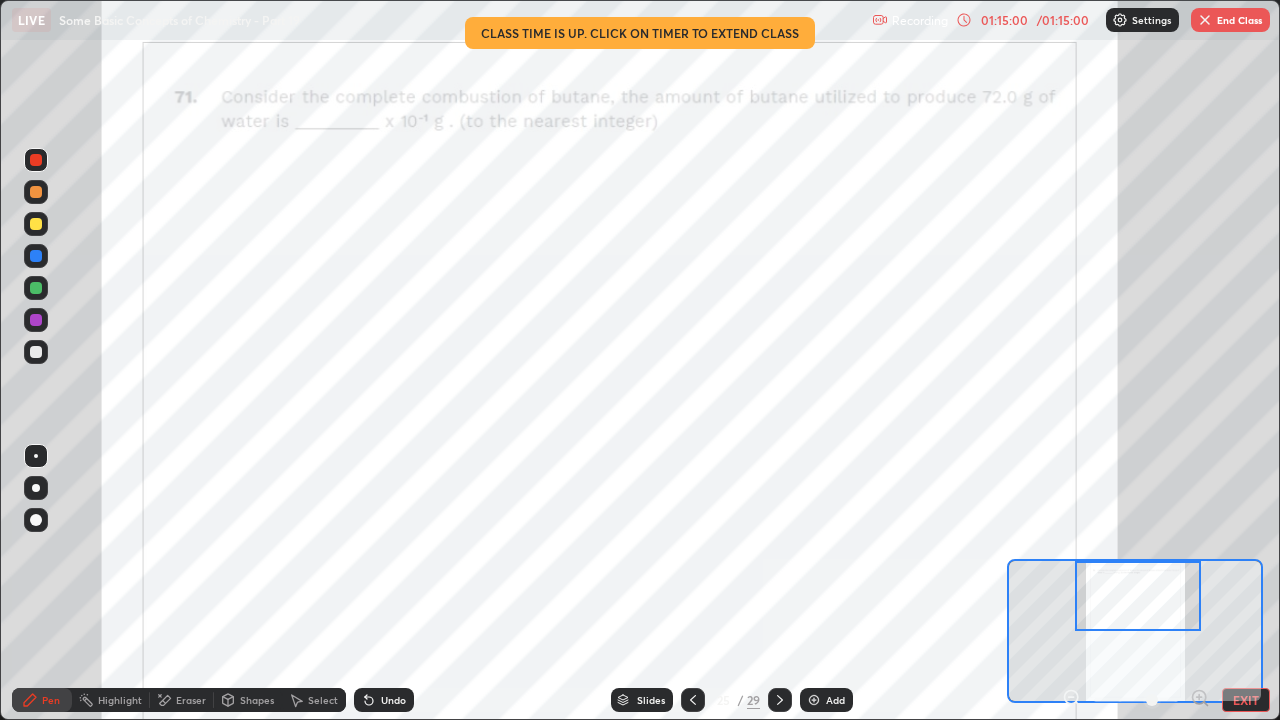 click on "Undo" at bounding box center (384, 700) 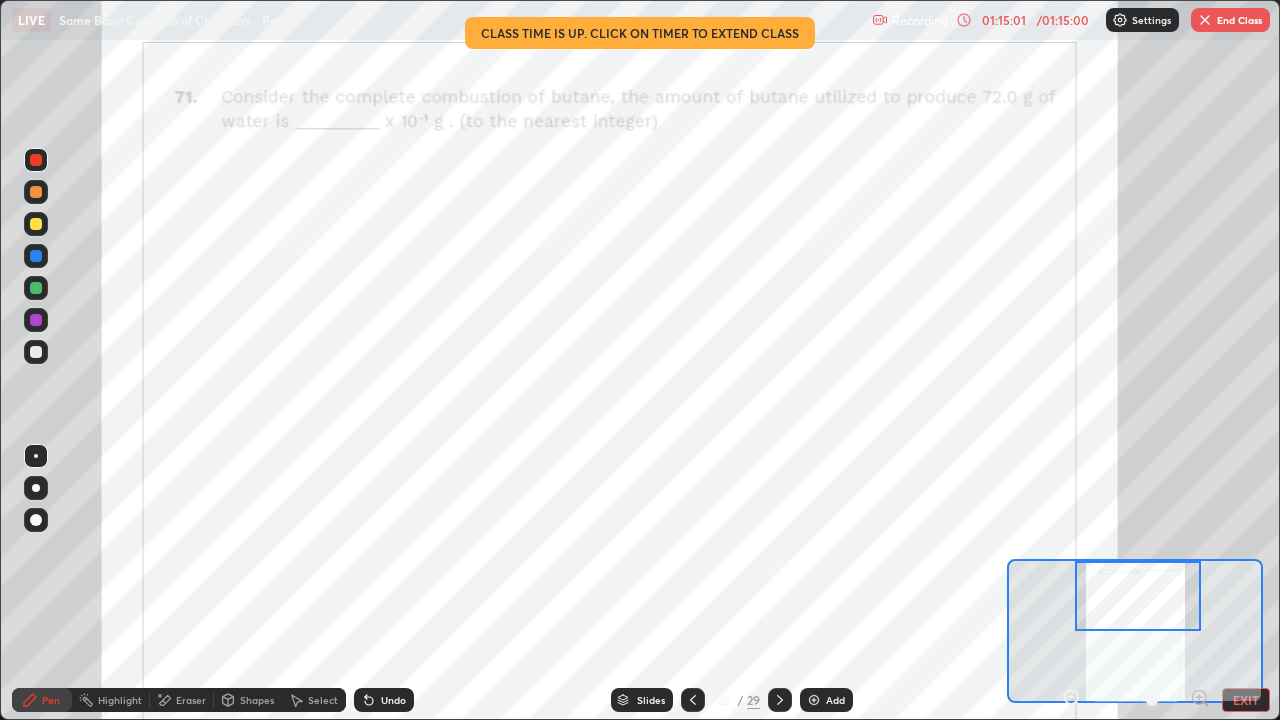 click on "Undo" at bounding box center (384, 700) 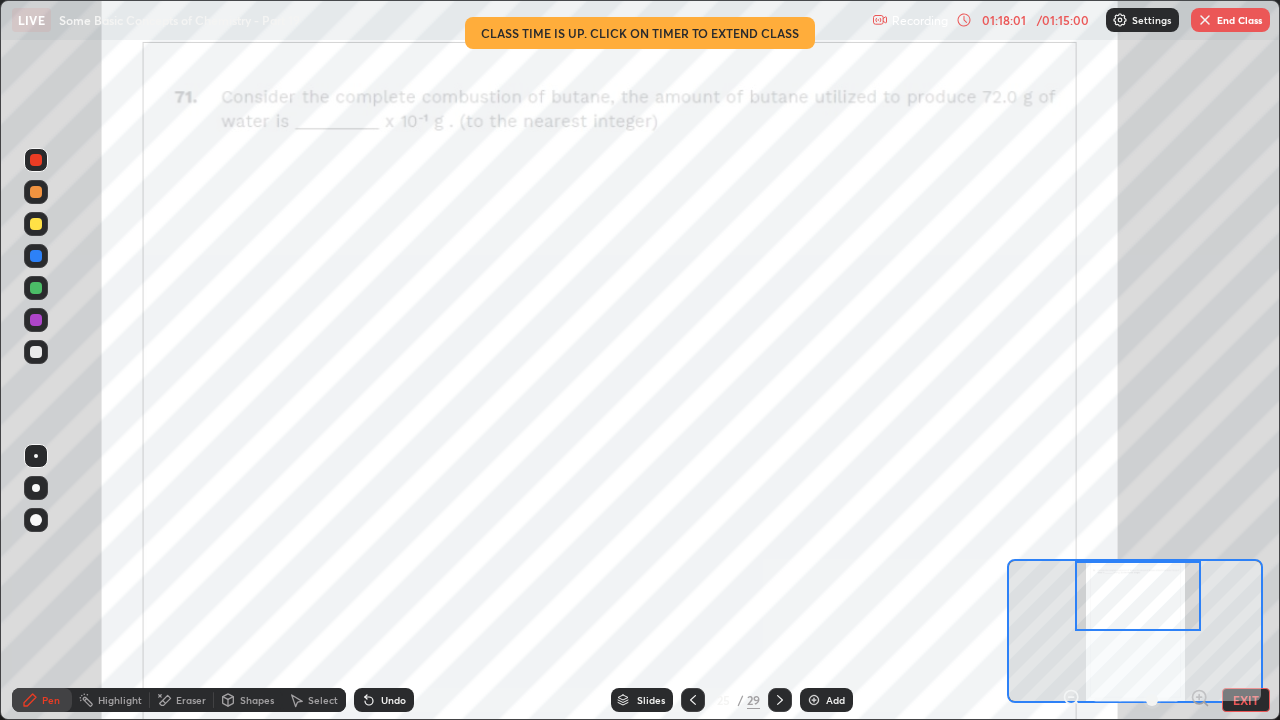 click 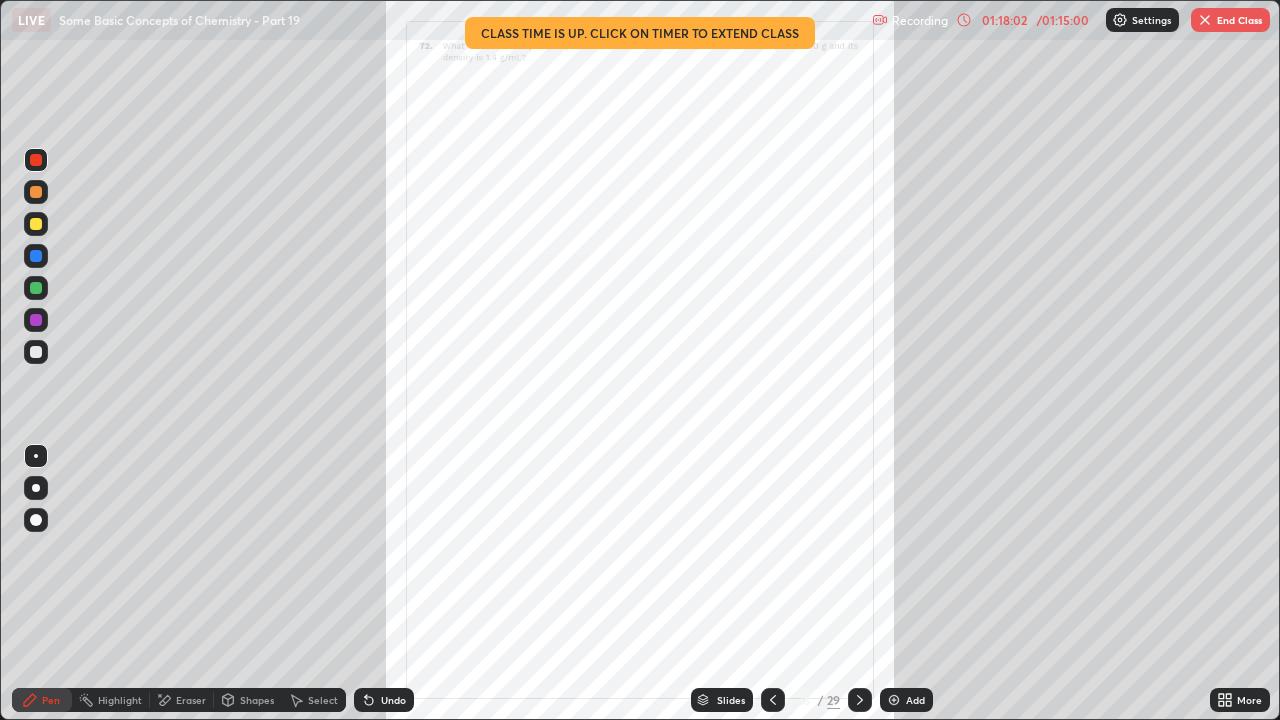 click on "More" at bounding box center (1249, 700) 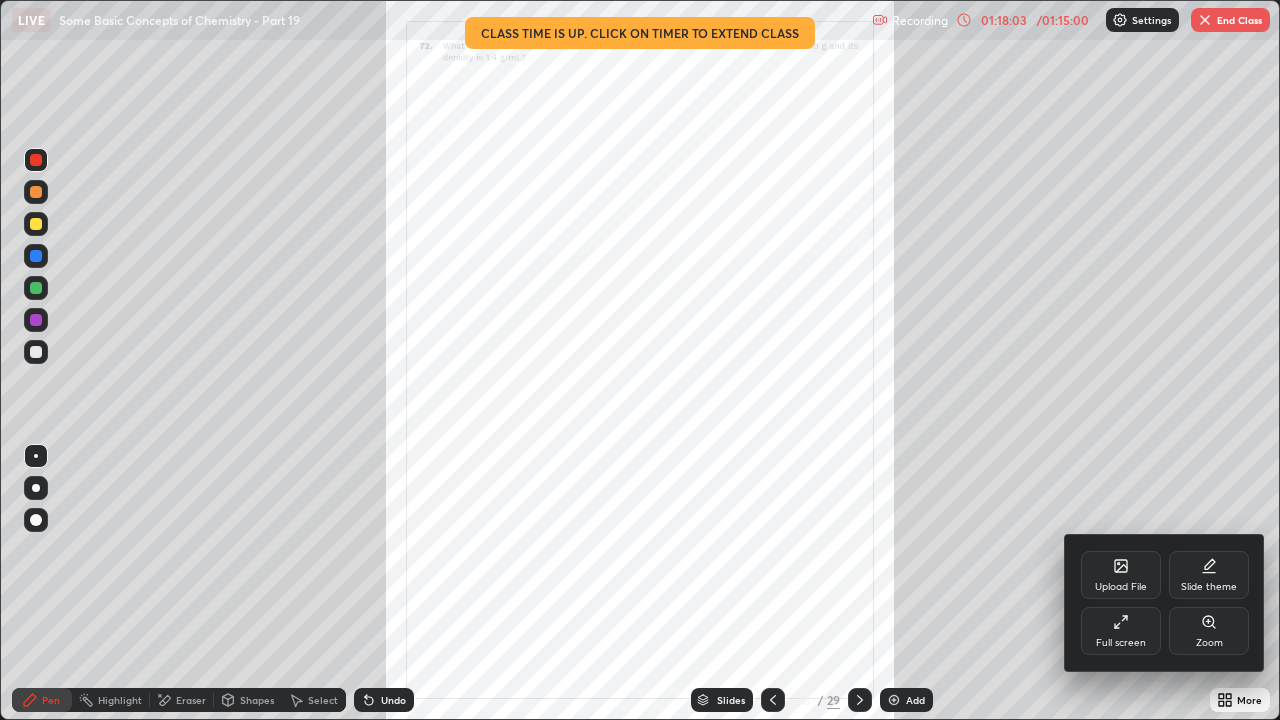 click on "Zoom" at bounding box center (1209, 631) 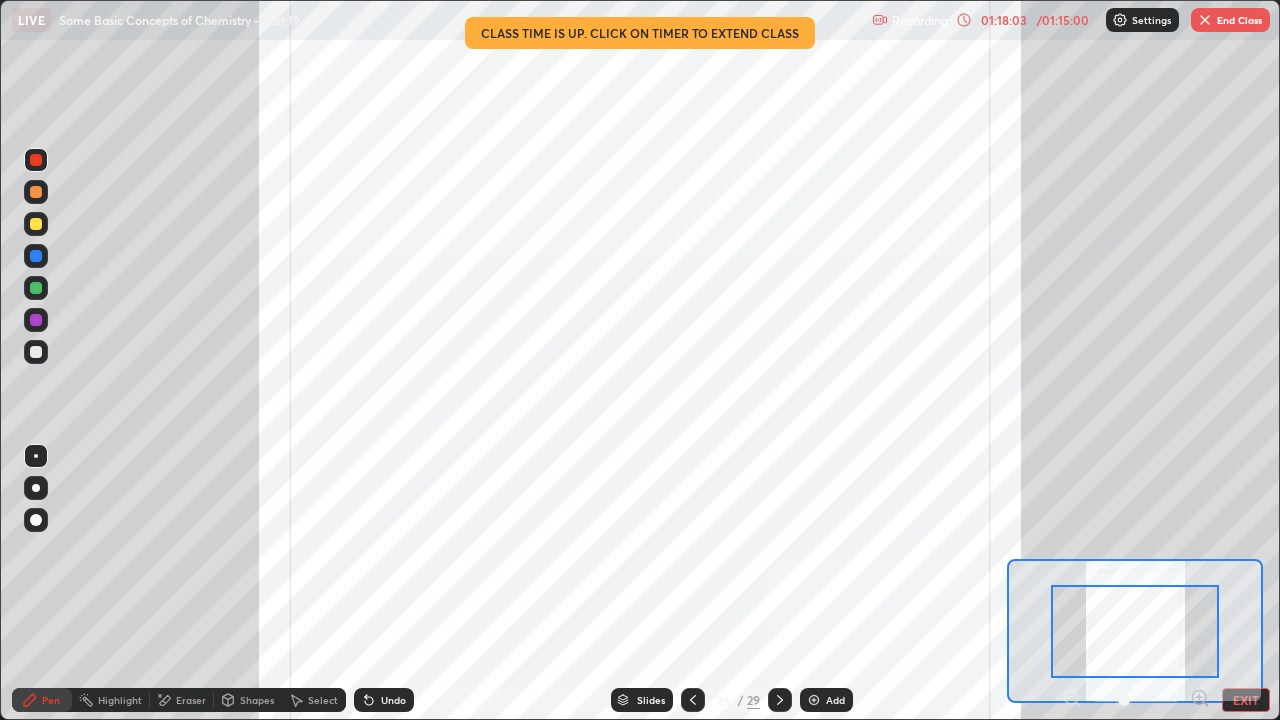 click at bounding box center [1135, 631] 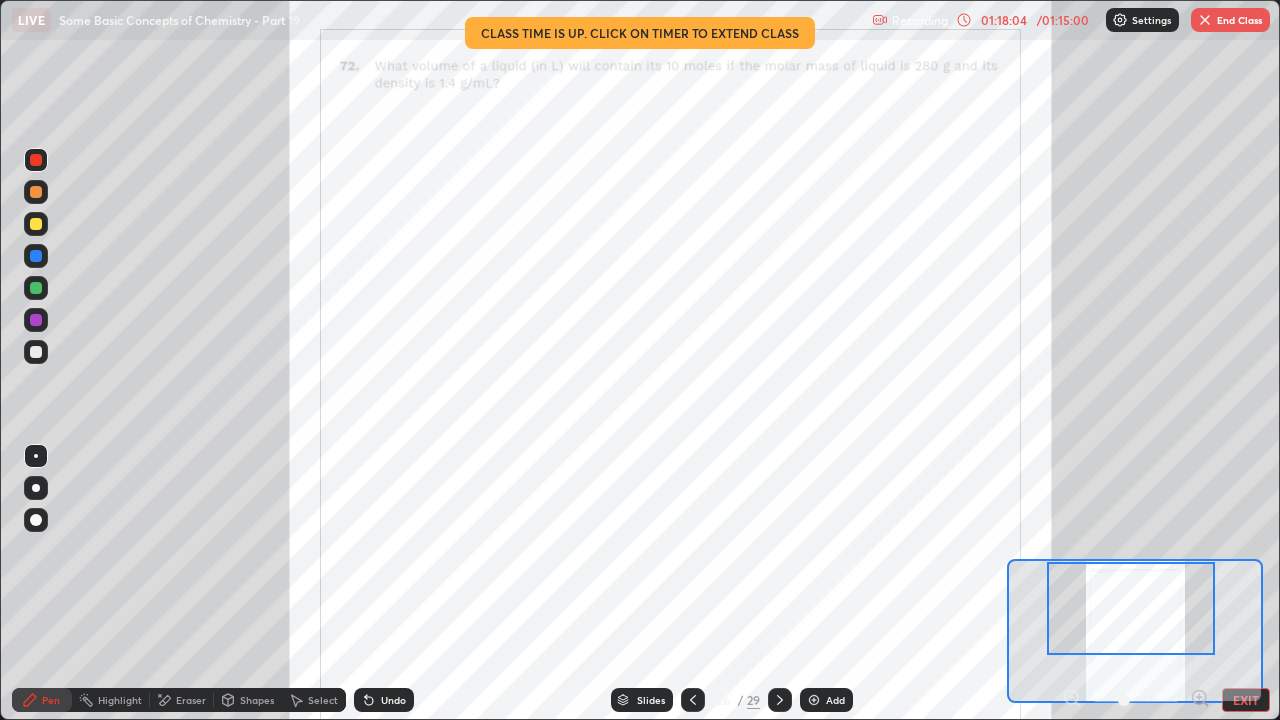click 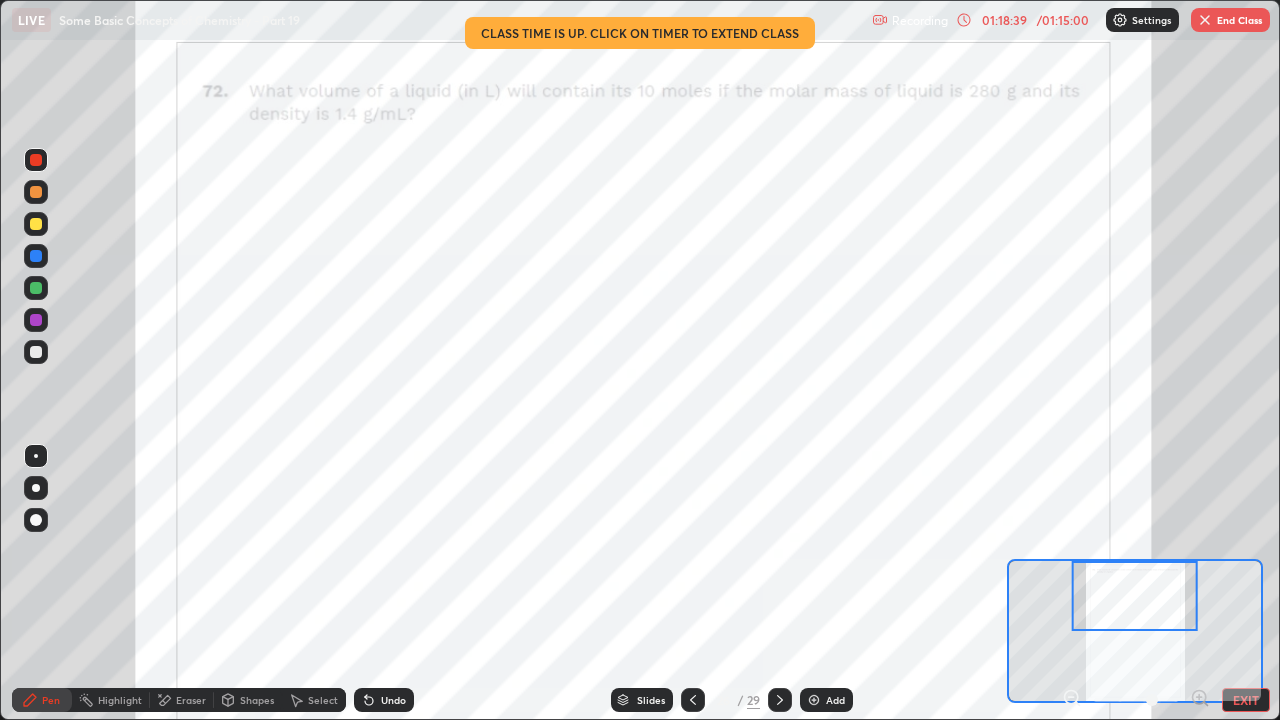 click 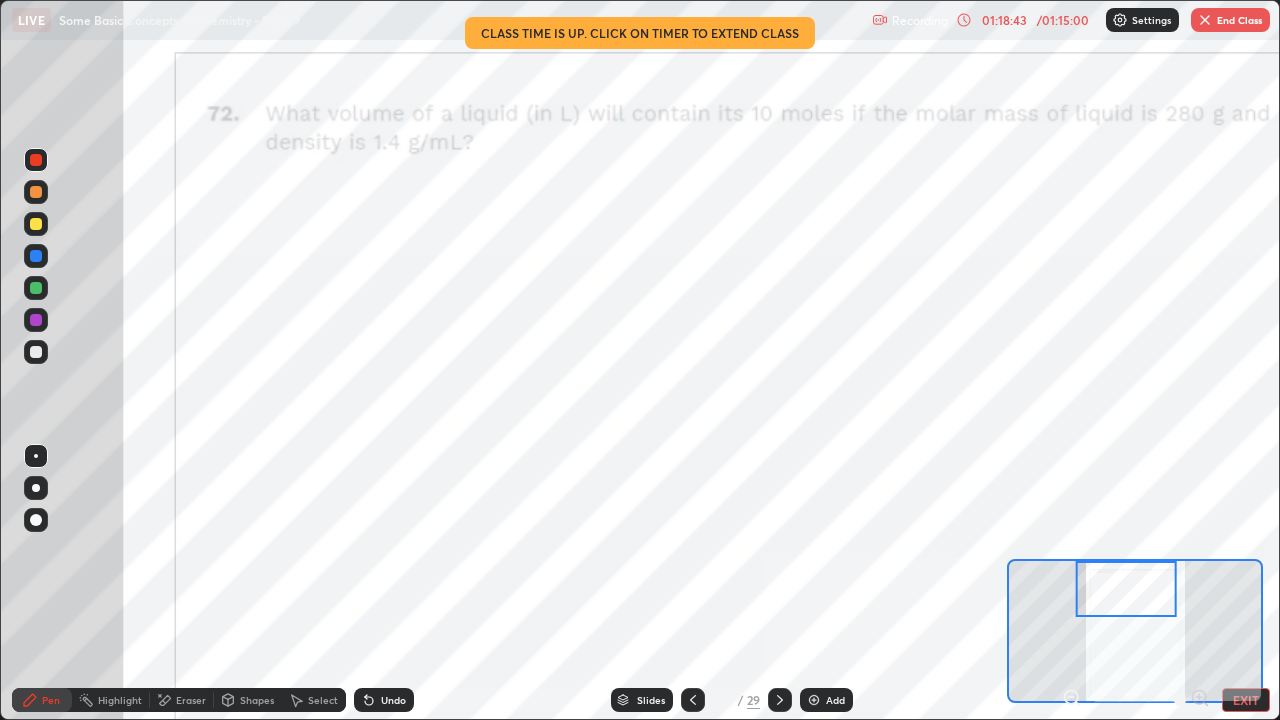 click 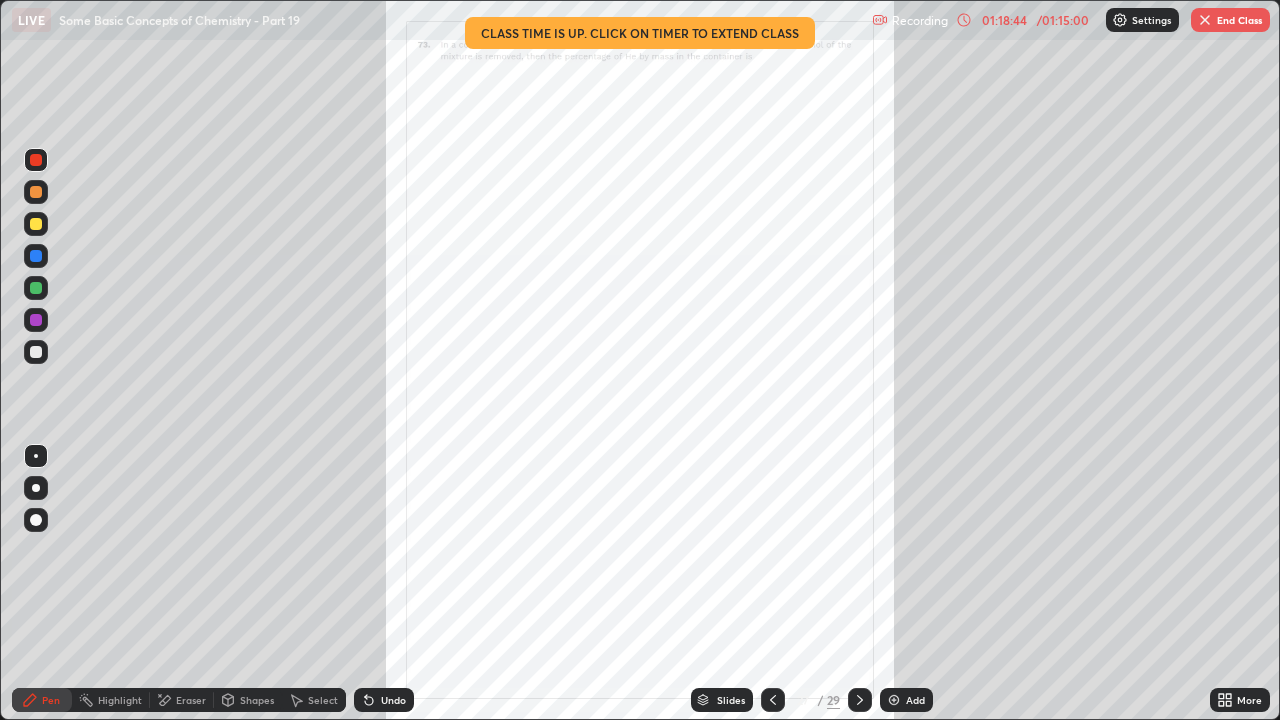 click on "More" at bounding box center [1249, 700] 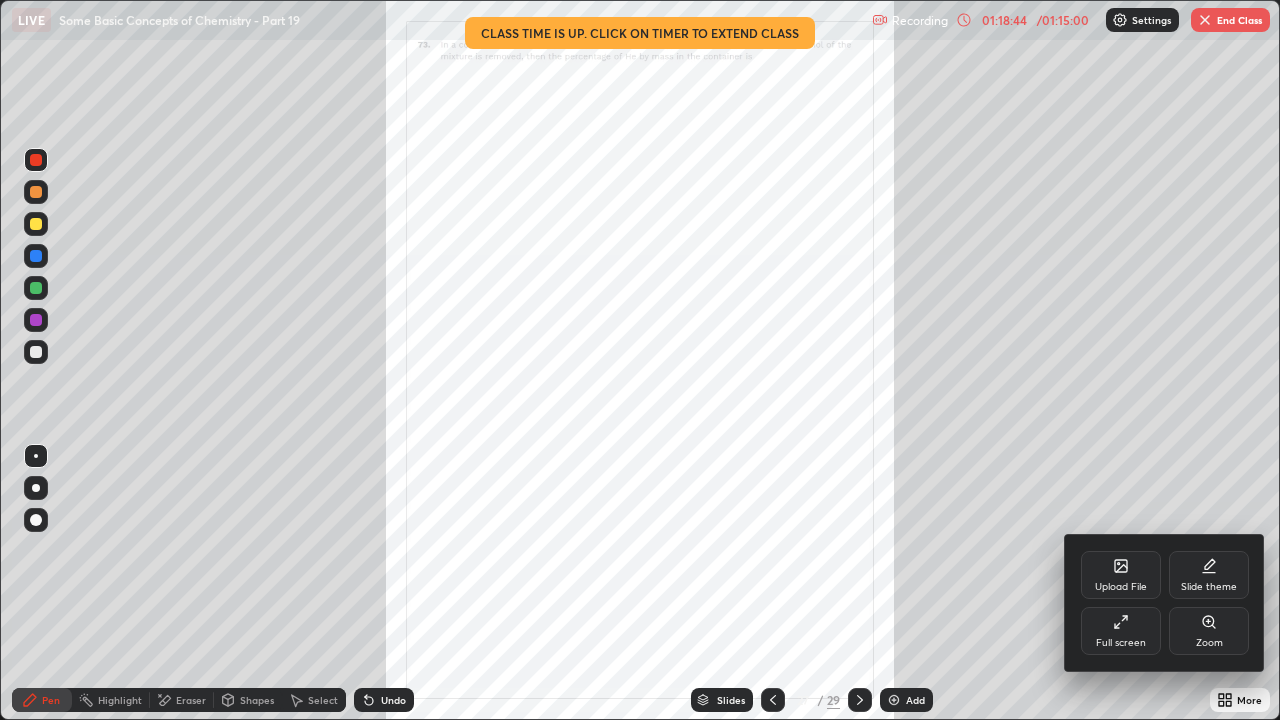 click on "Zoom" at bounding box center [1209, 631] 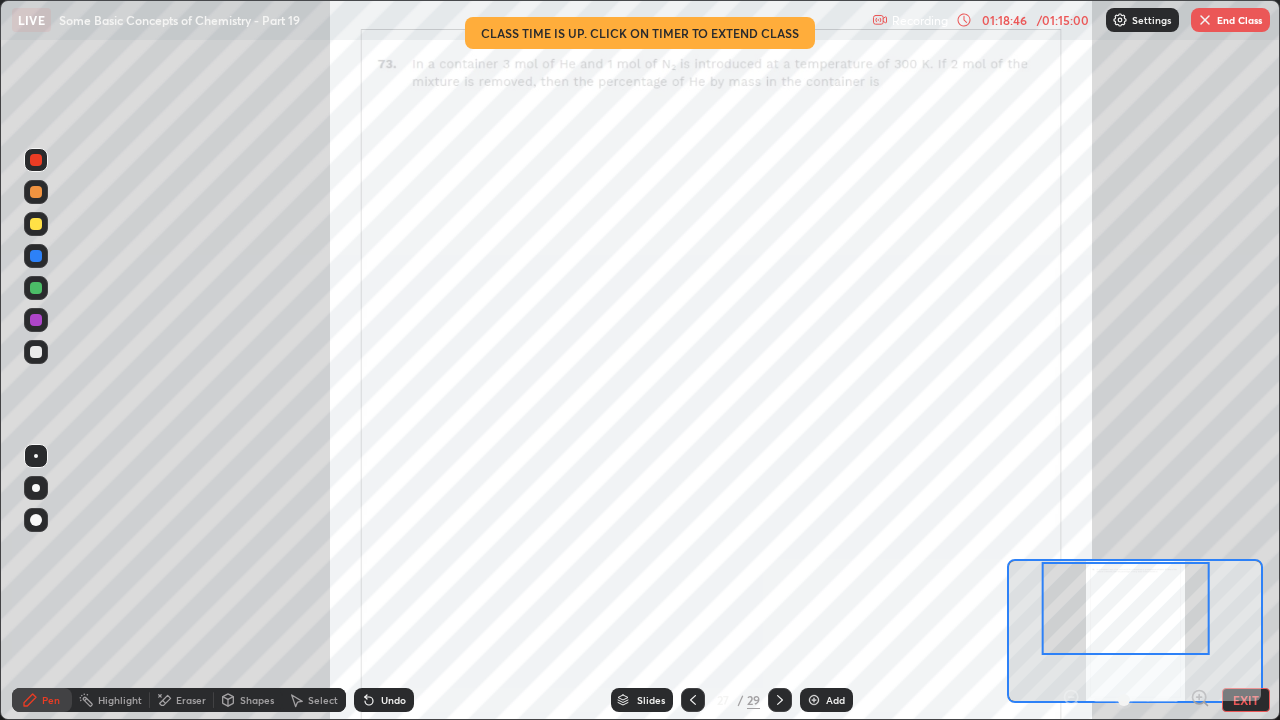 click 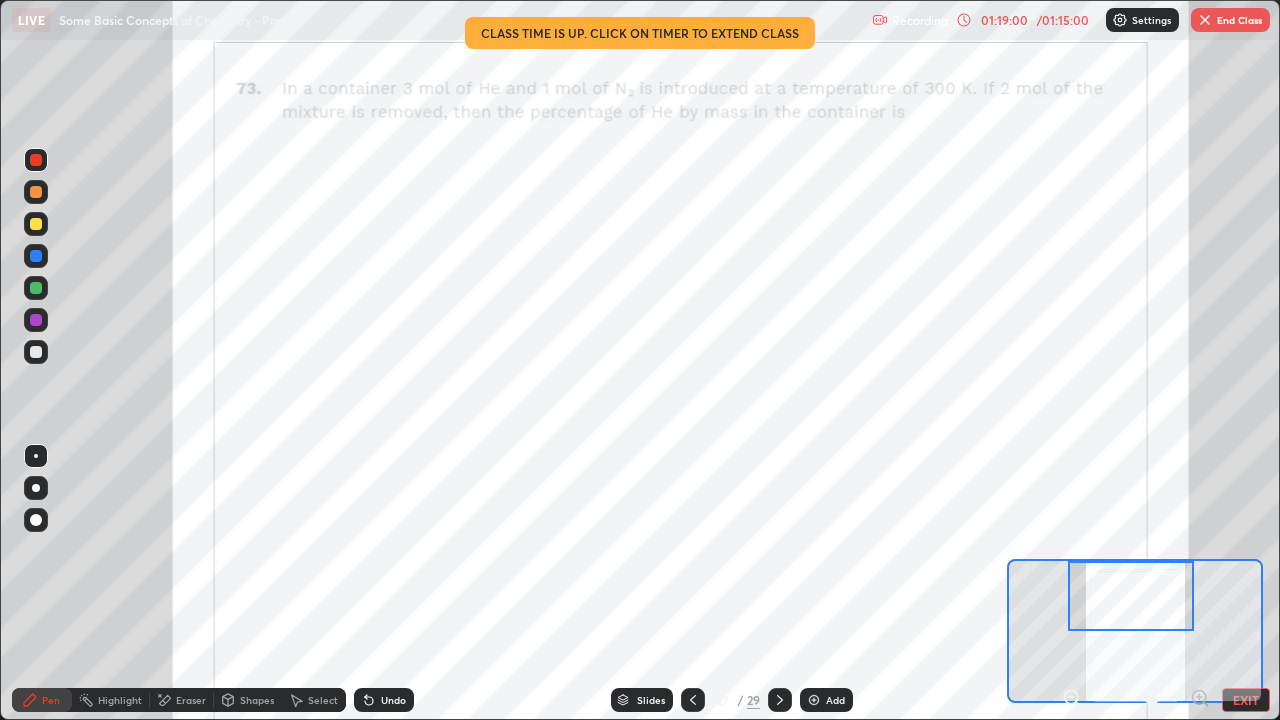 click 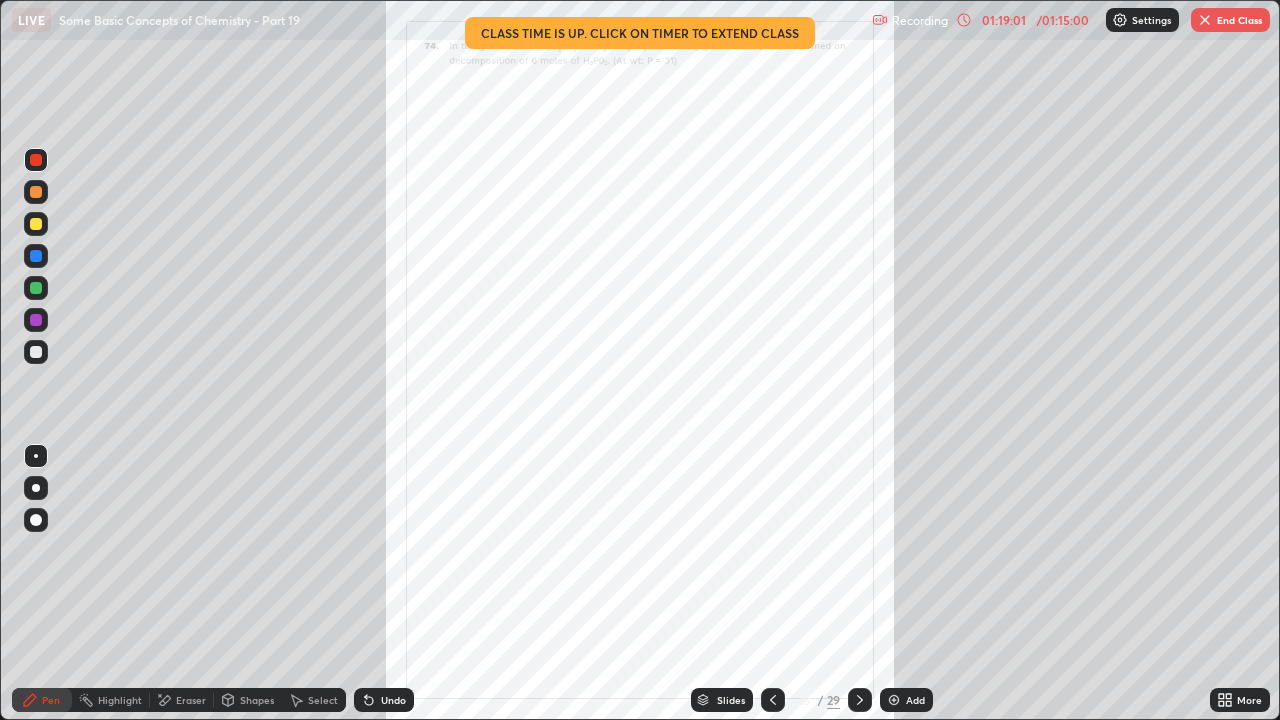 click 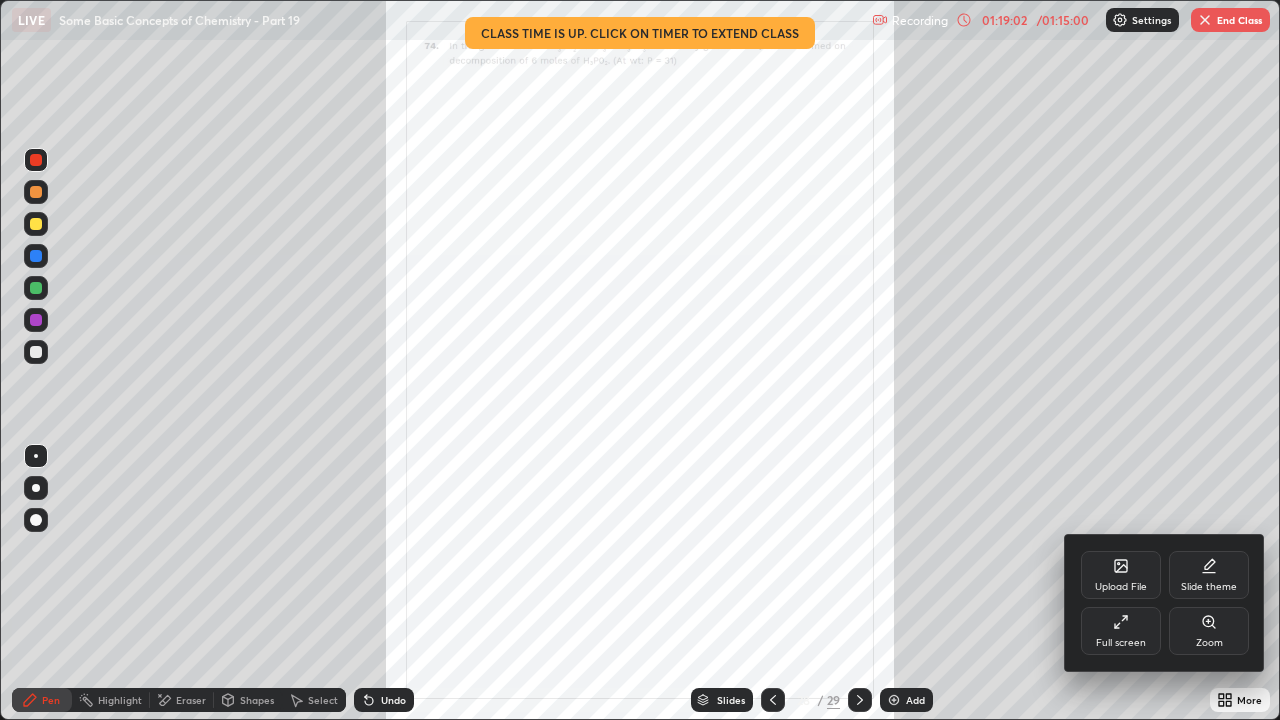 click on "Zoom" at bounding box center [1209, 643] 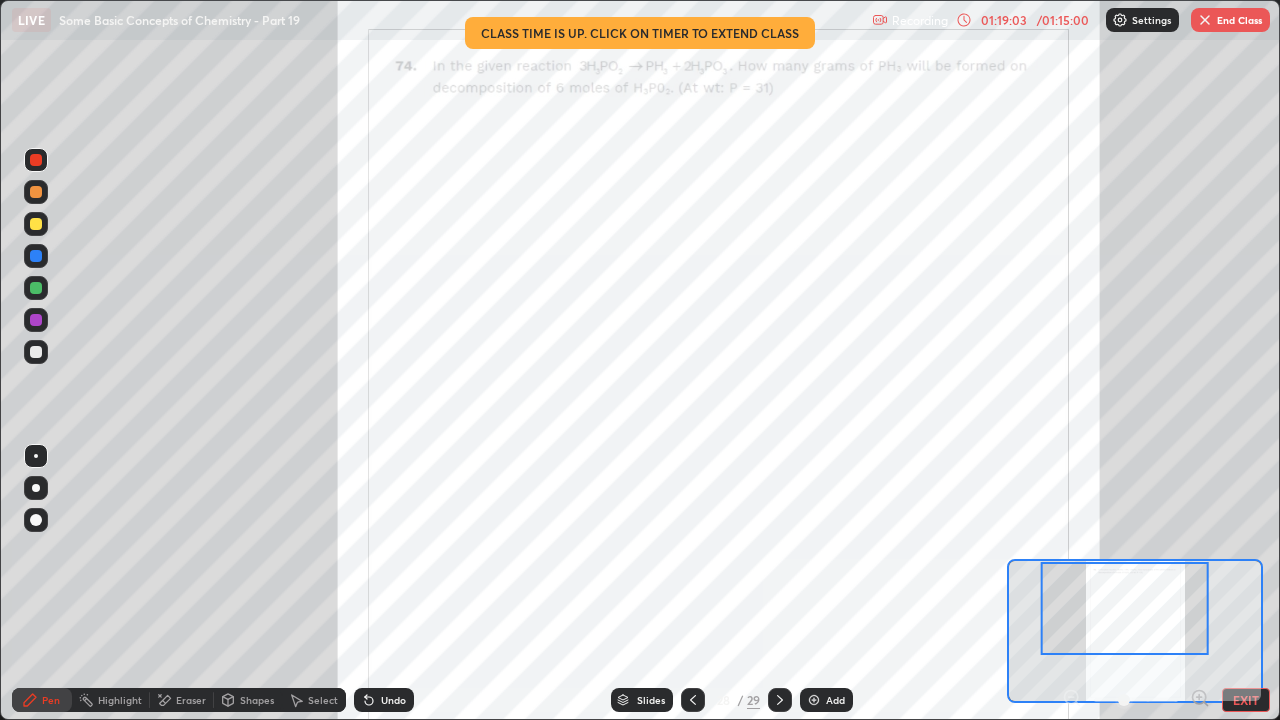 click on "Pen Highlight Eraser Shapes Select Undo Slides 28 / 29 Add EXIT" at bounding box center [640, 700] 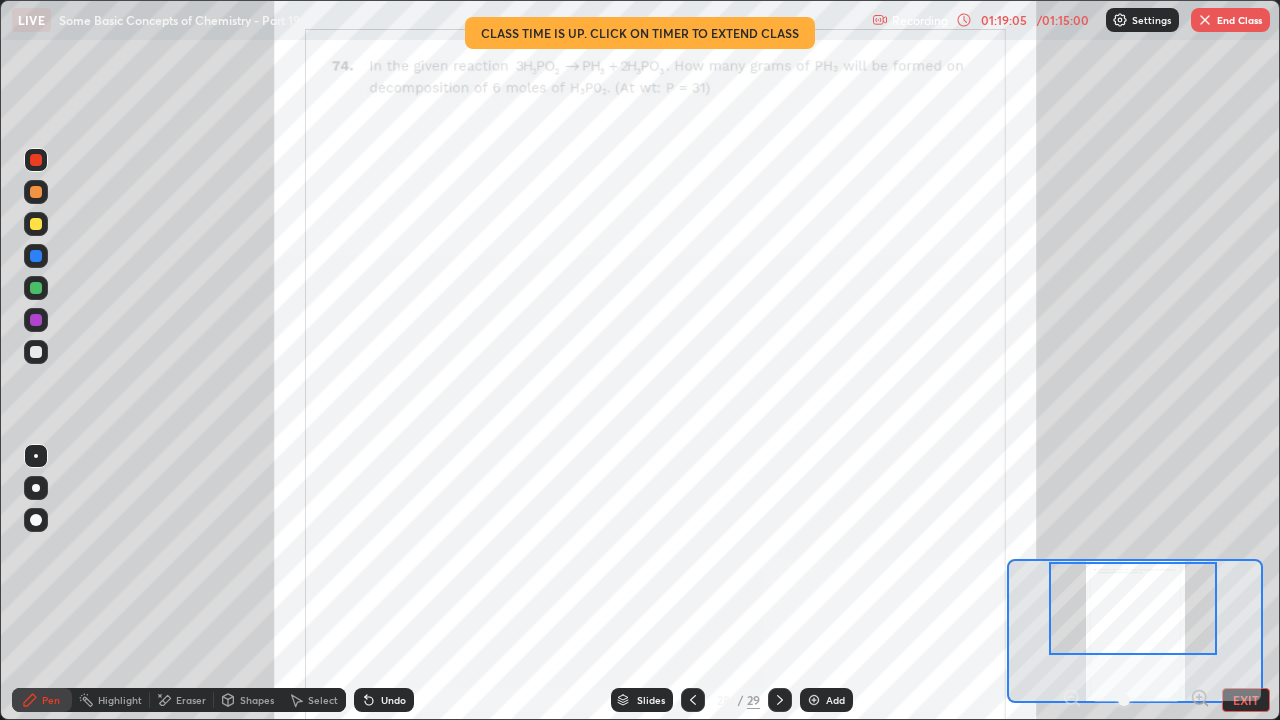 click 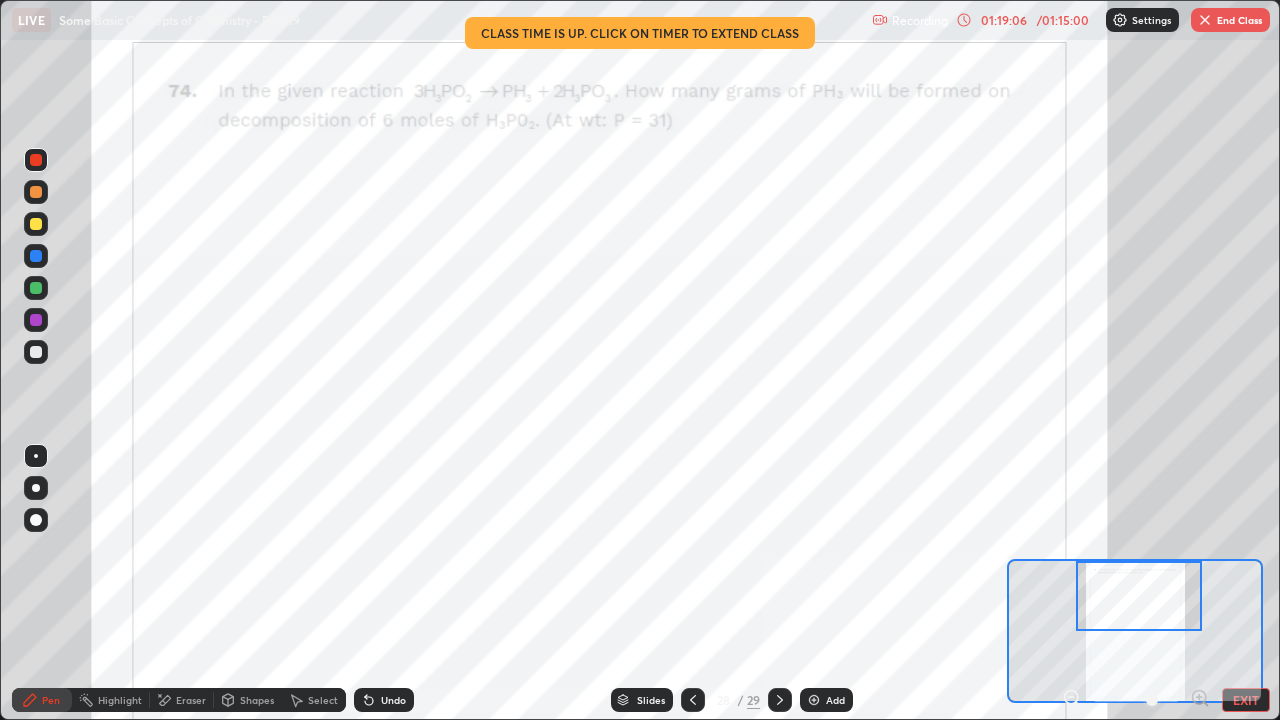 click at bounding box center [1139, 596] 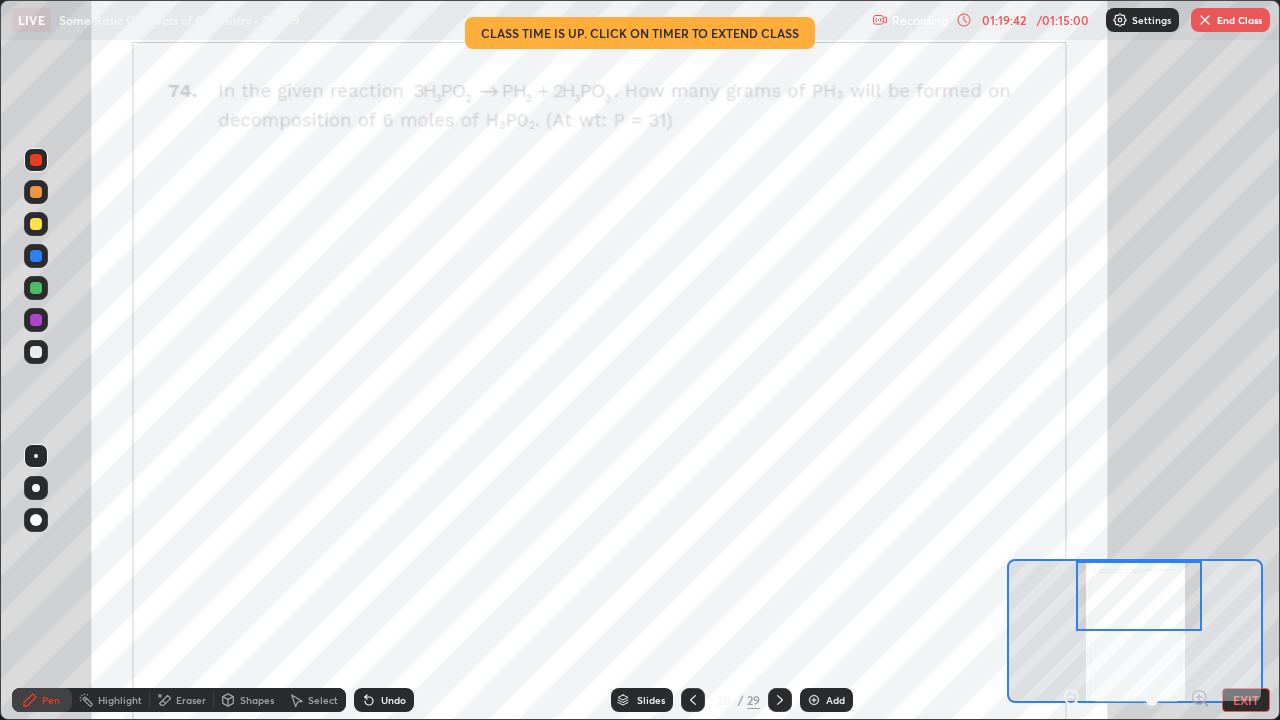click 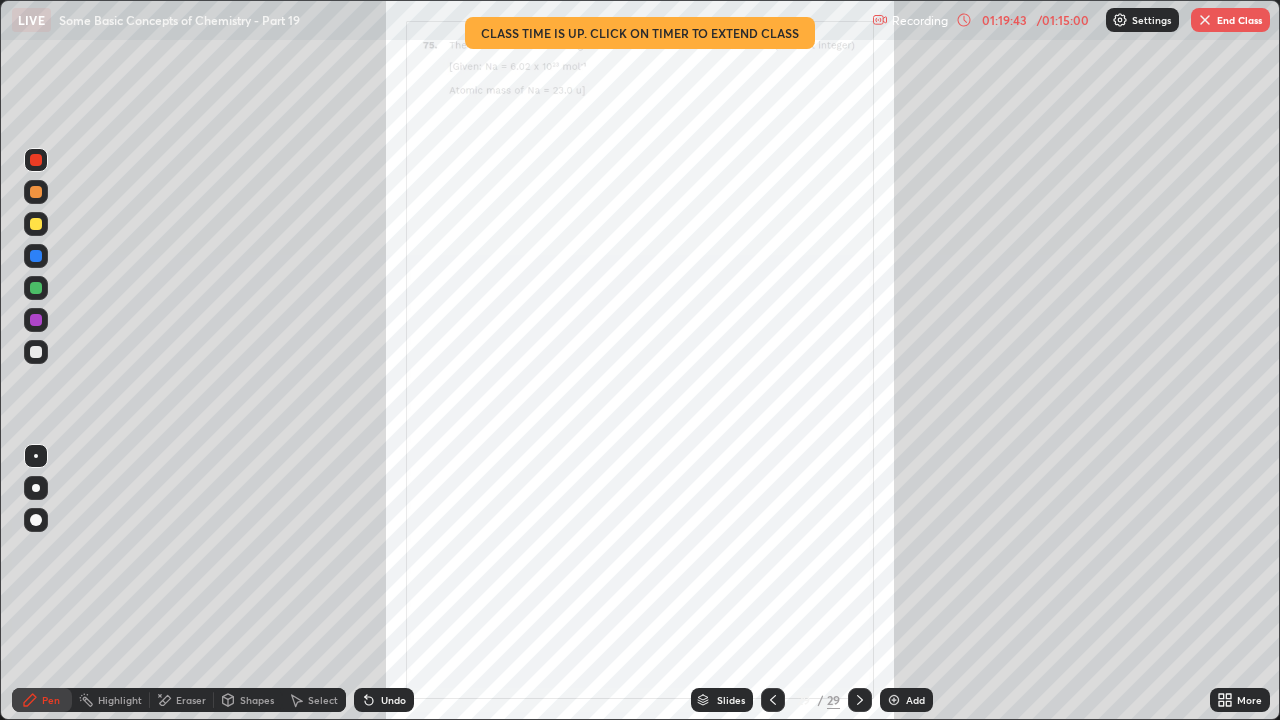 click on "More" at bounding box center [1249, 700] 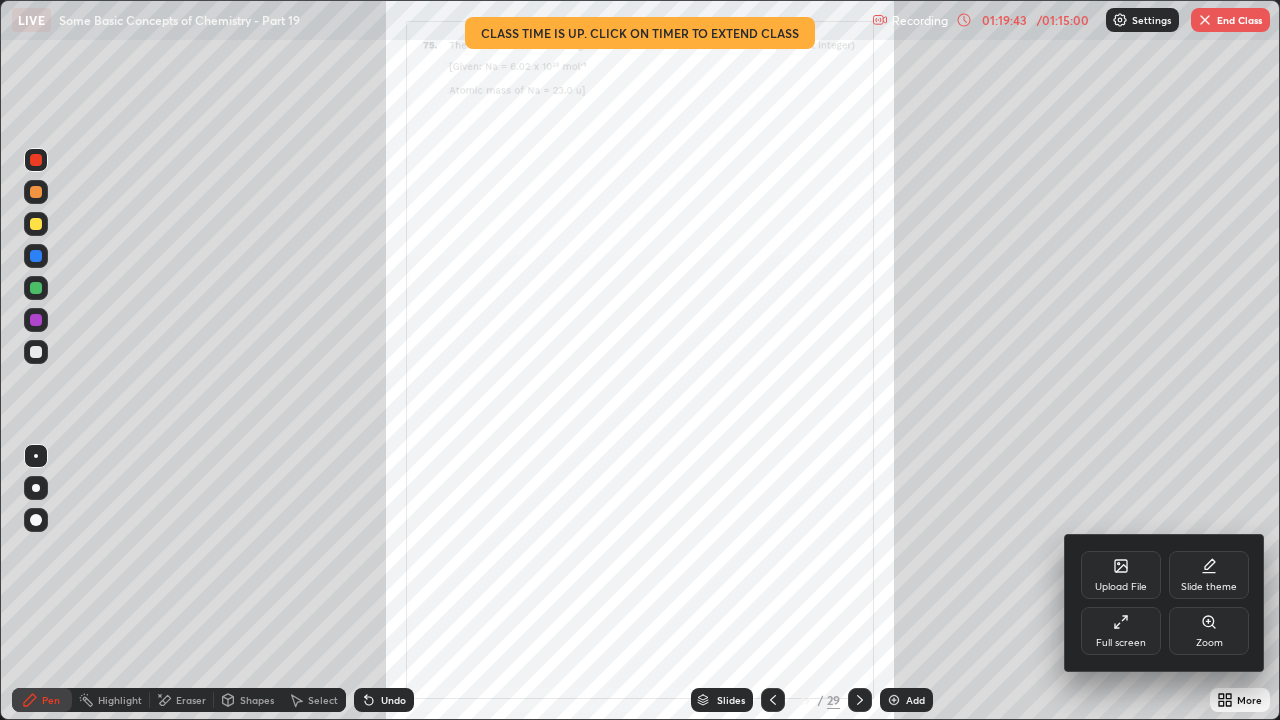 click 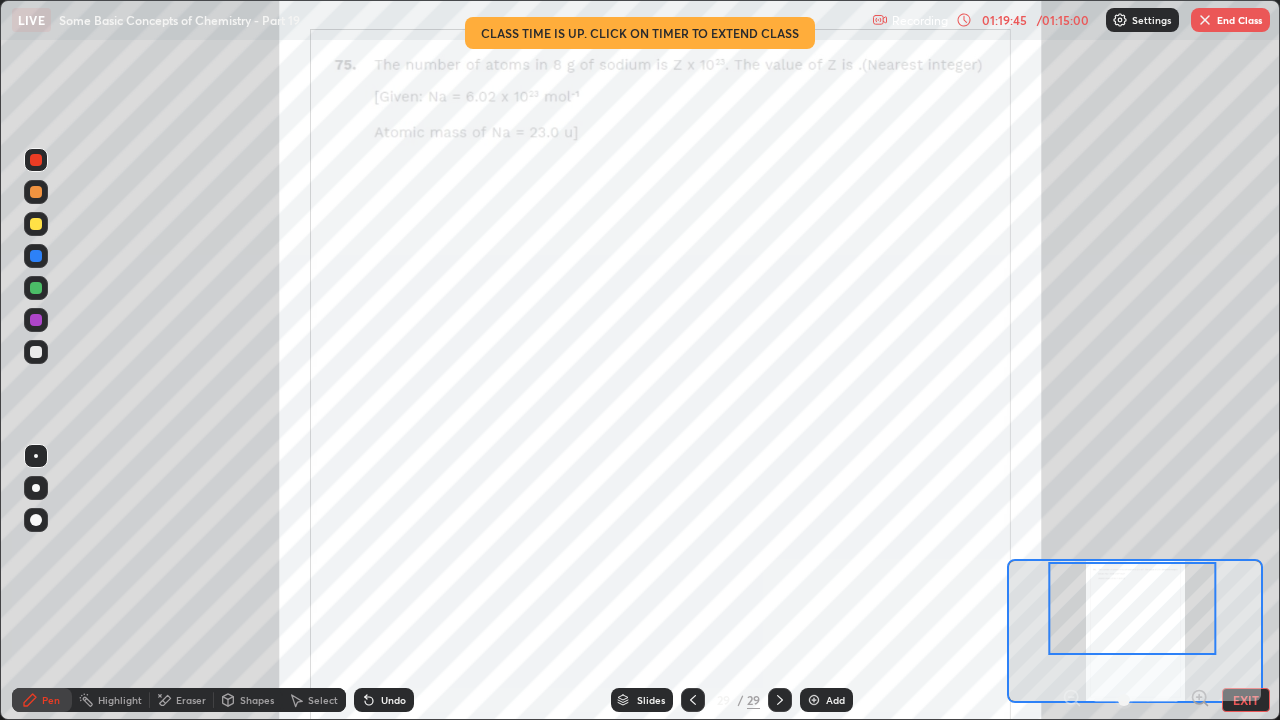 click 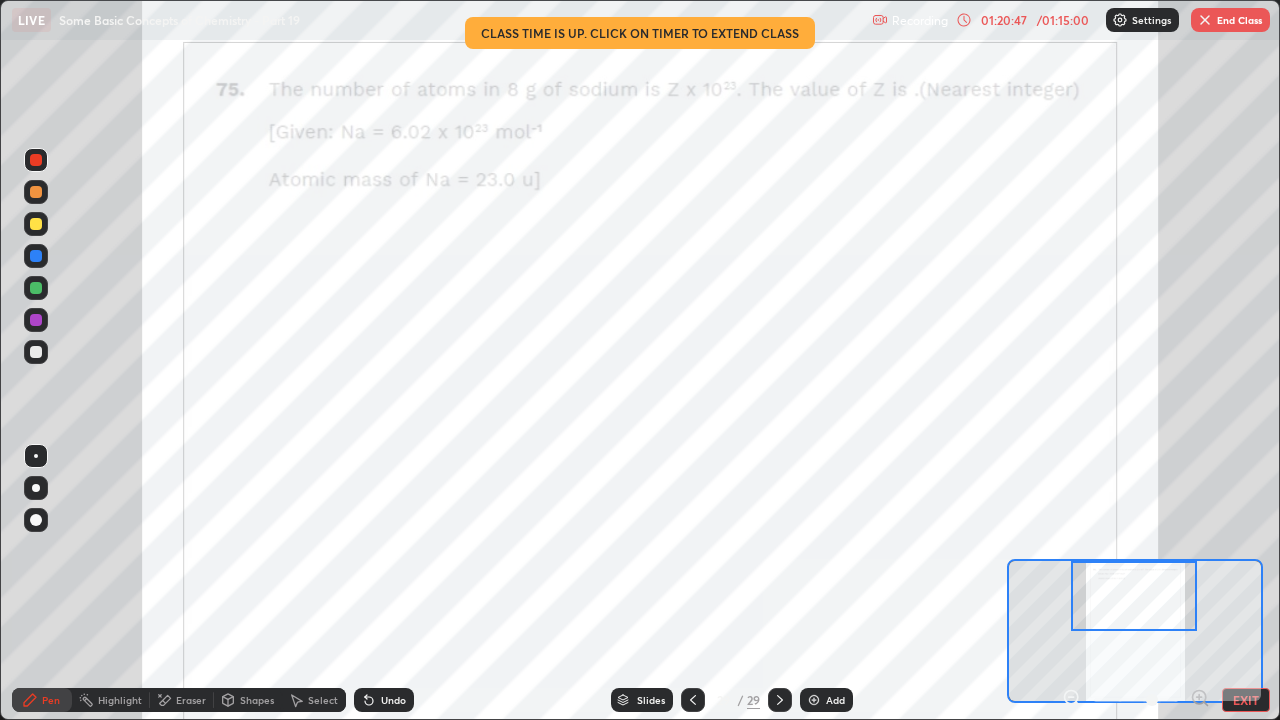 click at bounding box center [693, 700] 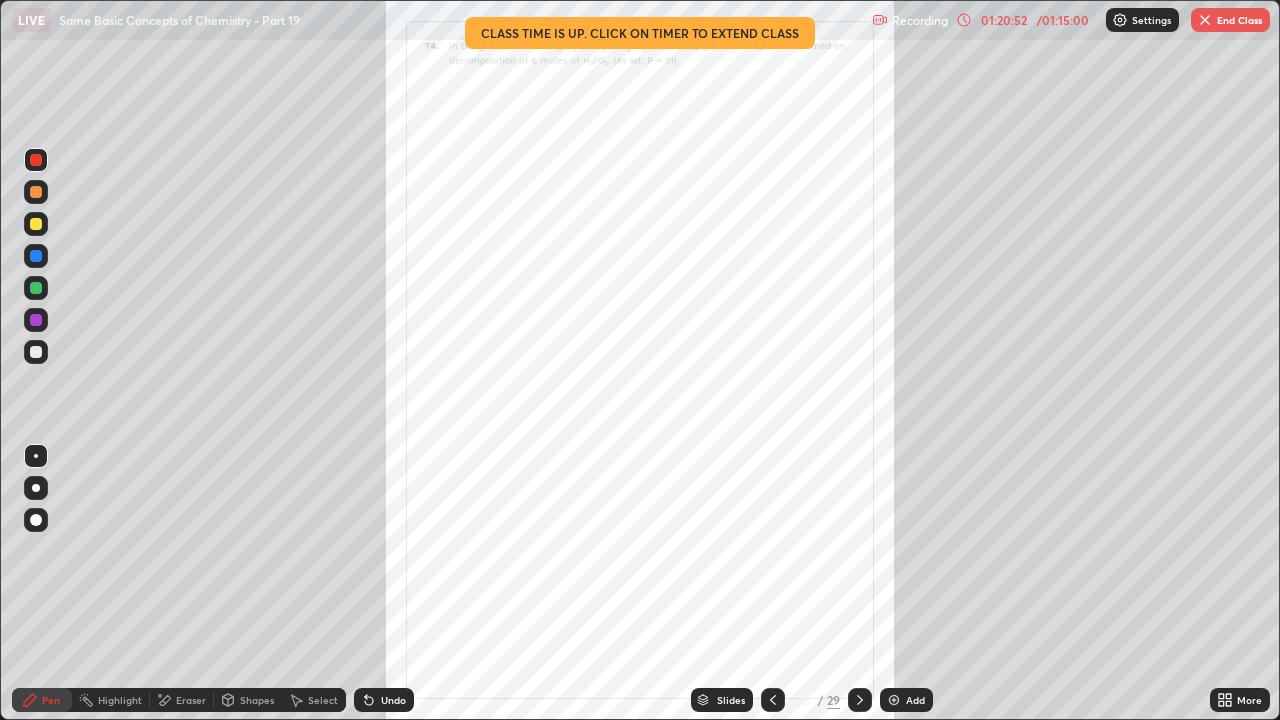 click on "More" at bounding box center [1249, 700] 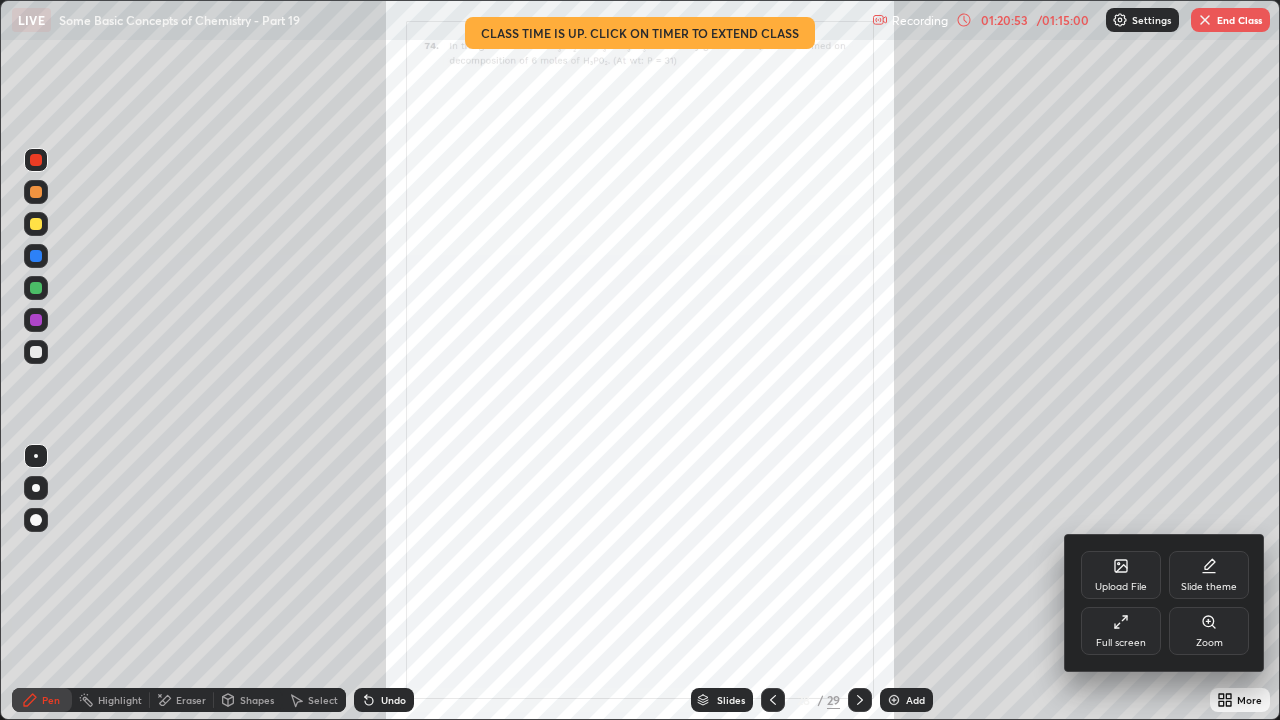 click on "Zoom" at bounding box center (1209, 631) 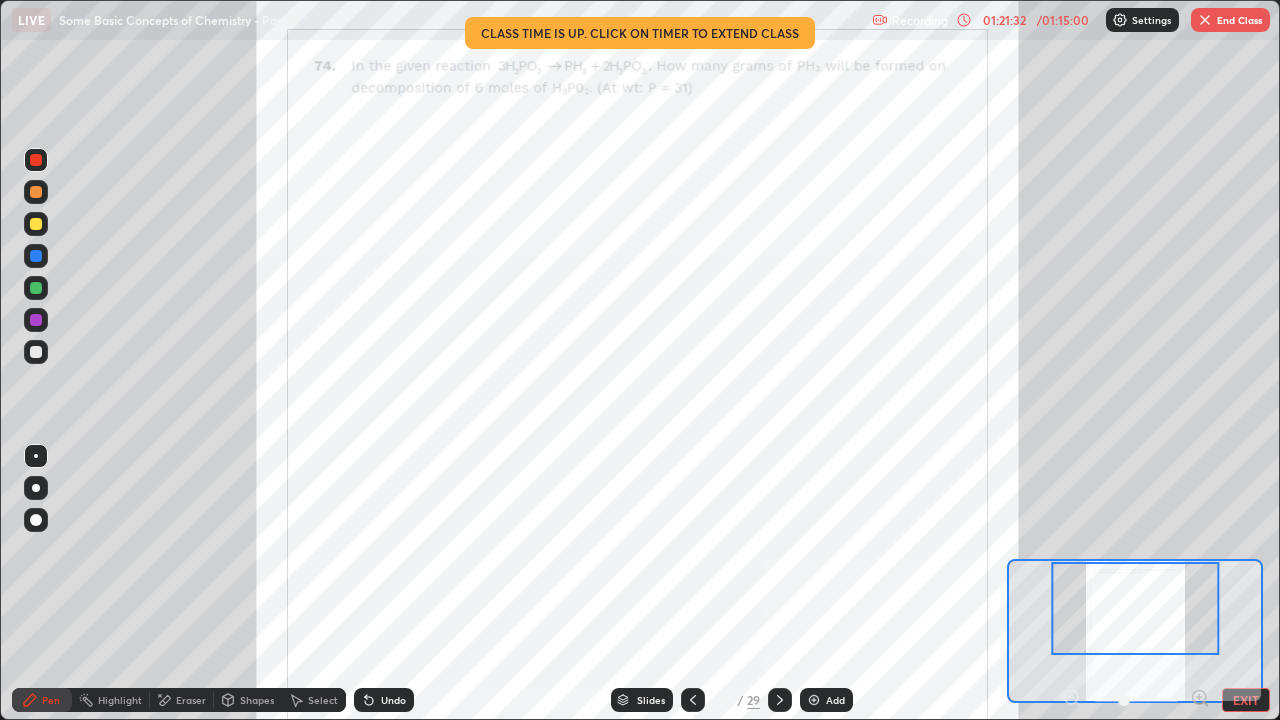 click 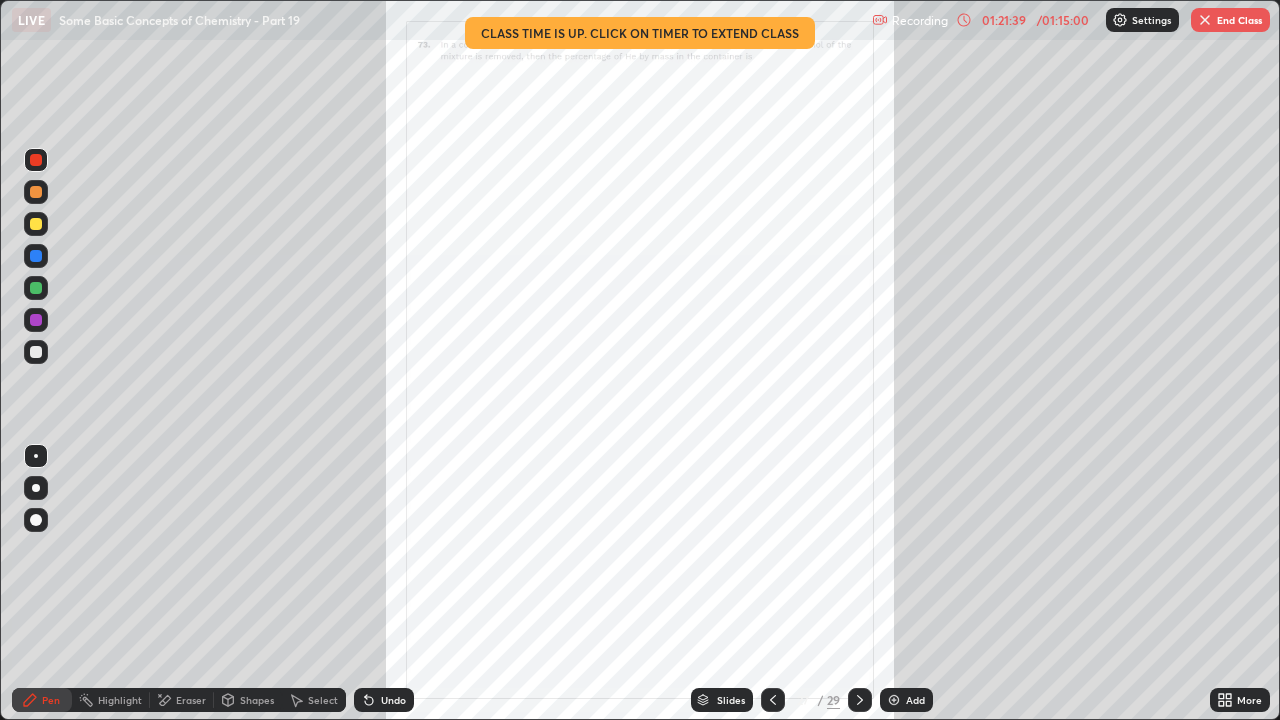 click 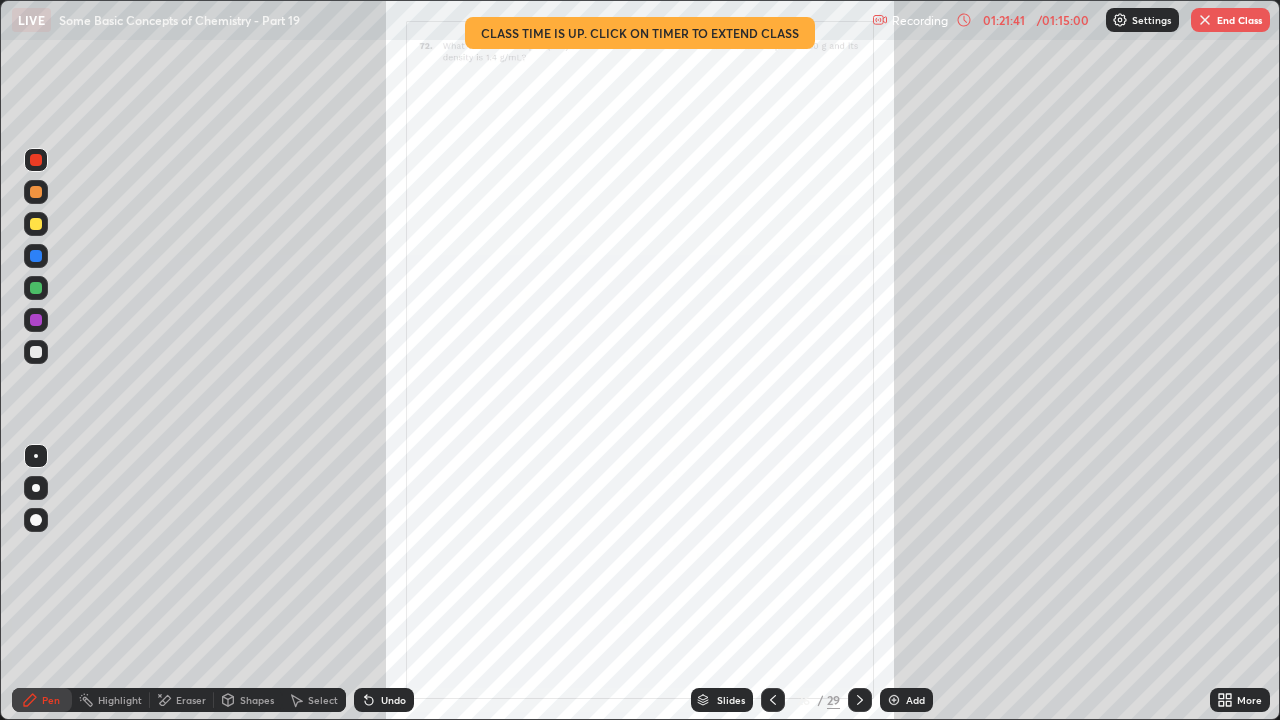 click on "More" at bounding box center (1240, 700) 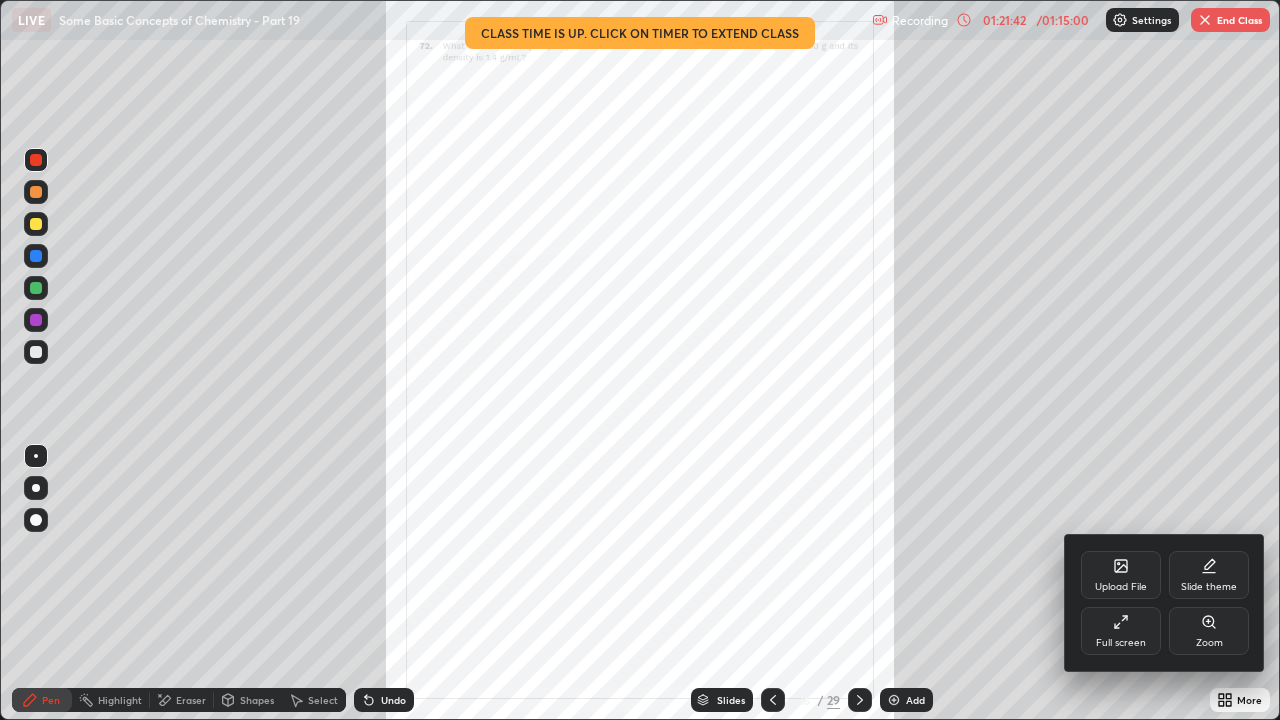 click 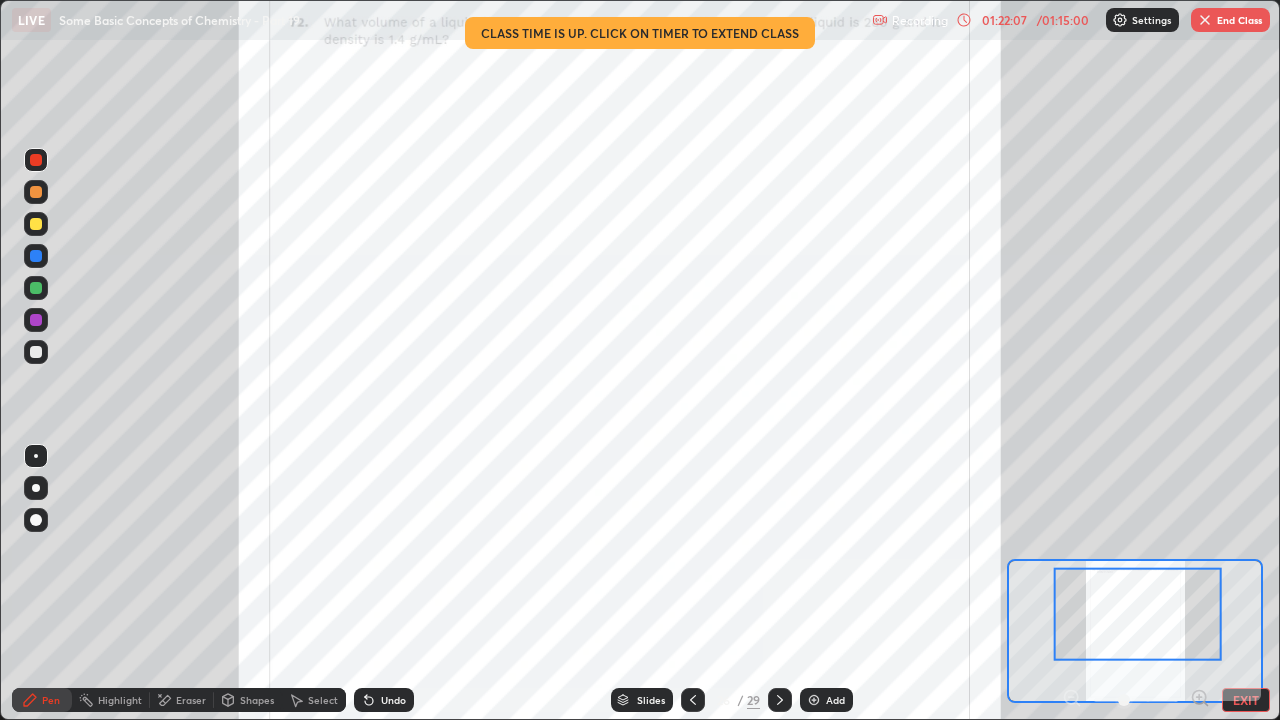 click 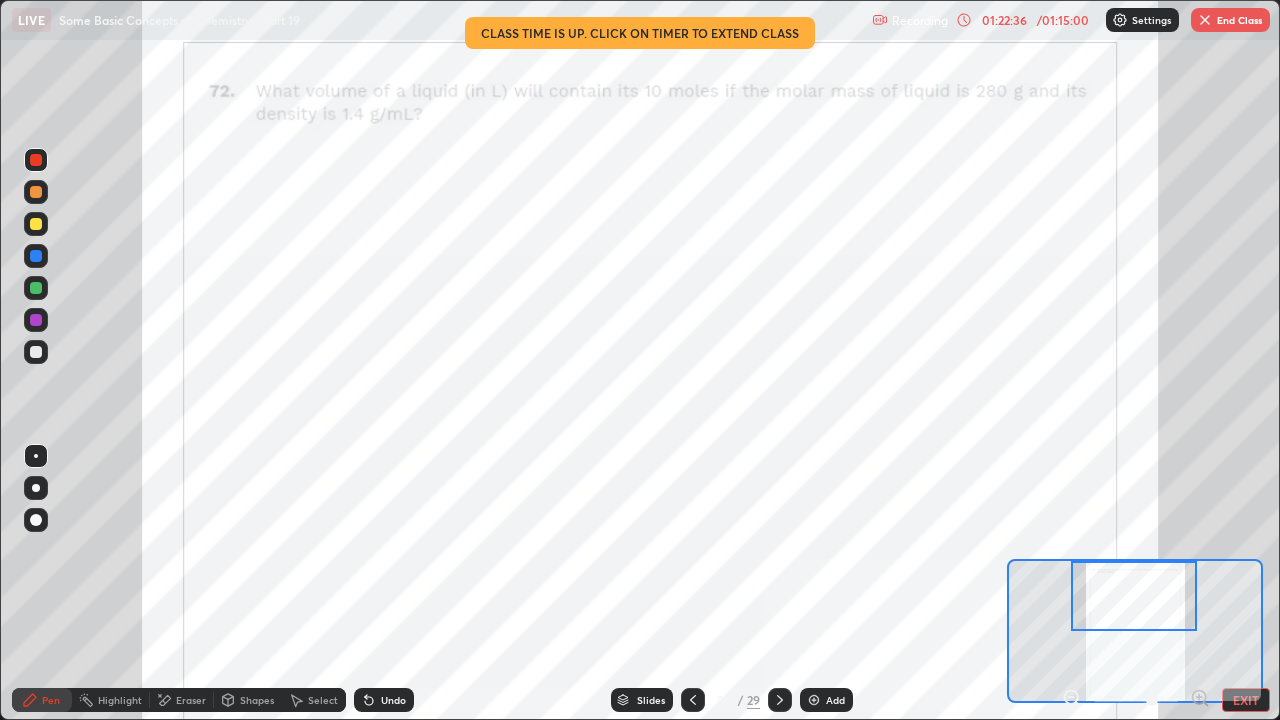 click on "End Class" at bounding box center (1230, 20) 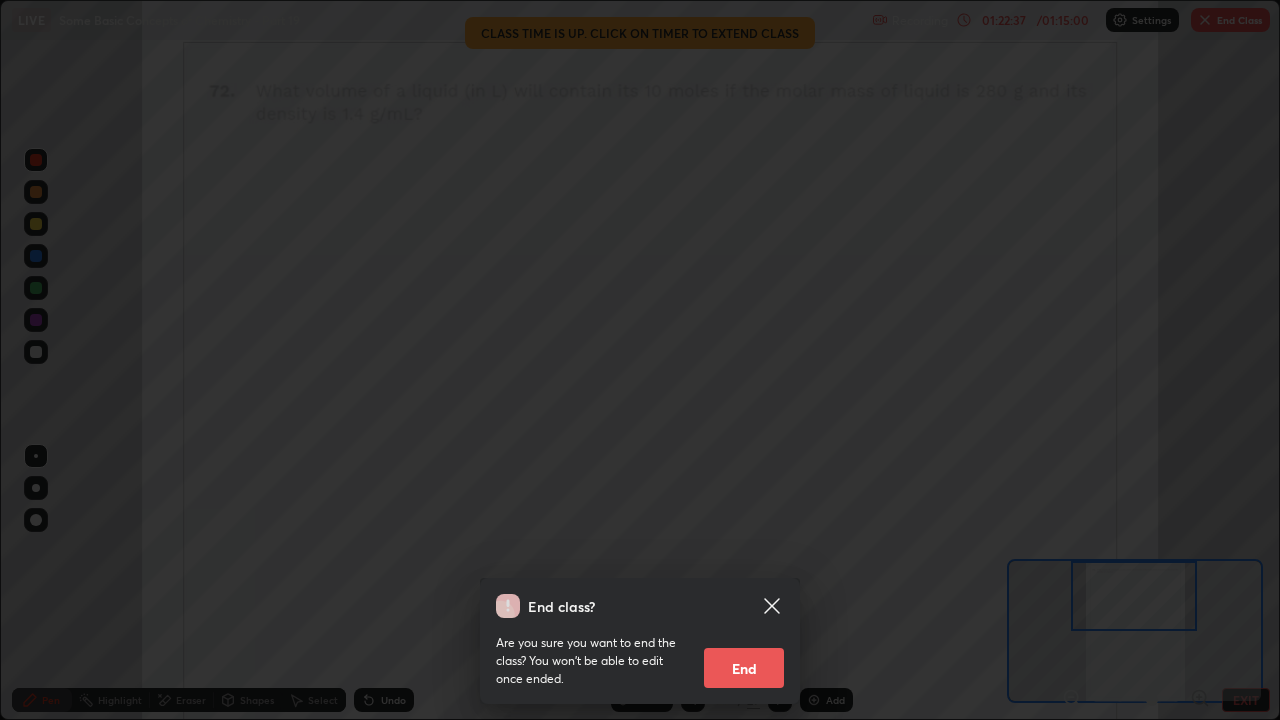 click on "End" at bounding box center (744, 668) 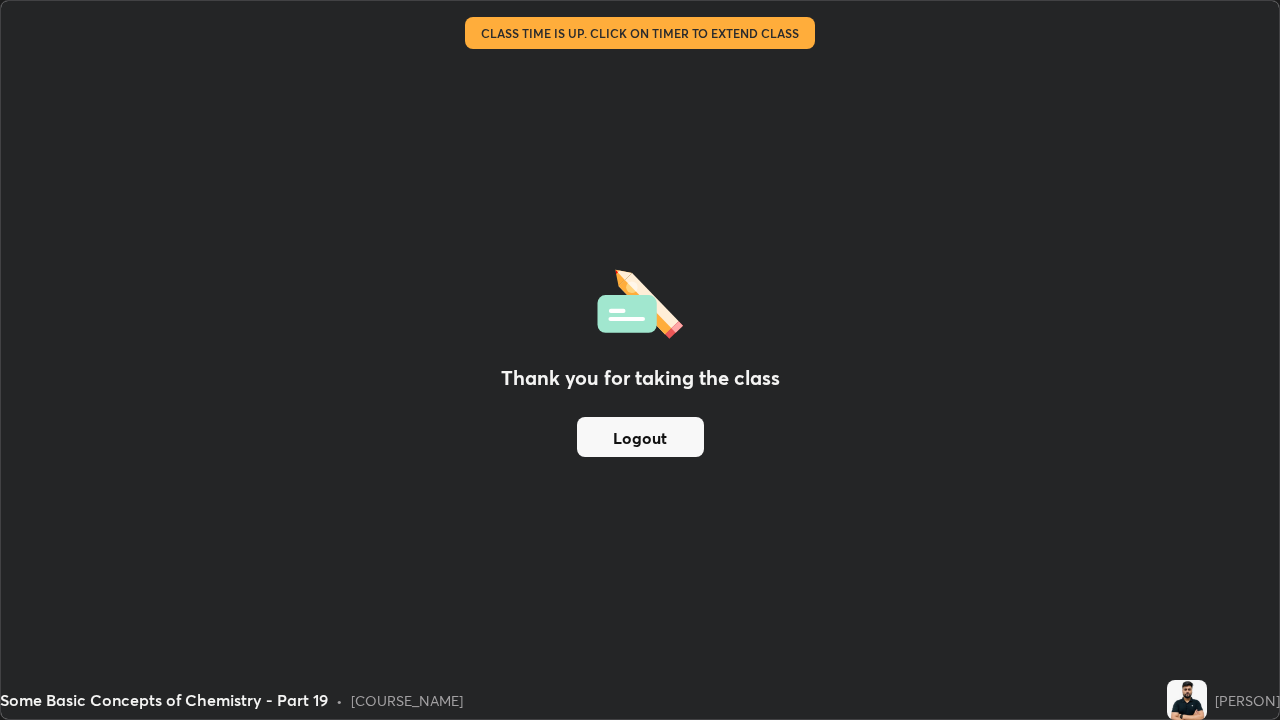 click on "Logout" at bounding box center (640, 437) 